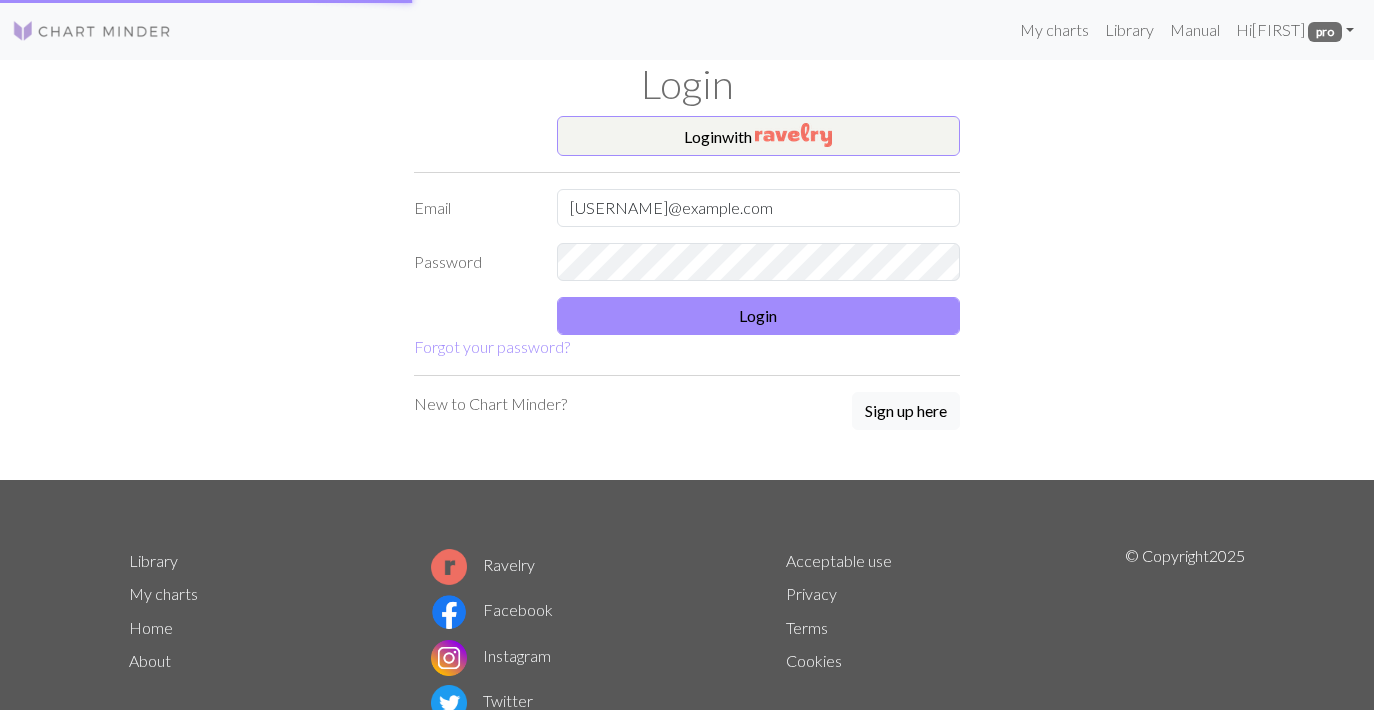 scroll, scrollTop: 0, scrollLeft: 0, axis: both 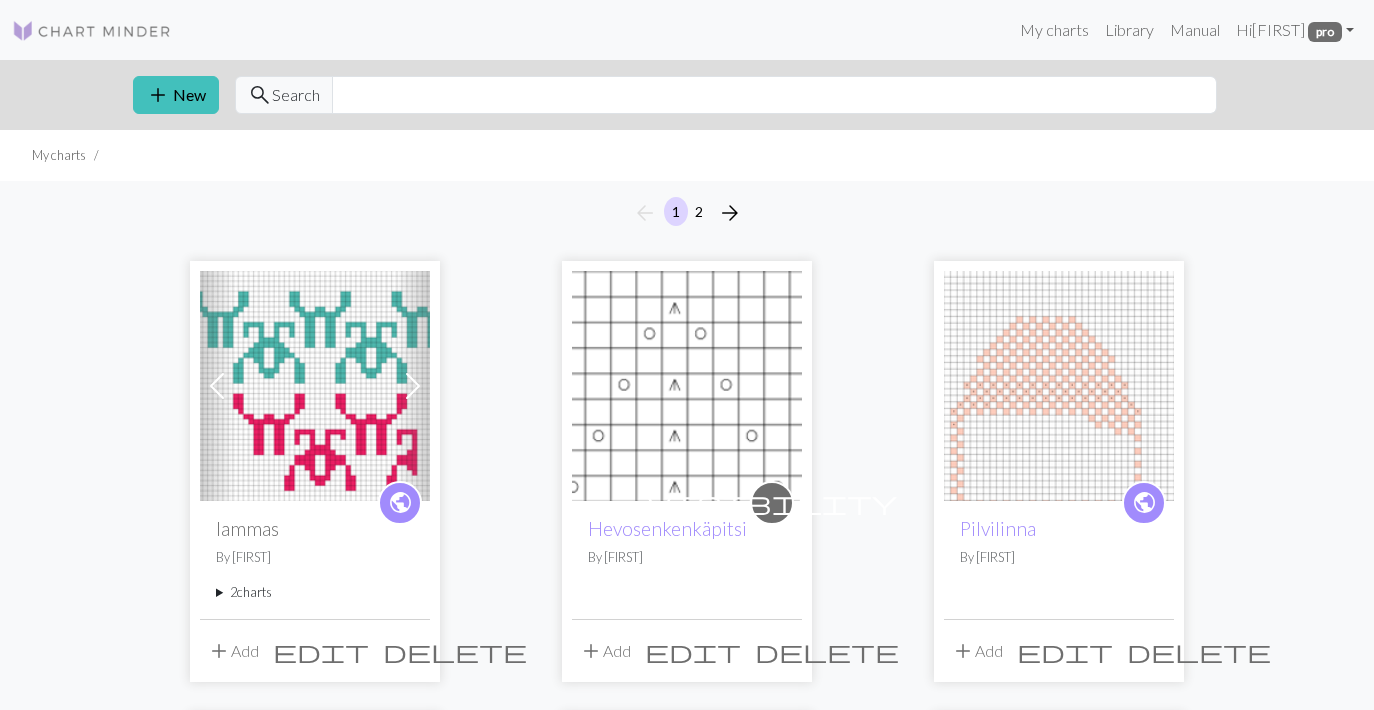 click at bounding box center [315, 386] 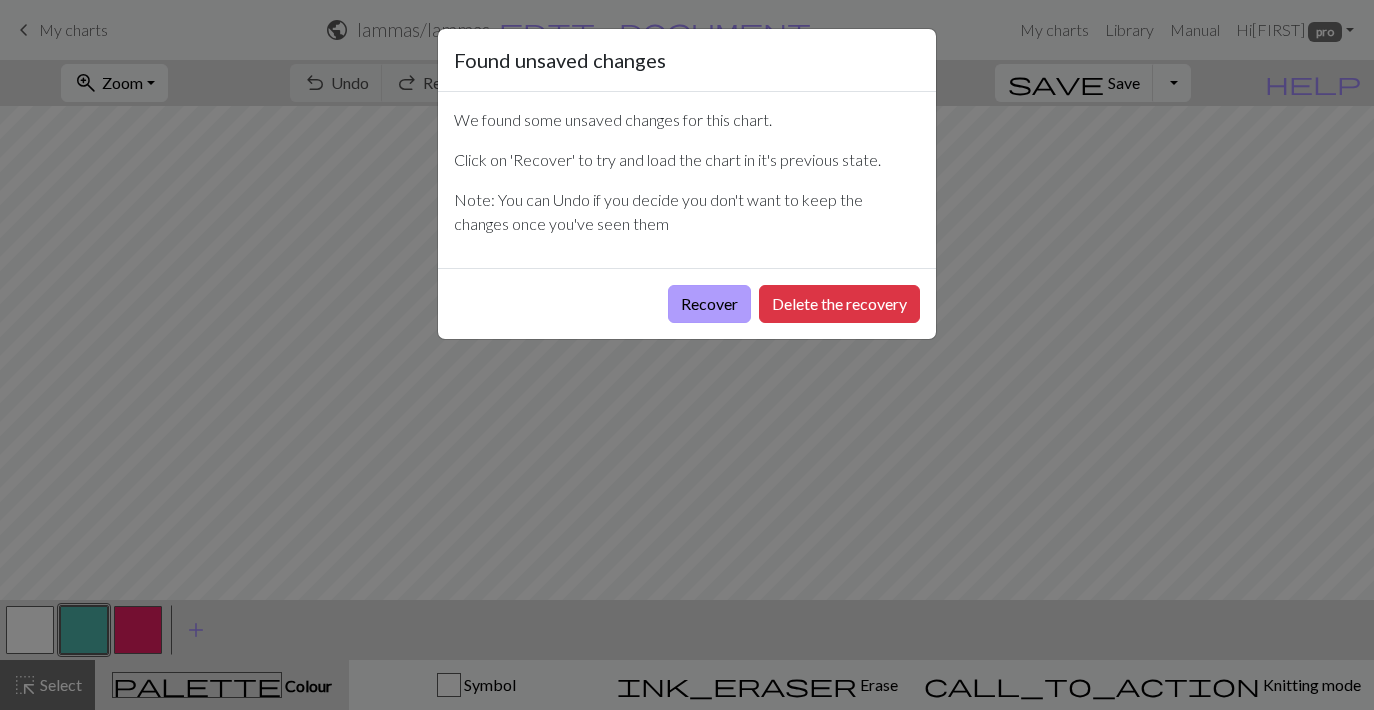 click on "Recover" at bounding box center [709, 304] 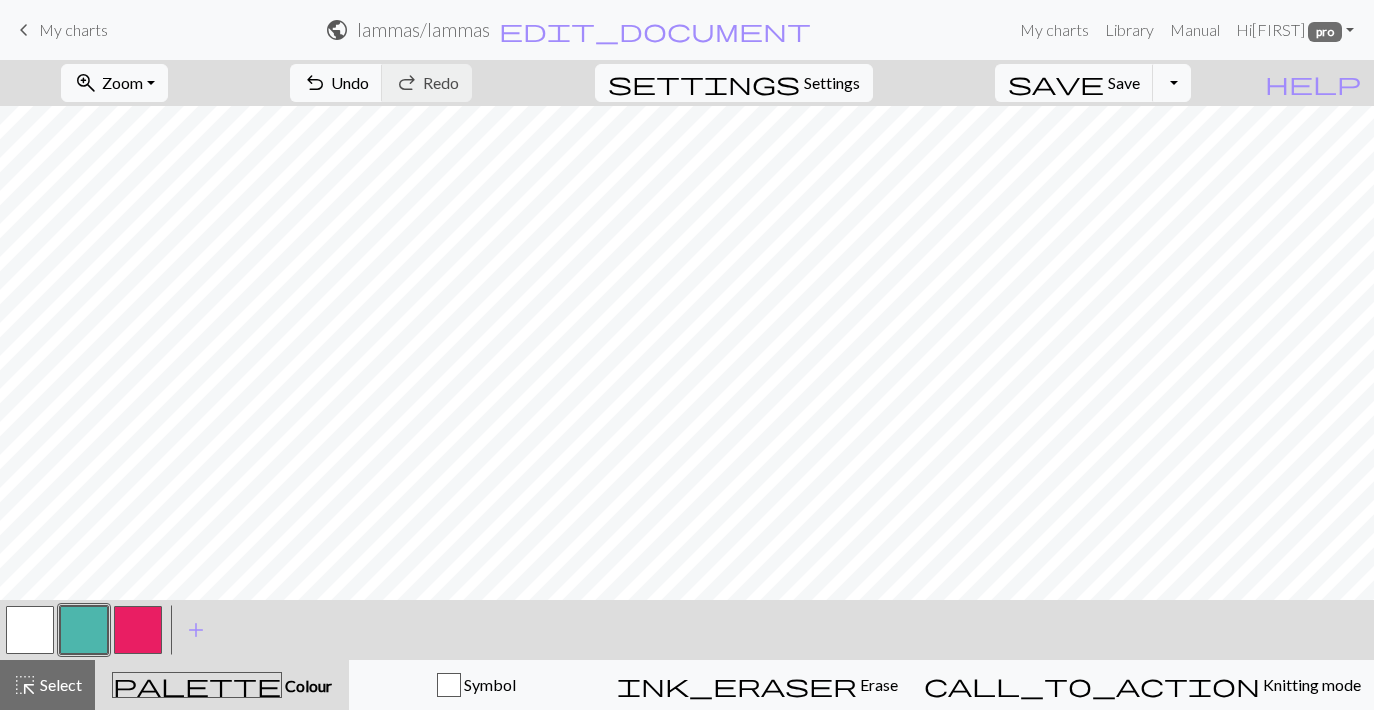 click on "zoom_in Zoom Zoom Fit all Fit width Fit height 50% 100% 150% 200% undo Undo Undo redo Redo Redo settings  Settings save Save Save Toggle Dropdown file_copy  Save a copy save_alt  Download help Show me around < > add Add a  colour highlight_alt   Select   Select palette   Colour   Colour   Symbol ink_eraser   Erase   Erase call_to_action   Knitting mode   Knitting mode" at bounding box center [687, 385] 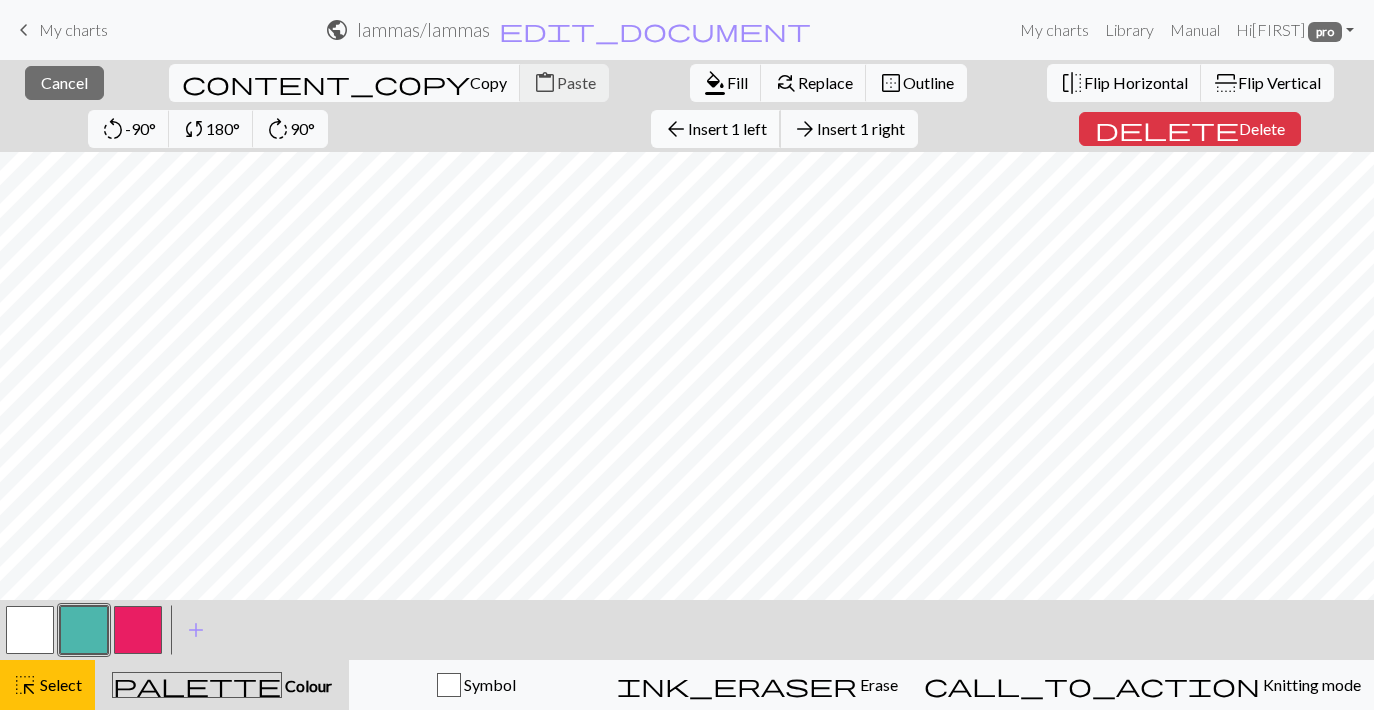 click on "Insert 1 left" at bounding box center [727, 128] 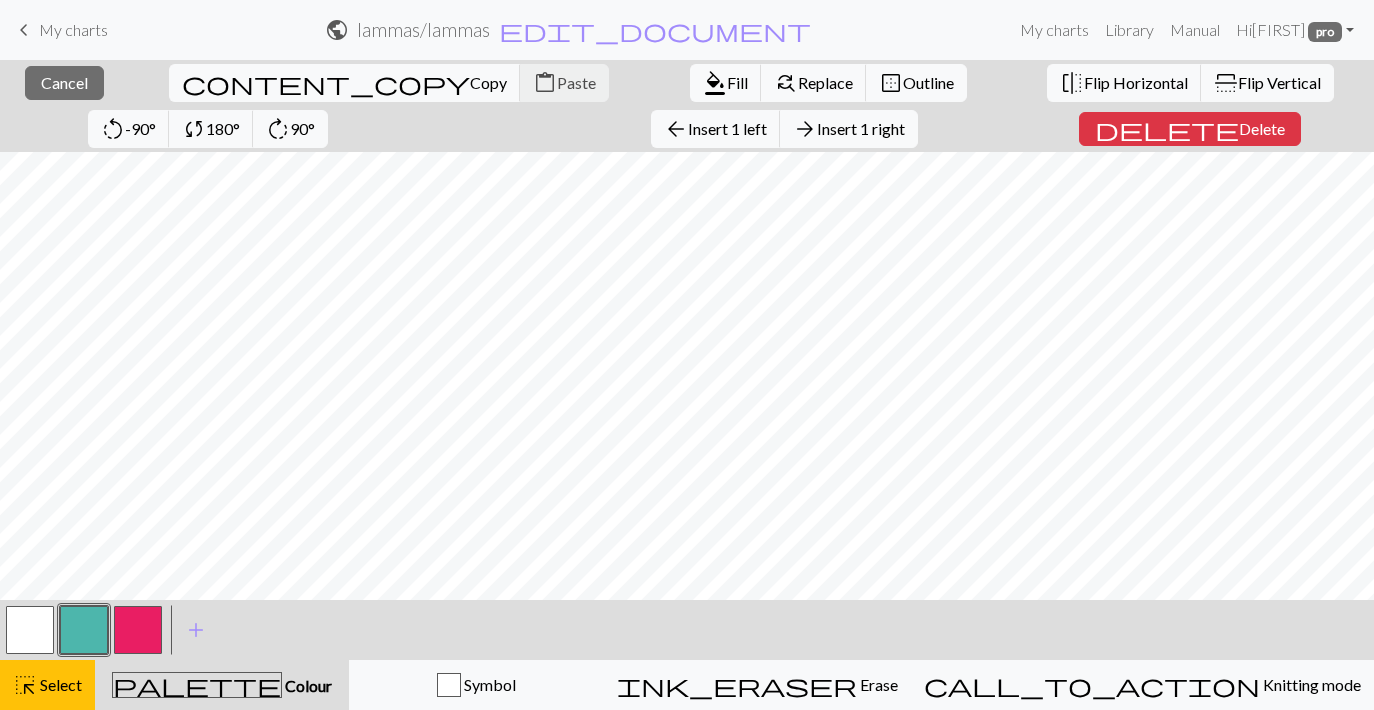 click on "close Cancel content_copy  Copy content_paste  Paste format_color_fill  Fill find_replace  Replace border_outer  Outline flip  Flip Horizontal flip  Flip Vertical rotate_left  -90° sync  180° rotate_right  90° arrow_back  Insert 1 left arrow_forward Insert 1 right delete  Delete < > add Add a  colour highlight_alt   Select   Select palette   Colour   Colour   Symbol ink_eraser   Erase   Erase call_to_action   Knitting mode   Knitting mode" at bounding box center (687, 385) 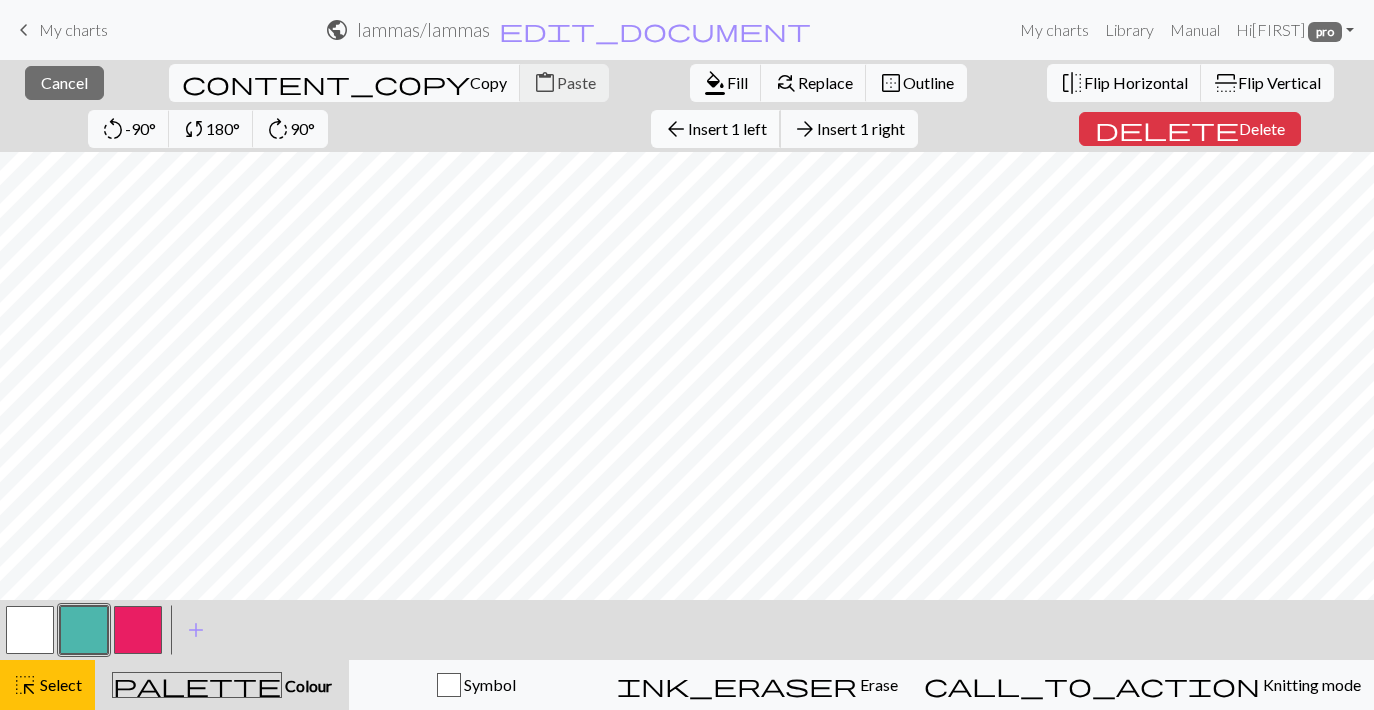 click on "arrow_back" at bounding box center [676, 129] 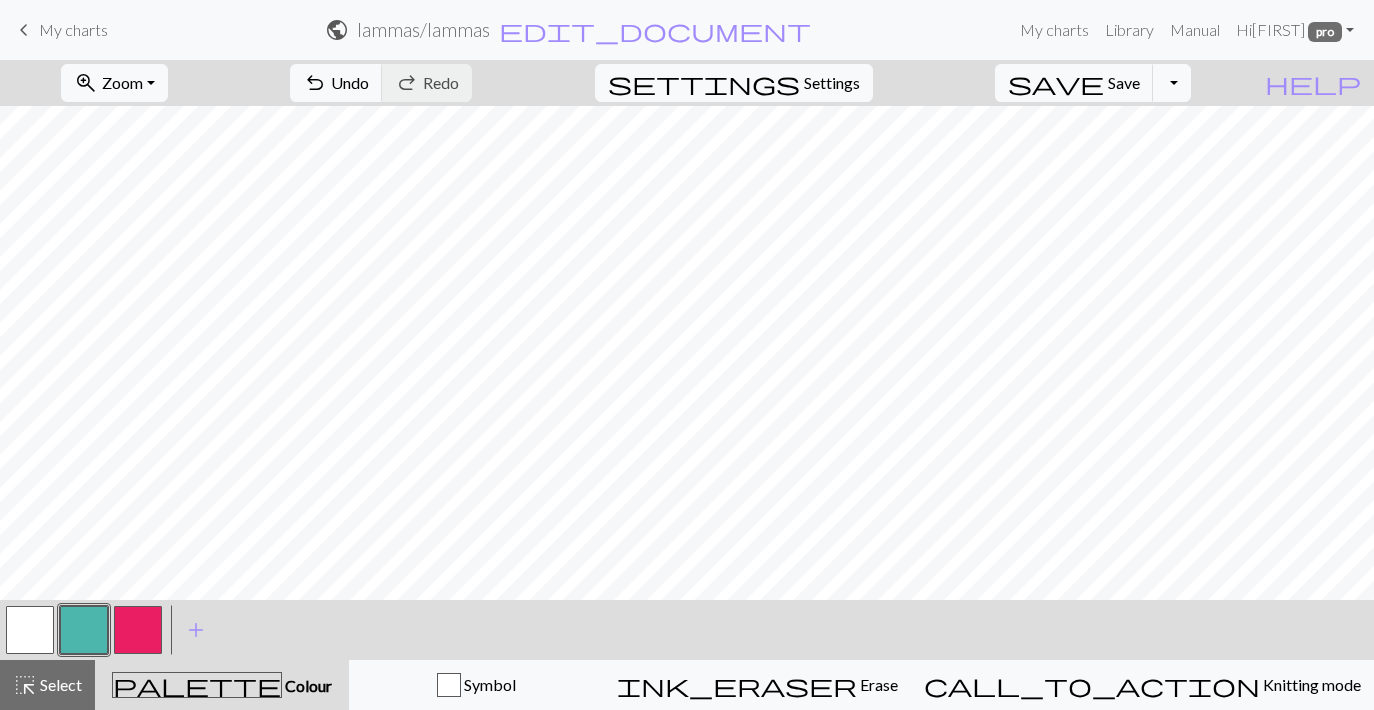 click on "zoom_in Zoom Zoom Fit all Fit width Fit height 50% 100% 150% 200% undo Undo Undo redo Redo Redo settings  Settings save Save Save Toggle Dropdown file_copy  Save a copy save_alt  Download help Show me around < > add Add a  colour highlight_alt   Select   Select palette   Colour   Colour   Symbol ink_eraser   Erase   Erase call_to_action   Knitting mode   Knitting mode" at bounding box center [687, 385] 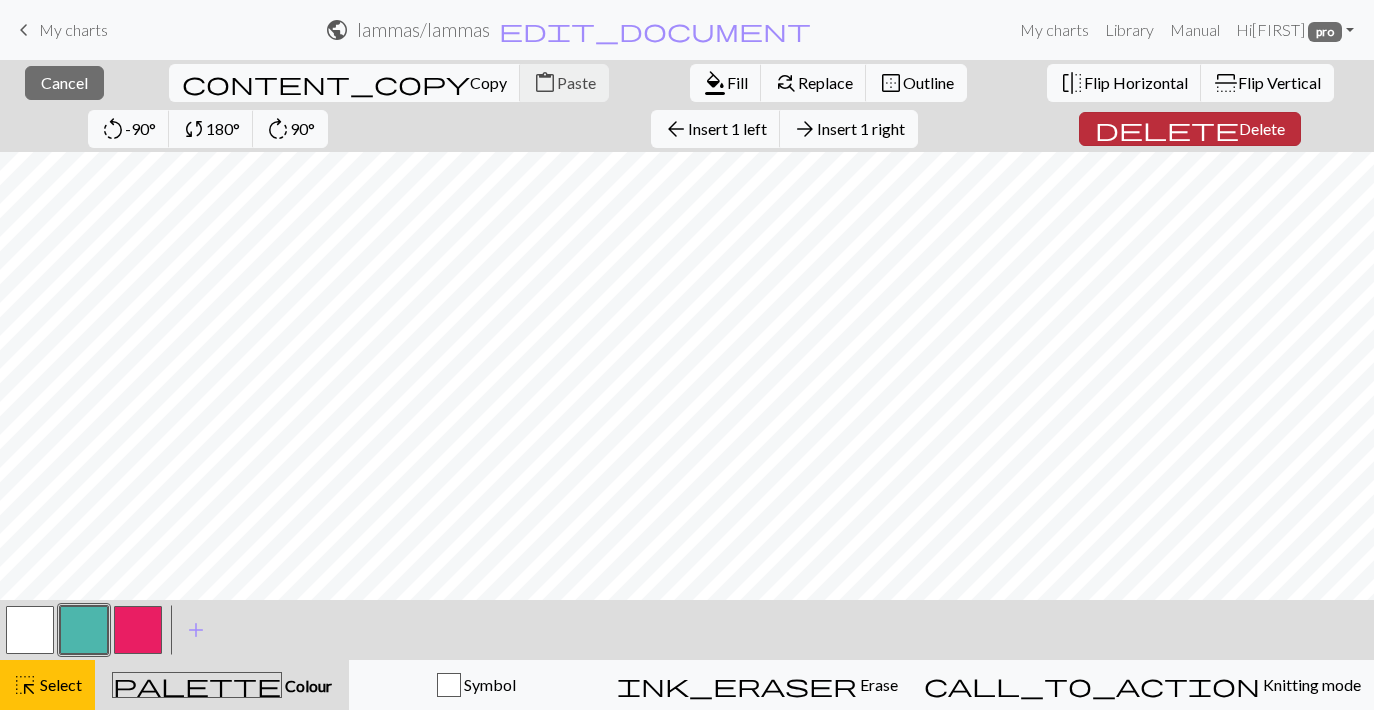 click on "Delete" at bounding box center [1262, 128] 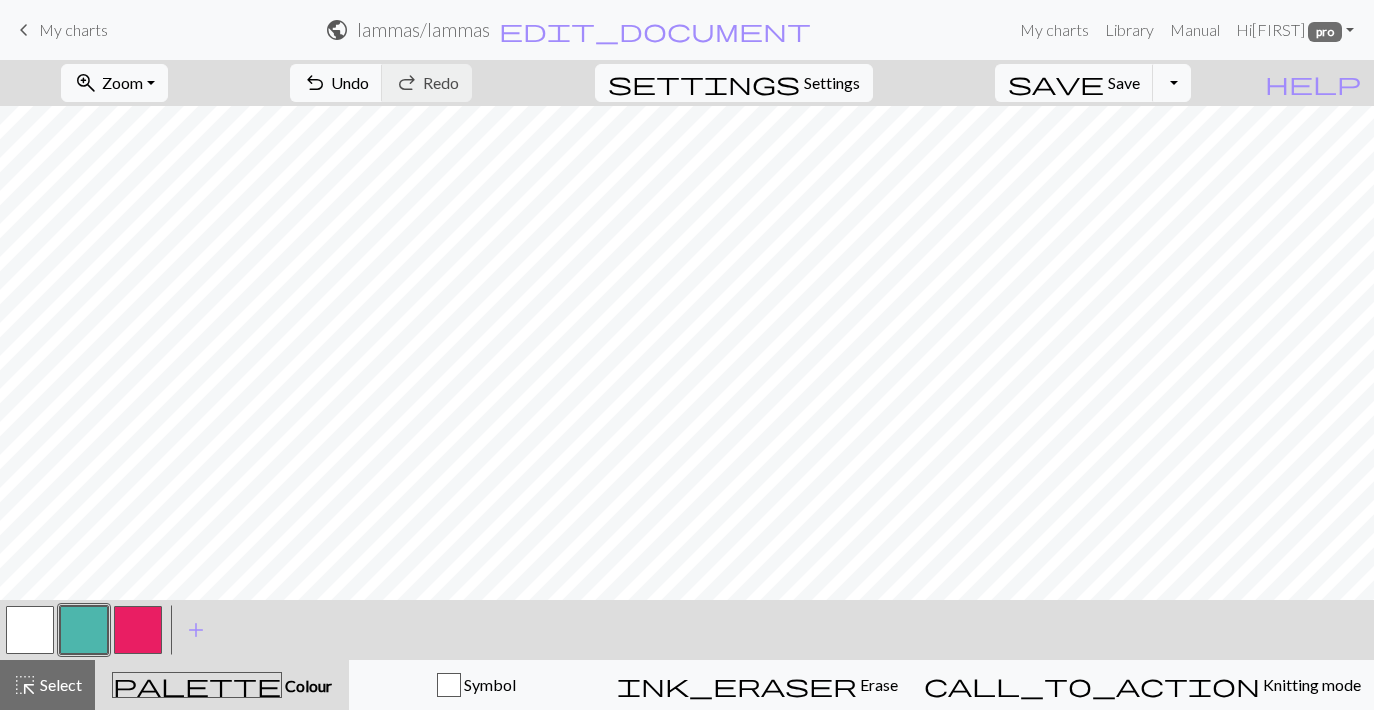 click on "zoom_in Zoom Zoom Fit all Fit width Fit height 50% 100% 150% 200% undo Undo Undo redo Redo Redo settings  Settings save Save Save Toggle Dropdown file_copy  Save a copy save_alt  Download help Show me around < > add Add a  colour highlight_alt   Select   Select palette   Colour   Colour   Symbol ink_eraser   Erase   Erase call_to_action   Knitting mode   Knitting mode" at bounding box center (687, 385) 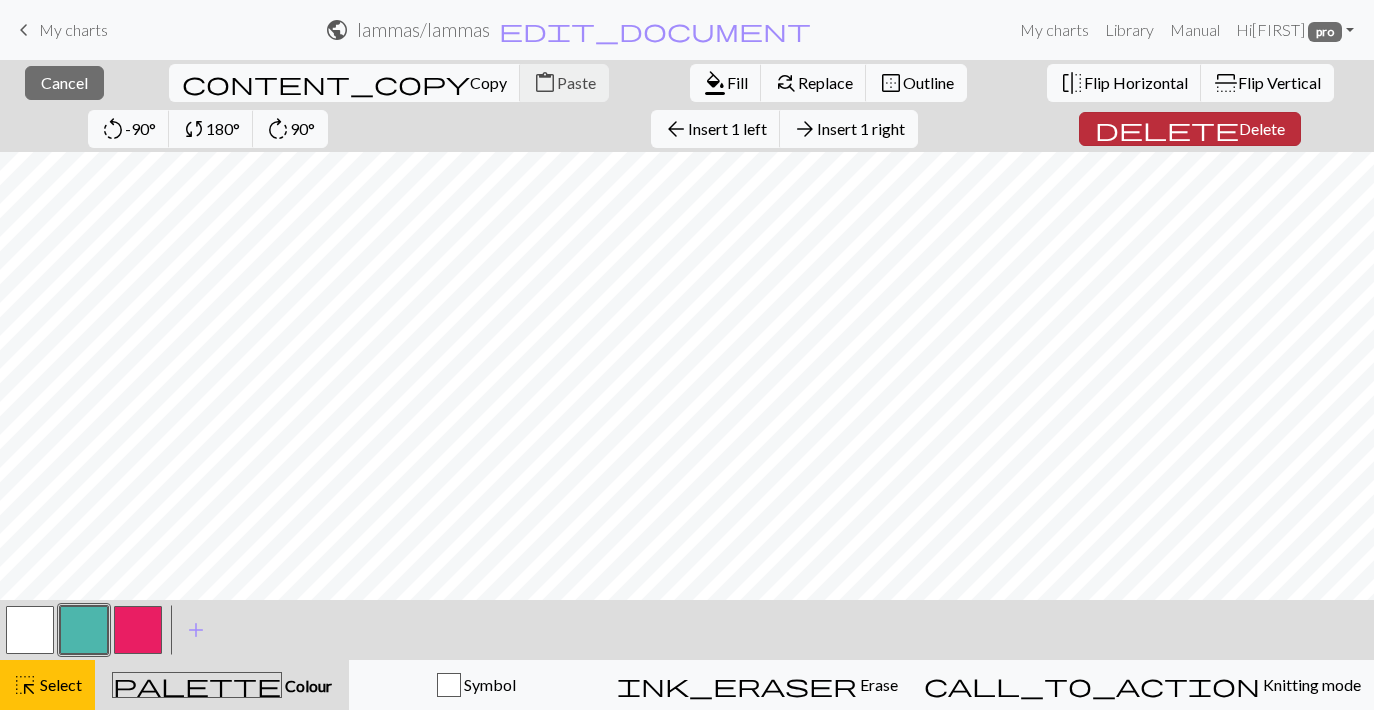 click on "Delete" at bounding box center (1262, 128) 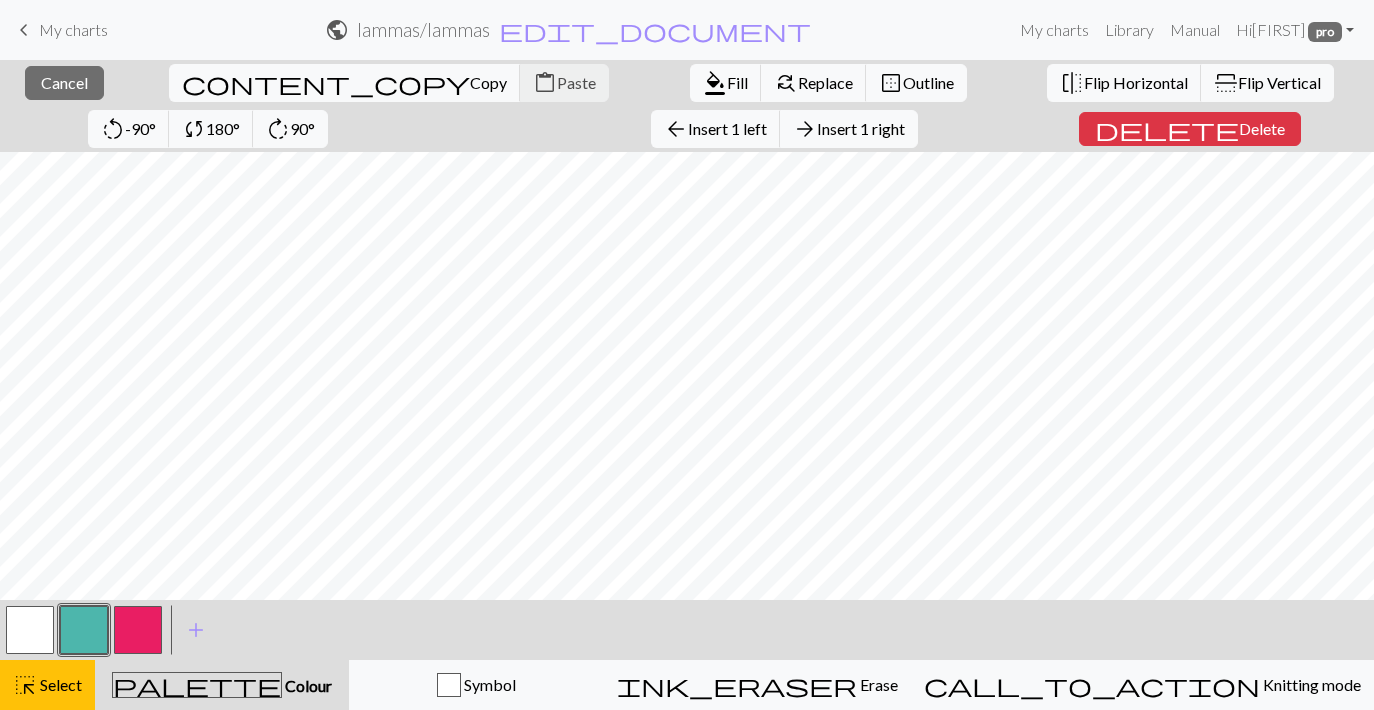click on "close Cancel content_copy  Copy content_paste  Paste format_color_fill  Fill find_replace  Replace border_outer  Outline flip  Flip Horizontal flip  Flip Vertical rotate_left  -90° sync  180° rotate_right  90° arrow_back  Insert 1 left arrow_forward Insert 1 right delete  Delete < > add Add a  colour highlight_alt   Select   Select palette   Colour   Colour   Symbol ink_eraser   Erase   Erase call_to_action   Knitting mode   Knitting mode" at bounding box center (687, 385) 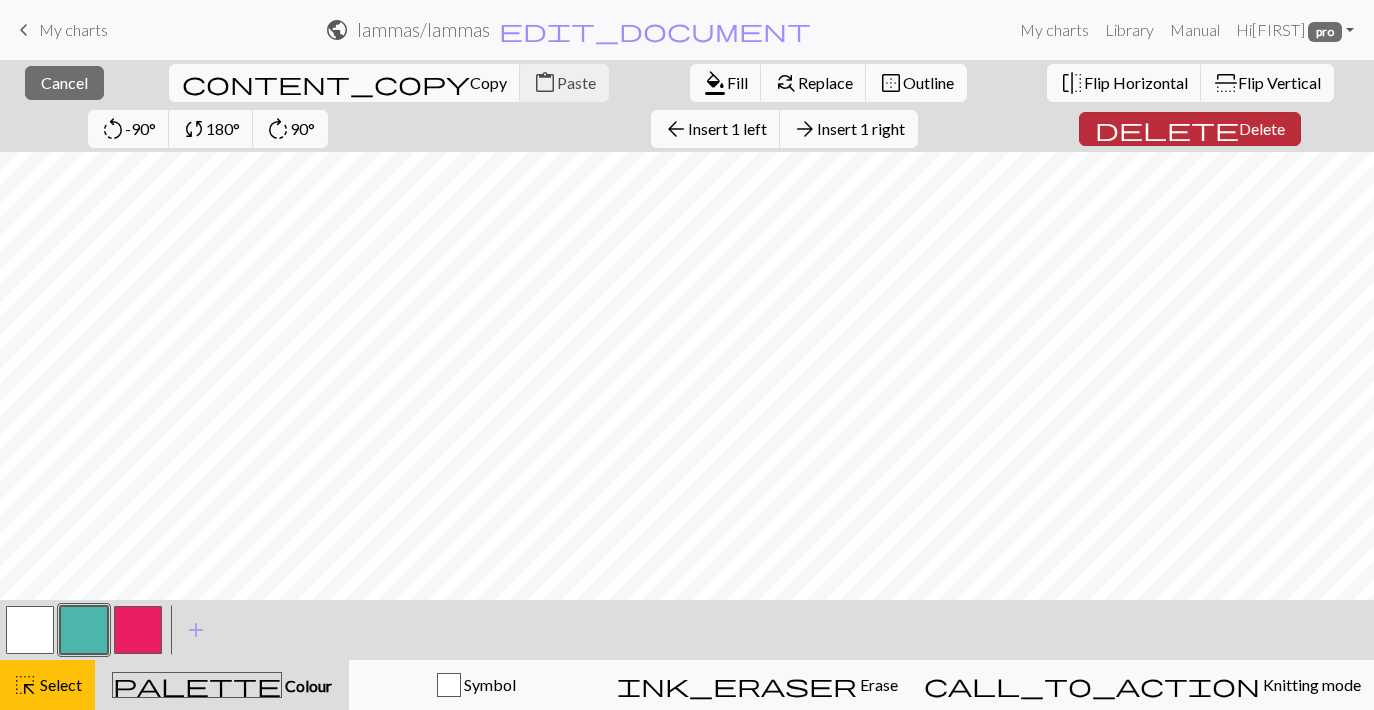 click on "Delete" at bounding box center [1262, 128] 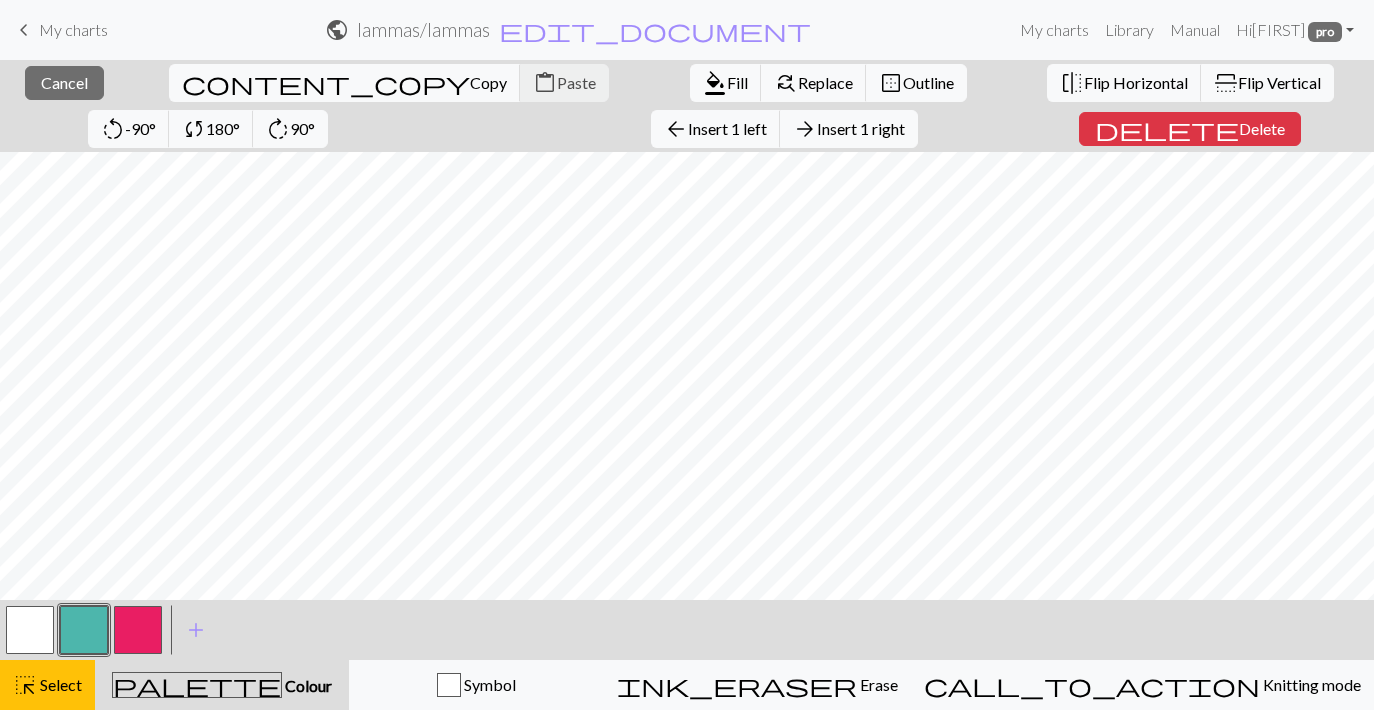 click on "close Cancel content_copy  Copy content_paste  Paste format_color_fill  Fill find_replace  Replace border_outer  Outline flip  Flip Horizontal flip  Flip Vertical rotate_left  -90° sync  180° rotate_right  90° arrow_back  Insert 1 left arrow_forward Insert 1 right delete  Delete < > add Add a  colour highlight_alt   Select   Select palette   Colour   Colour   Symbol ink_eraser   Erase   Erase call_to_action   Knitting mode   Knitting mode" at bounding box center [687, 385] 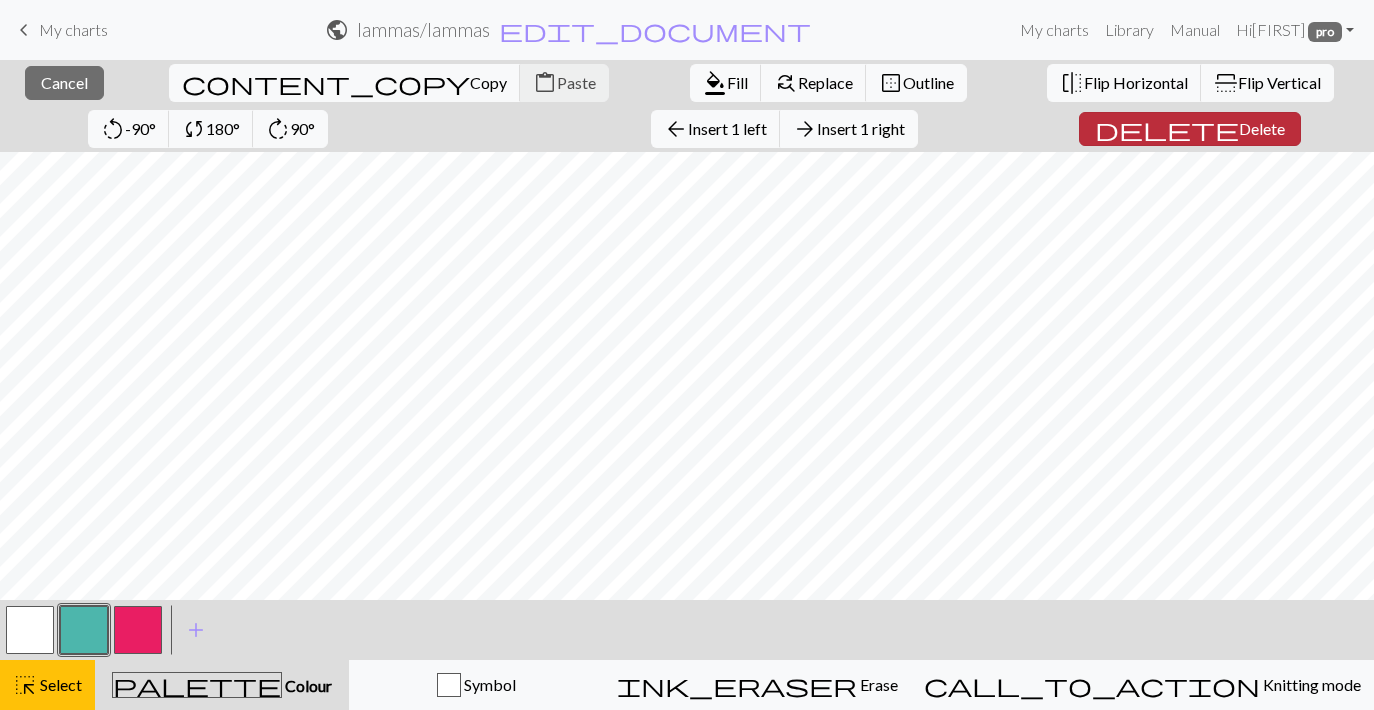 click on "Delete" at bounding box center (1262, 128) 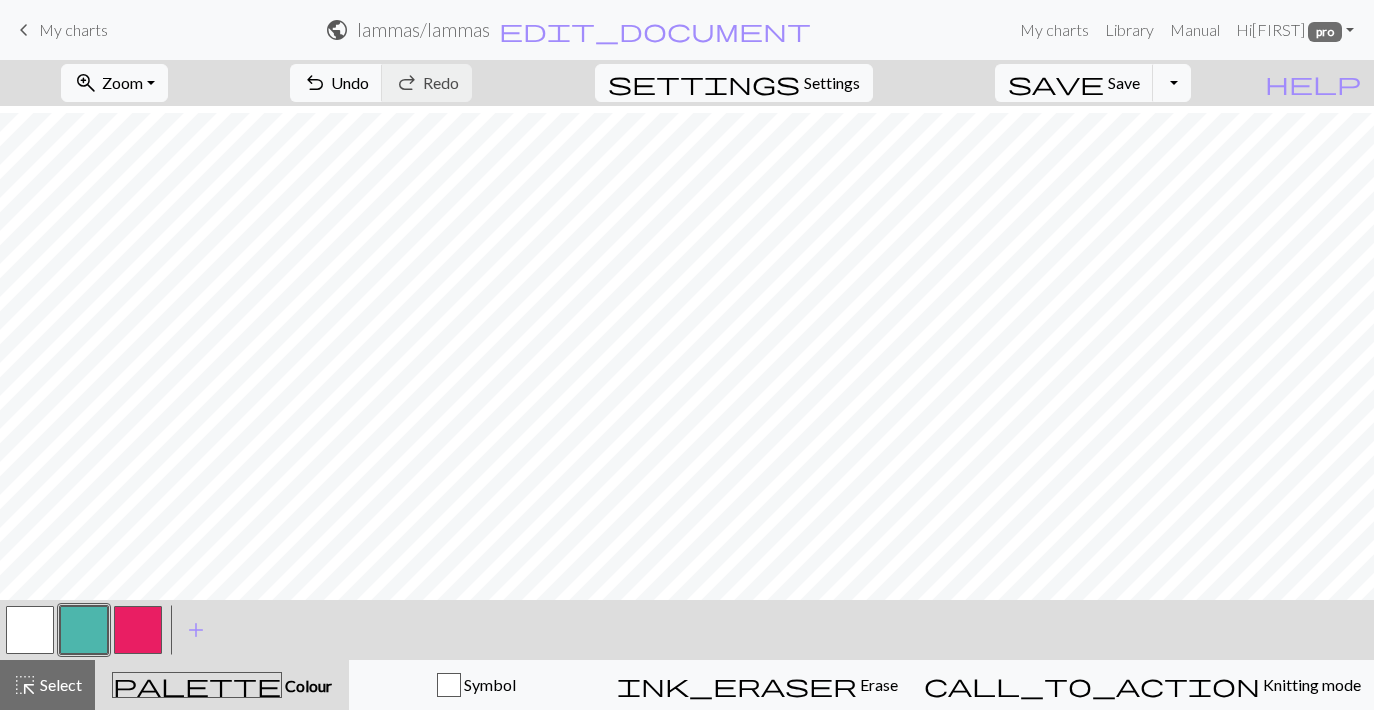 scroll, scrollTop: 111, scrollLeft: 0, axis: vertical 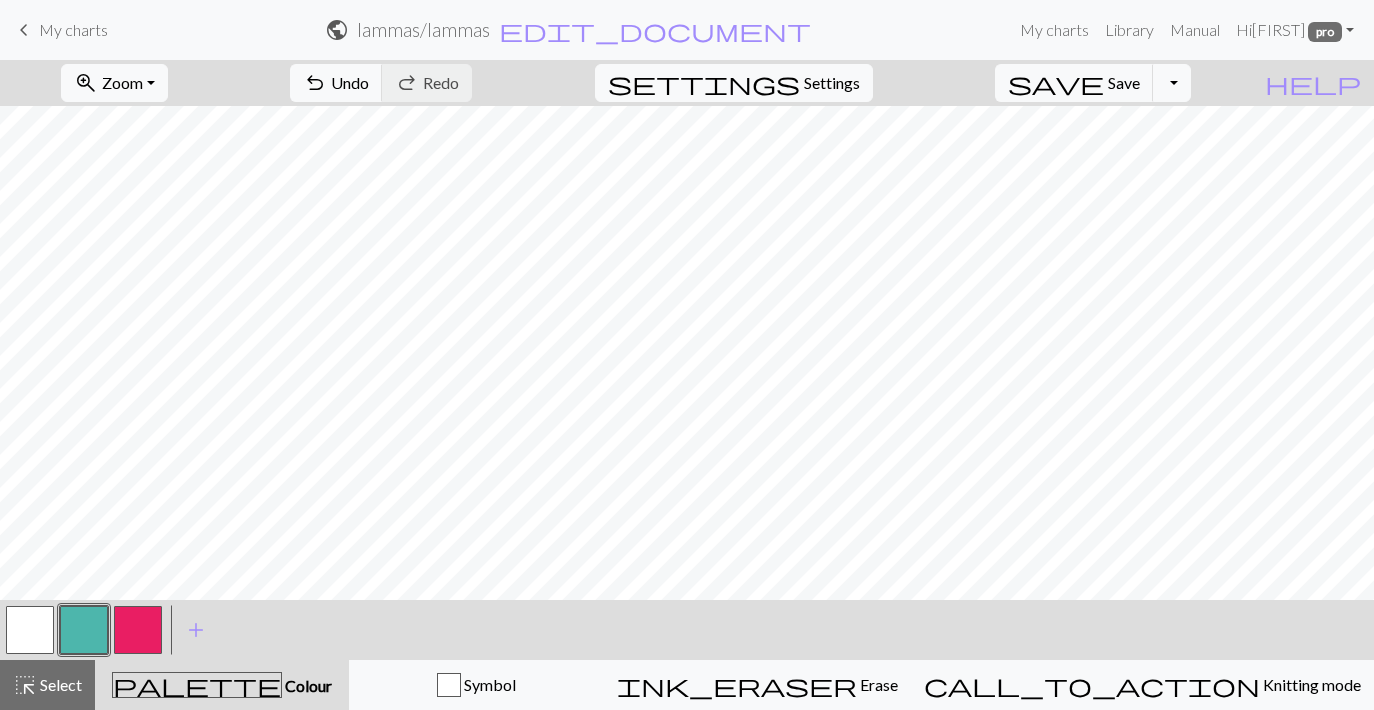 click at bounding box center [138, 630] 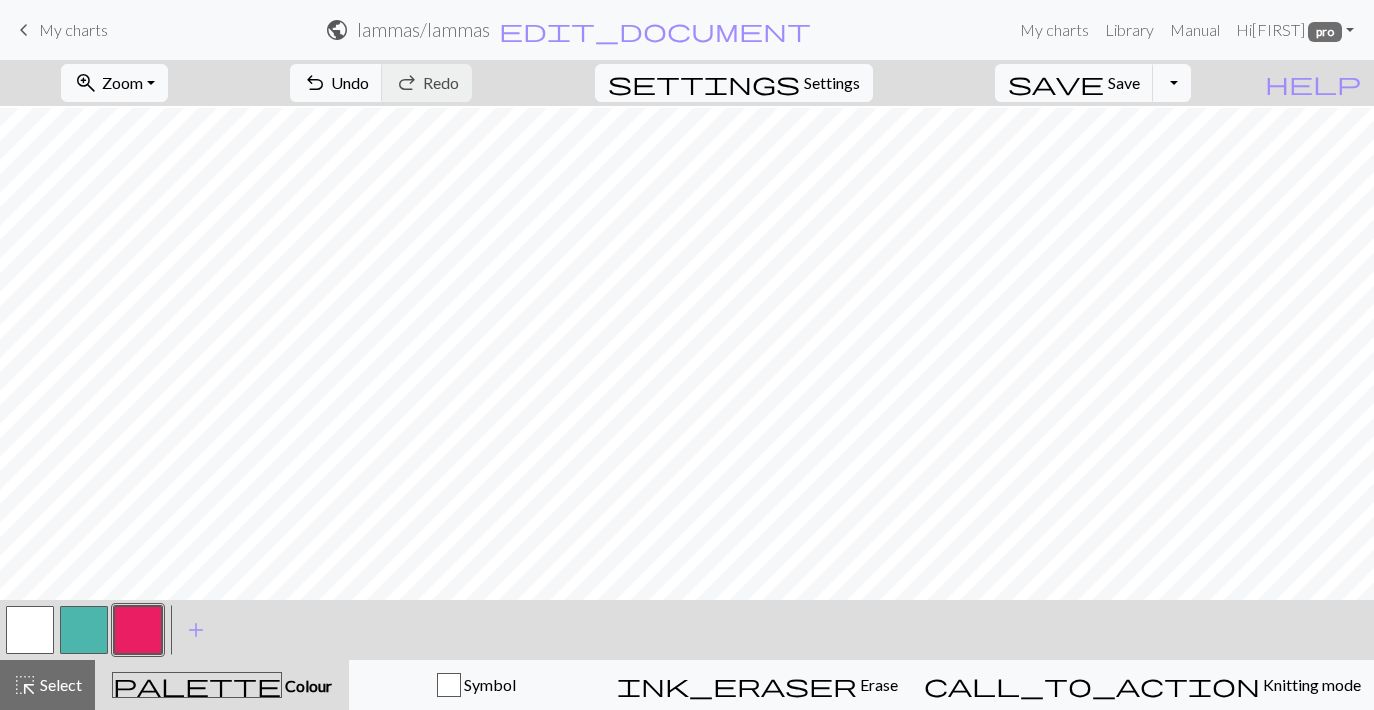 scroll, scrollTop: 362, scrollLeft: 0, axis: vertical 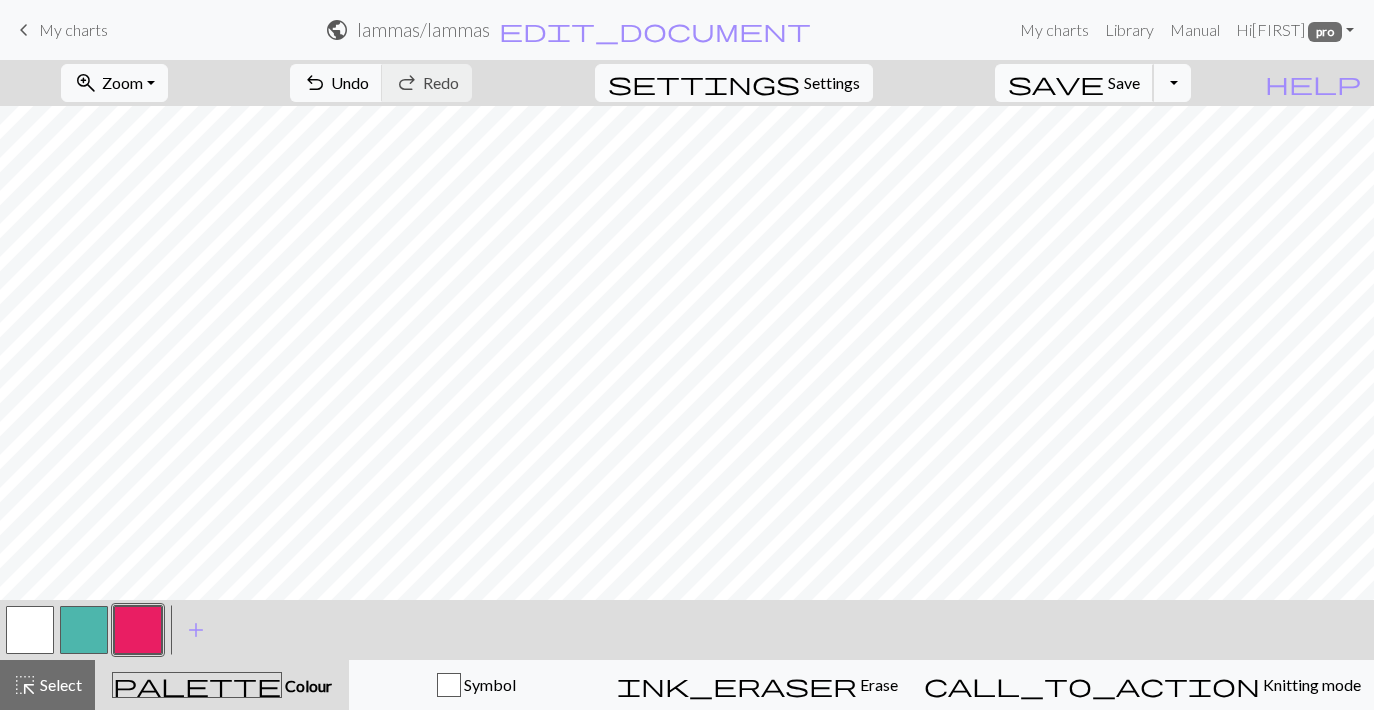 click on "save" at bounding box center (1056, 83) 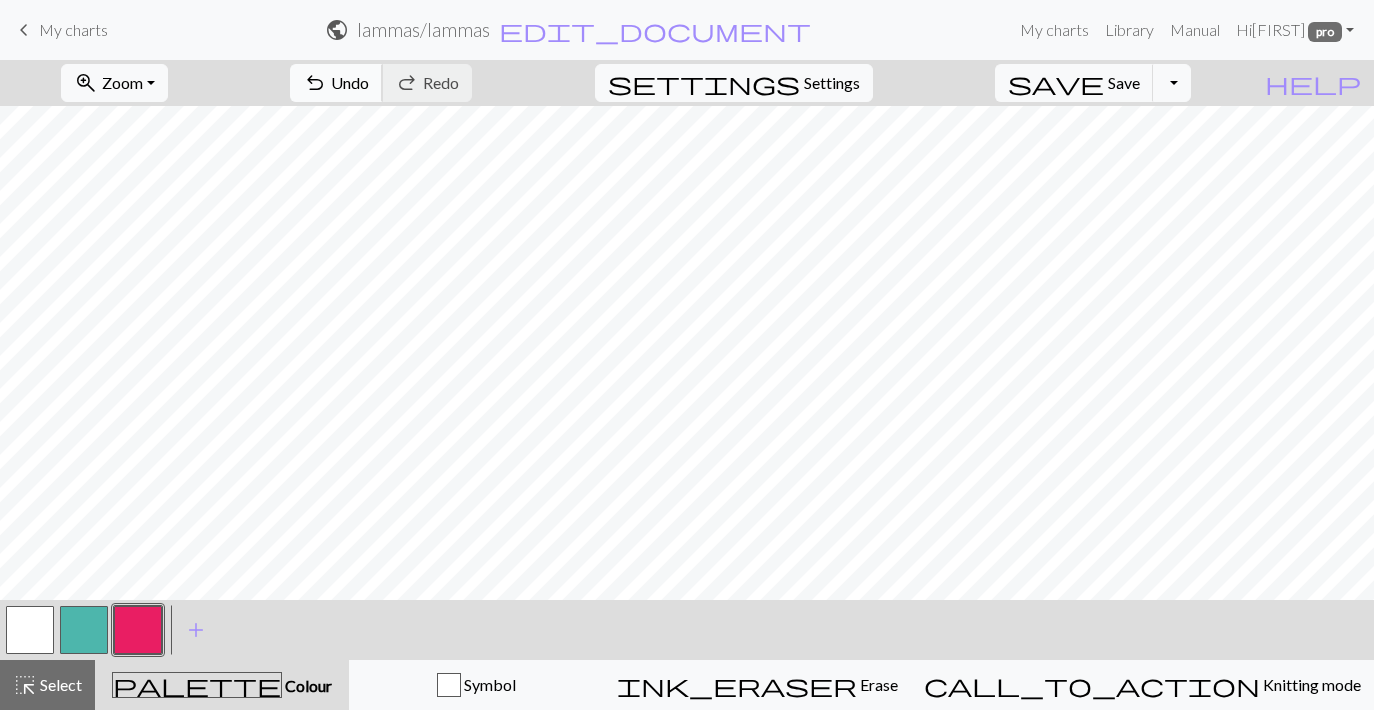 click on "Undo" at bounding box center [350, 82] 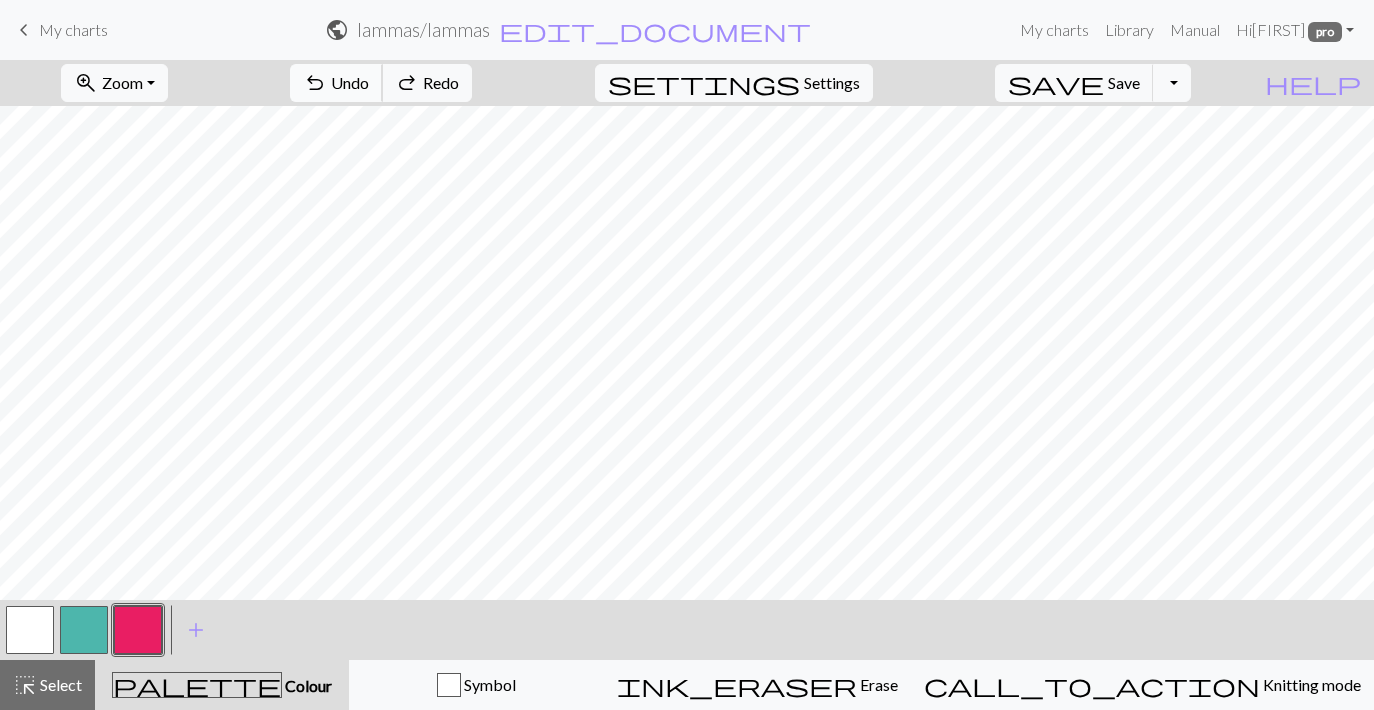 click on "Undo" at bounding box center (350, 82) 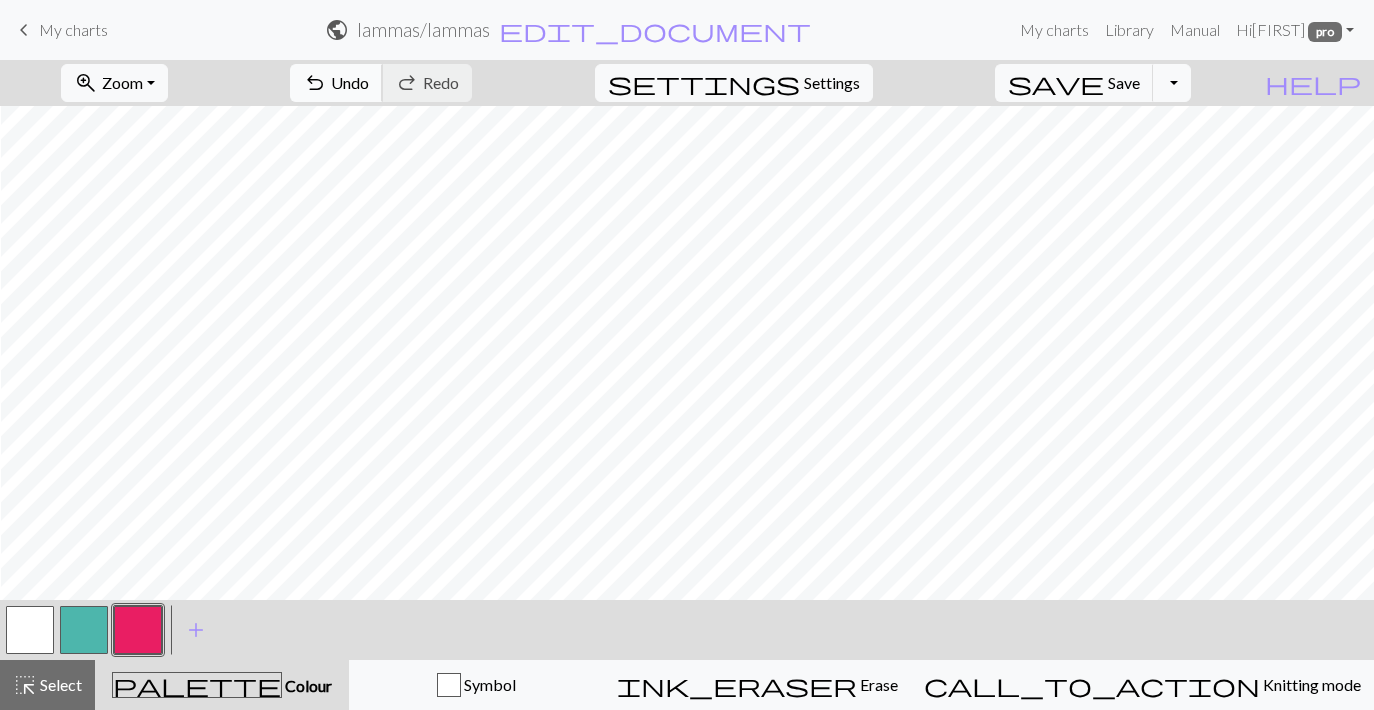scroll, scrollTop: 443, scrollLeft: 329, axis: both 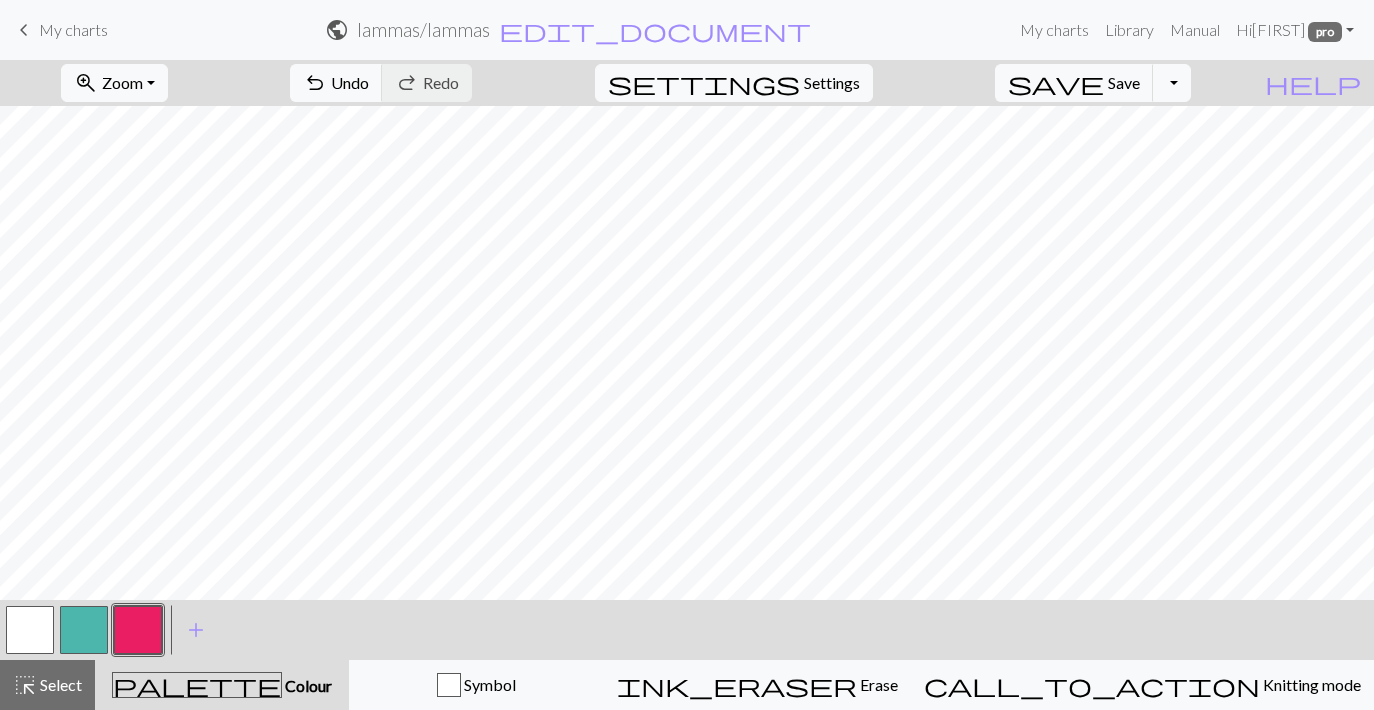 click at bounding box center [30, 630] 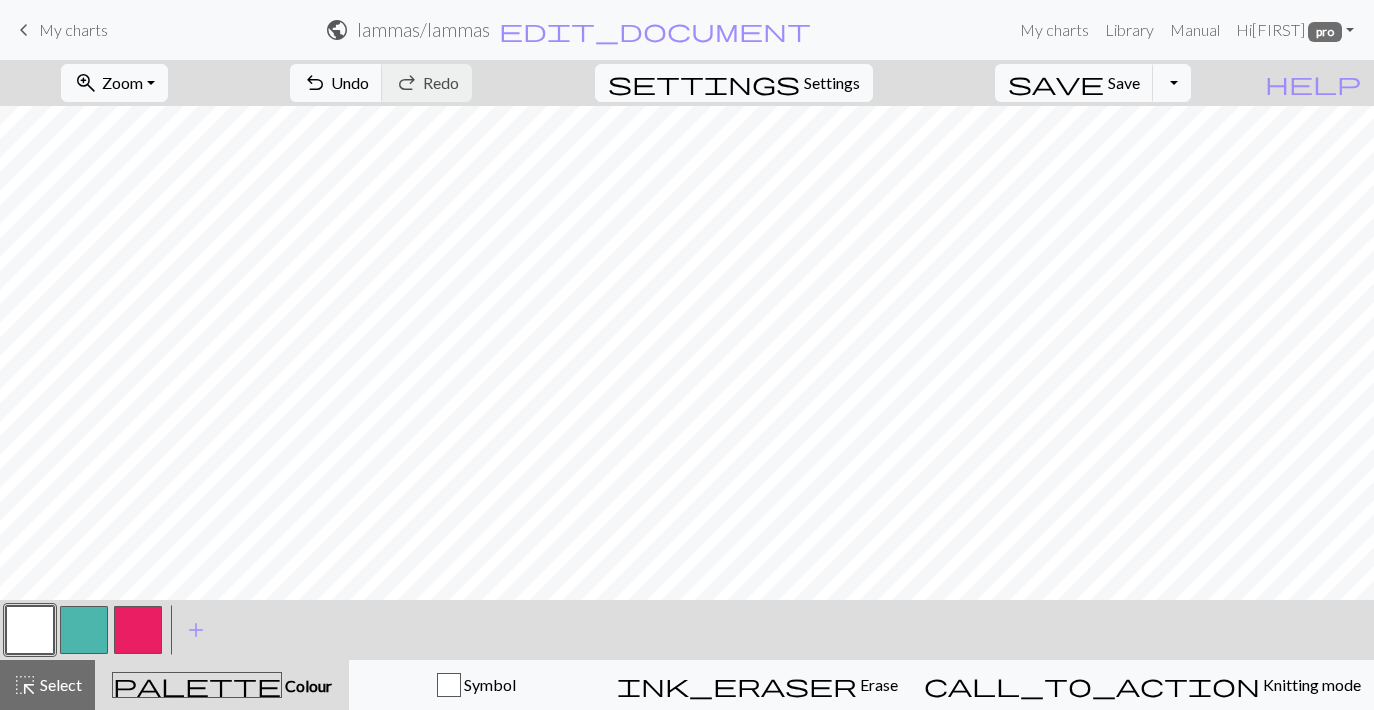 click at bounding box center (138, 630) 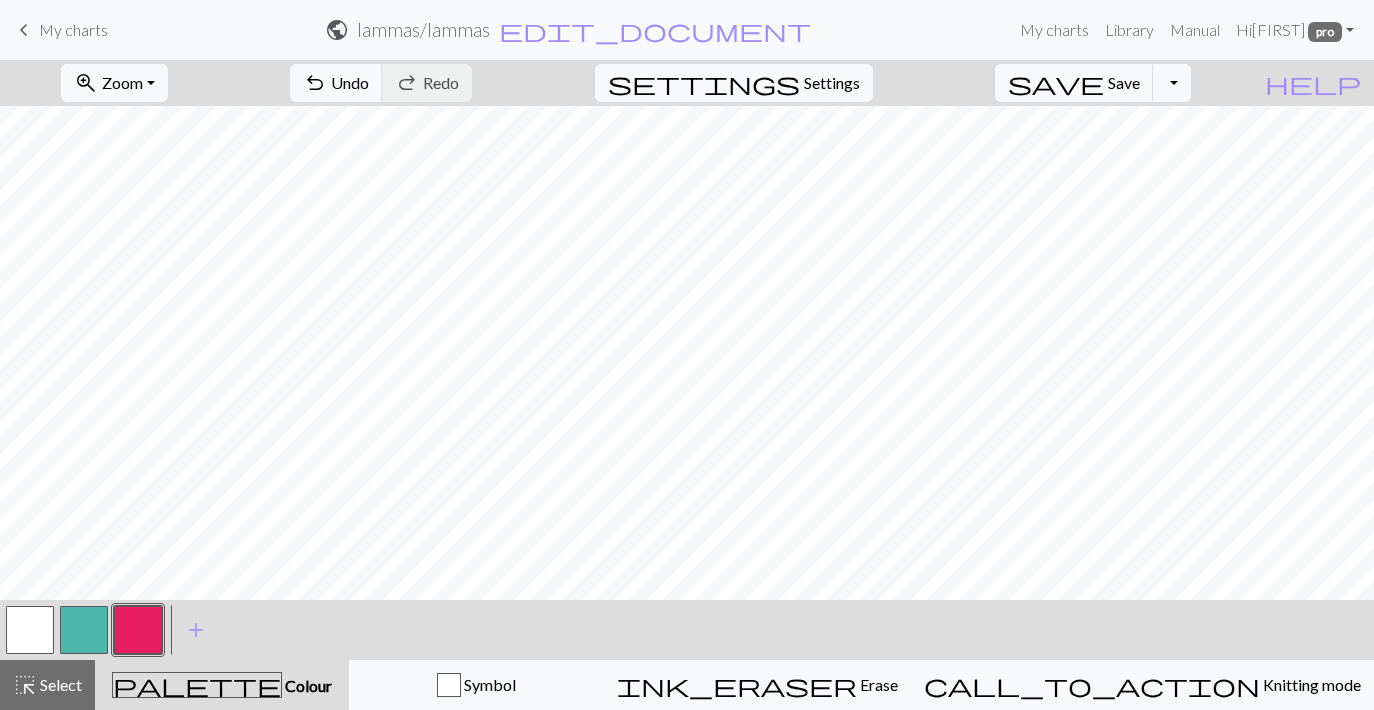 click at bounding box center (30, 630) 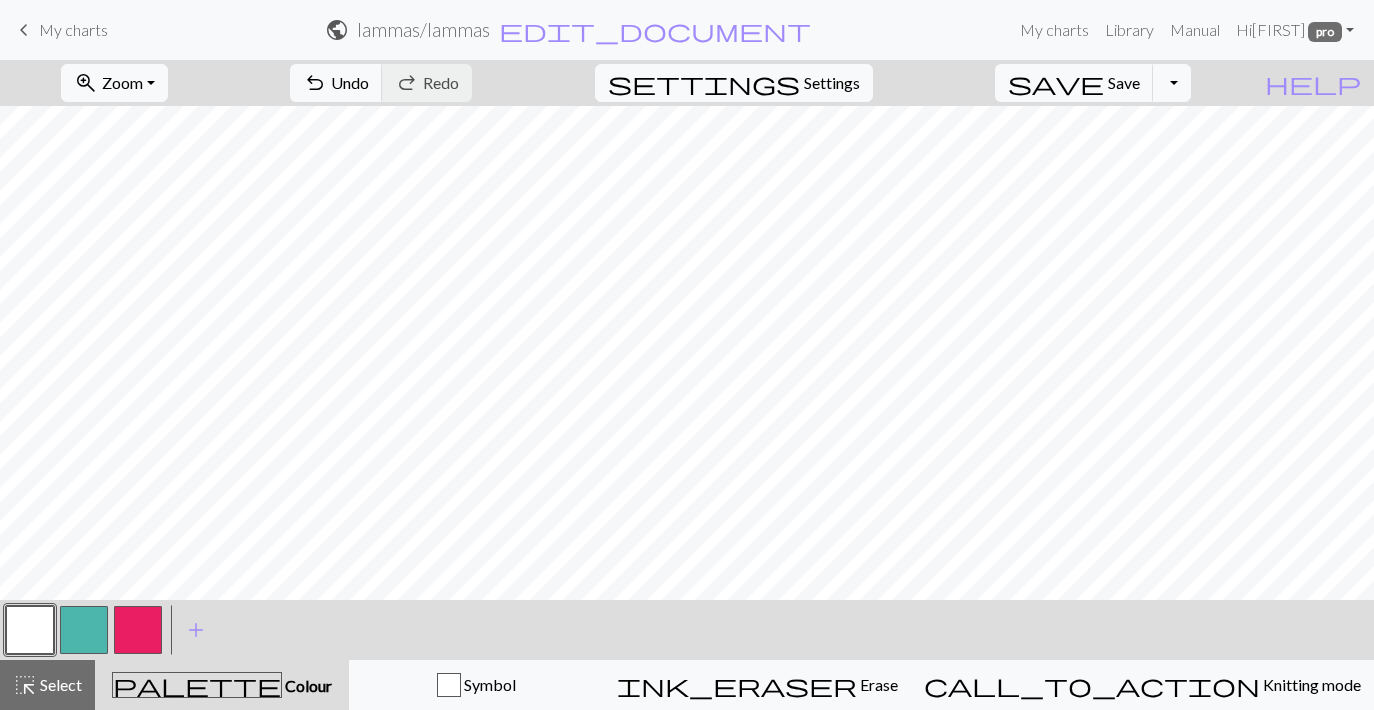 click at bounding box center (138, 630) 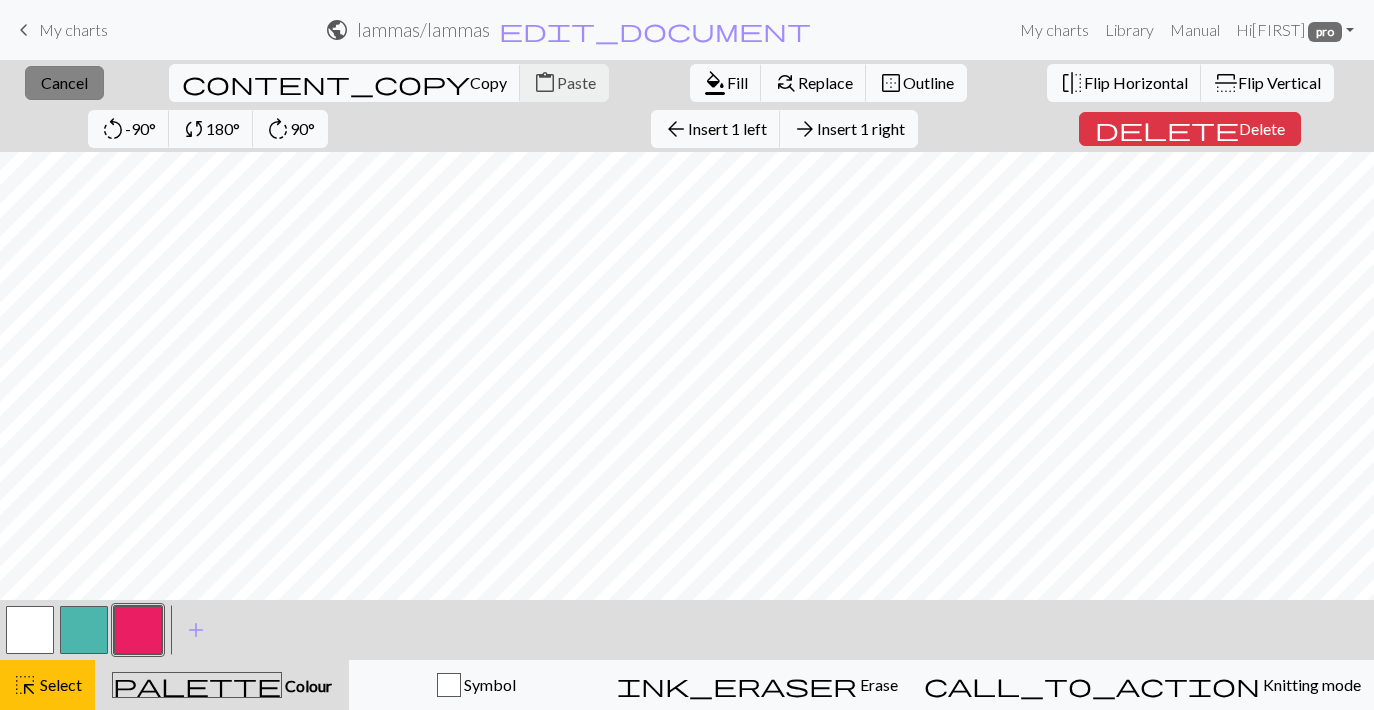 click on "Cancel" at bounding box center (64, 82) 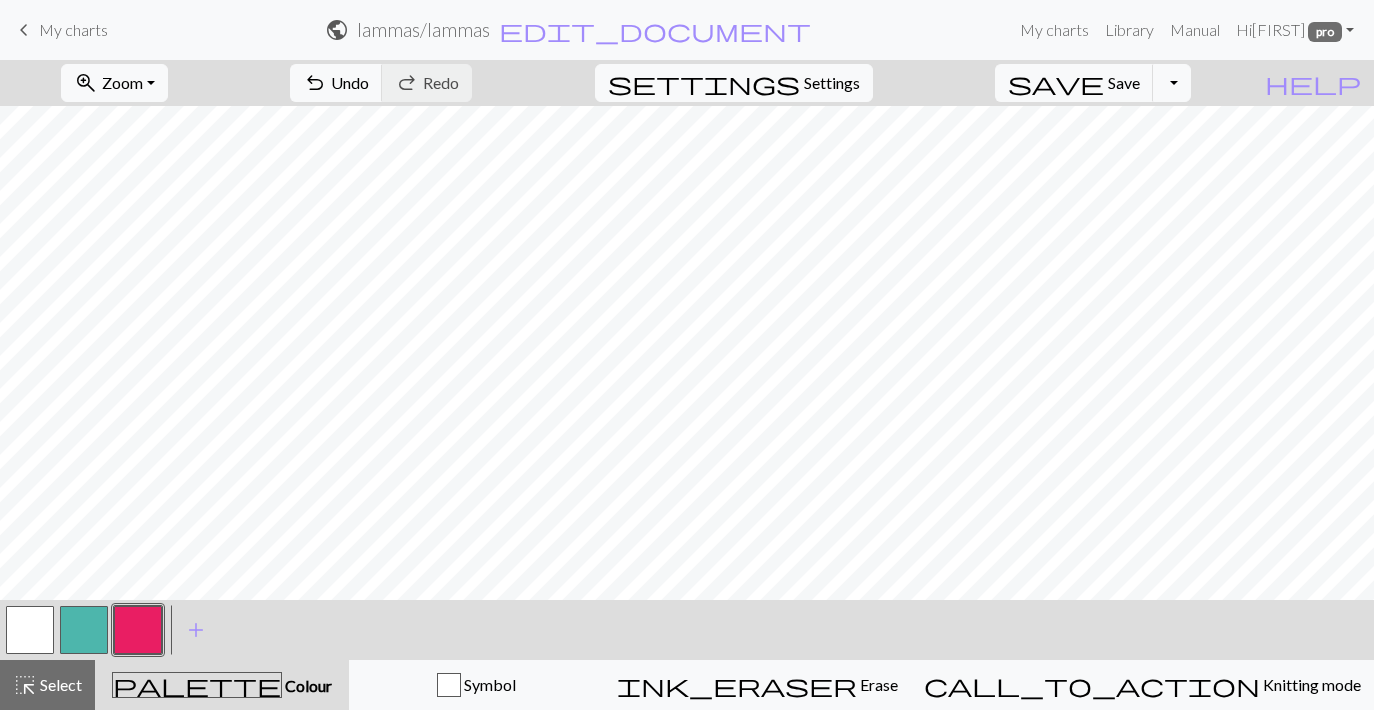 click at bounding box center [30, 630] 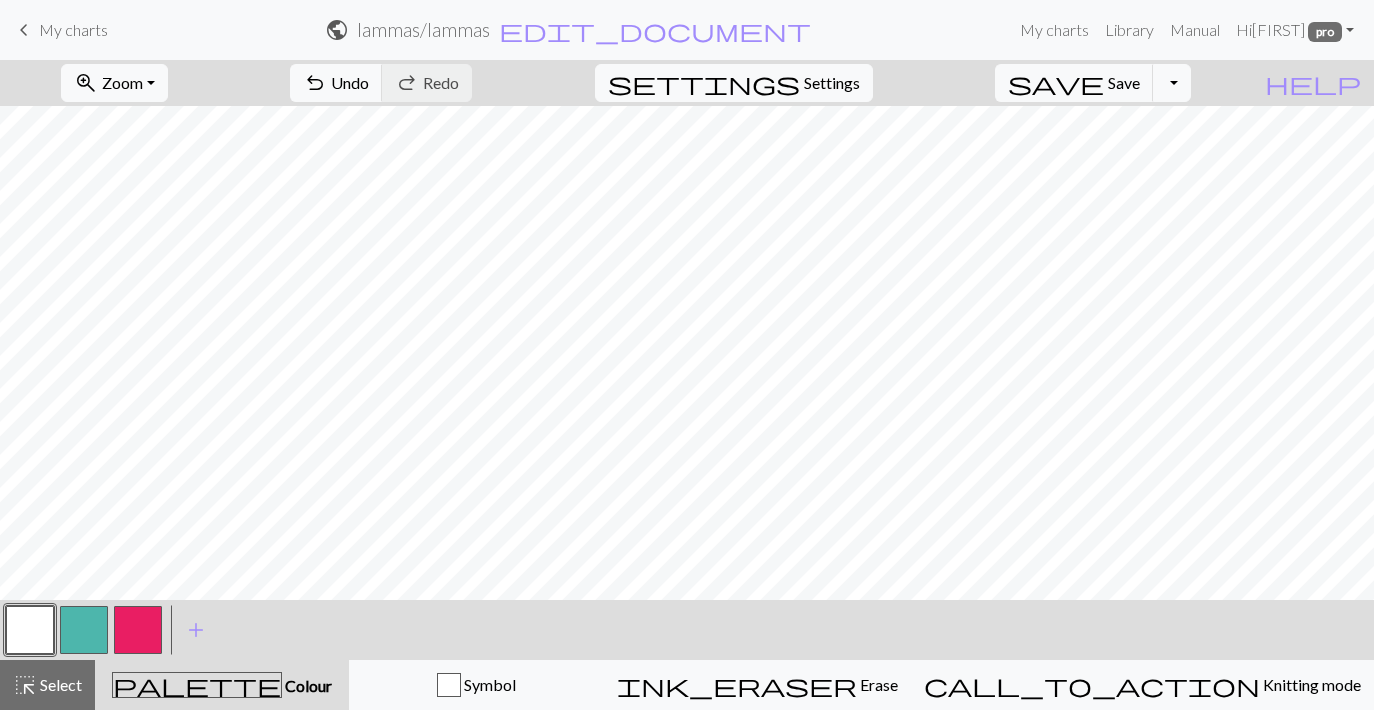 click at bounding box center (138, 630) 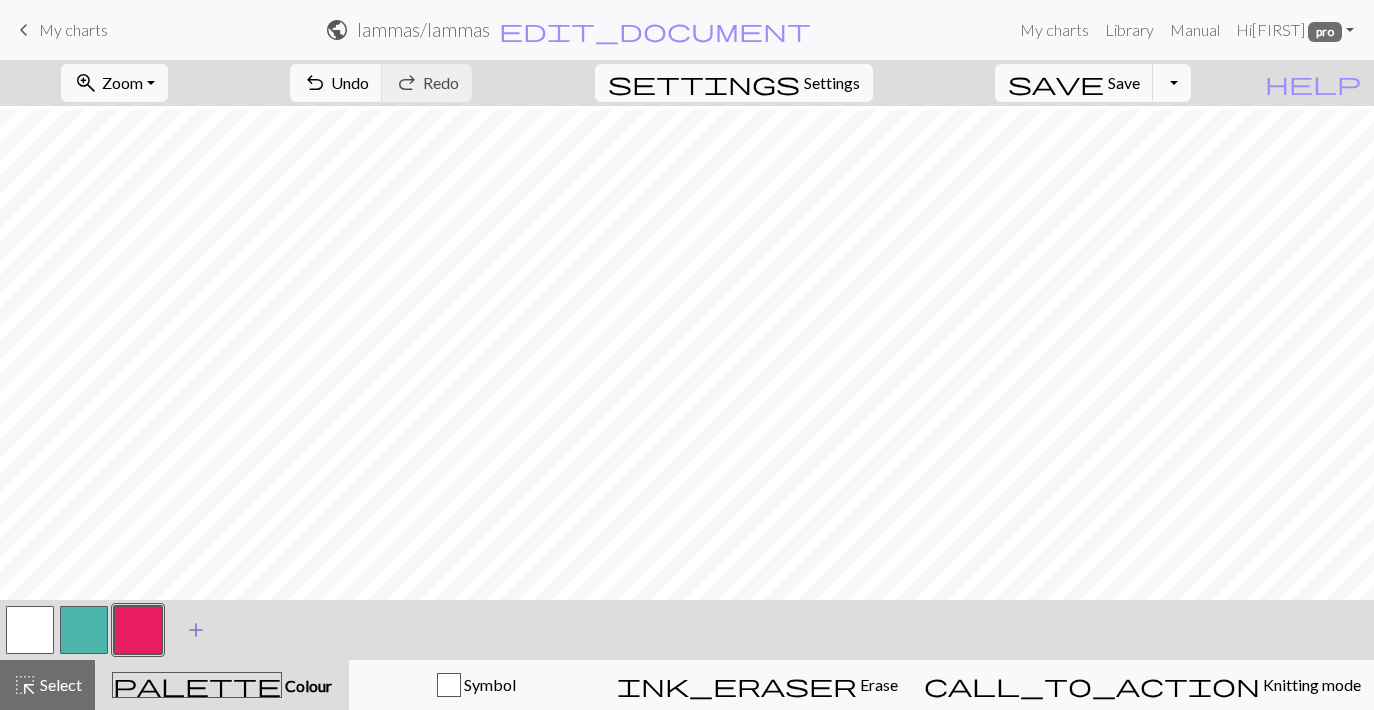 scroll, scrollTop: 464, scrollLeft: 0, axis: vertical 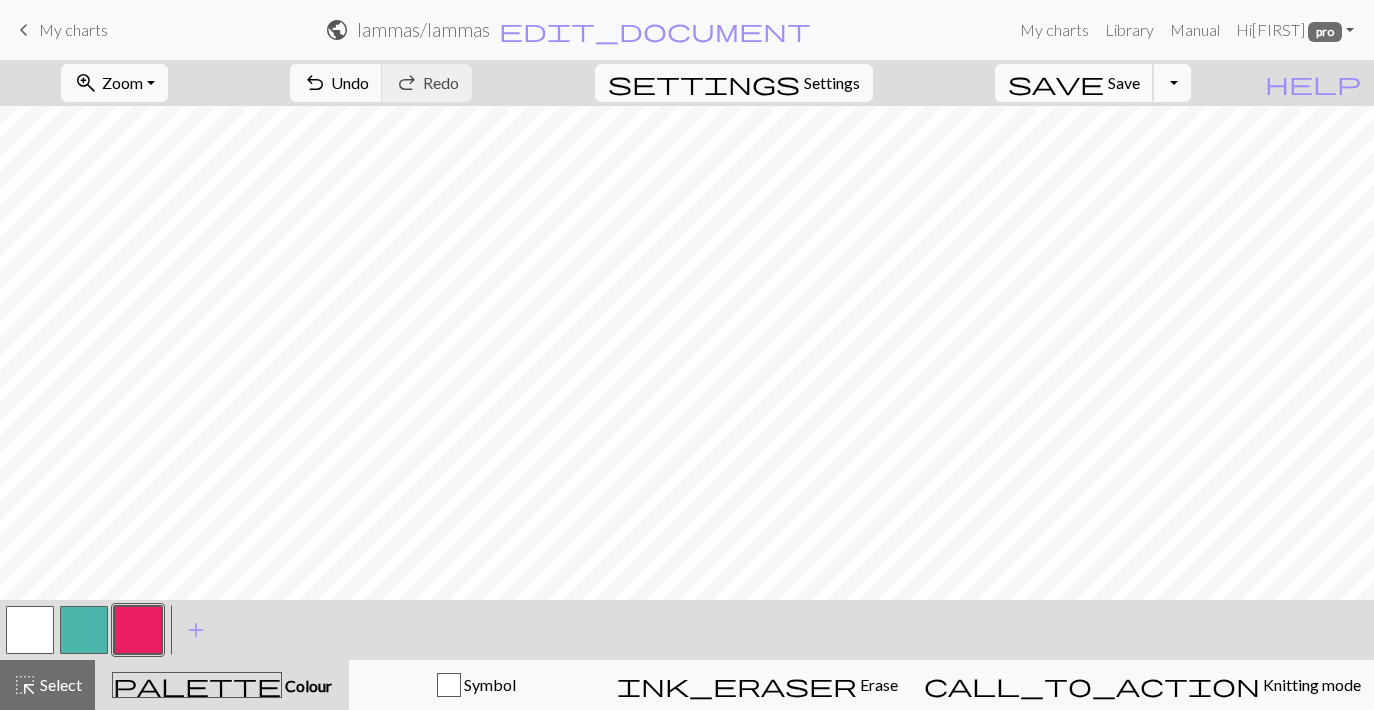 click on "Save" at bounding box center (1124, 82) 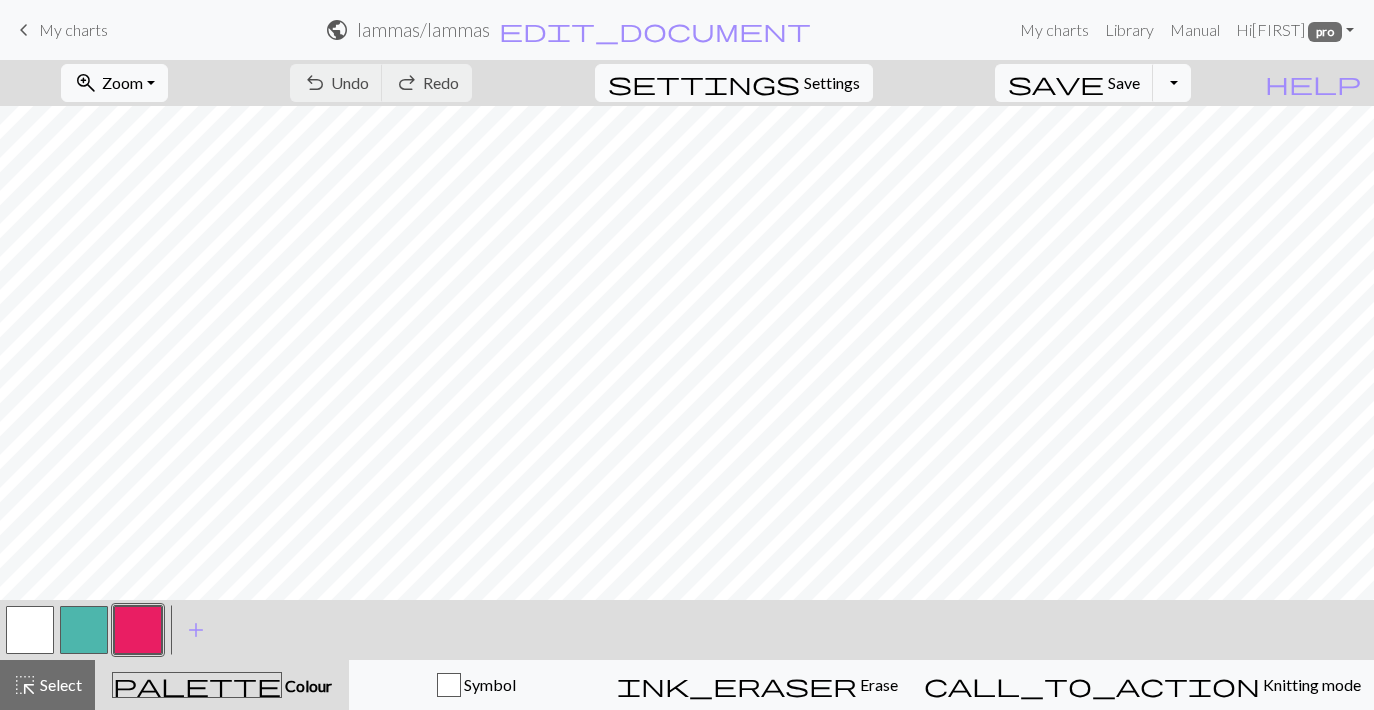 scroll, scrollTop: 0, scrollLeft: 0, axis: both 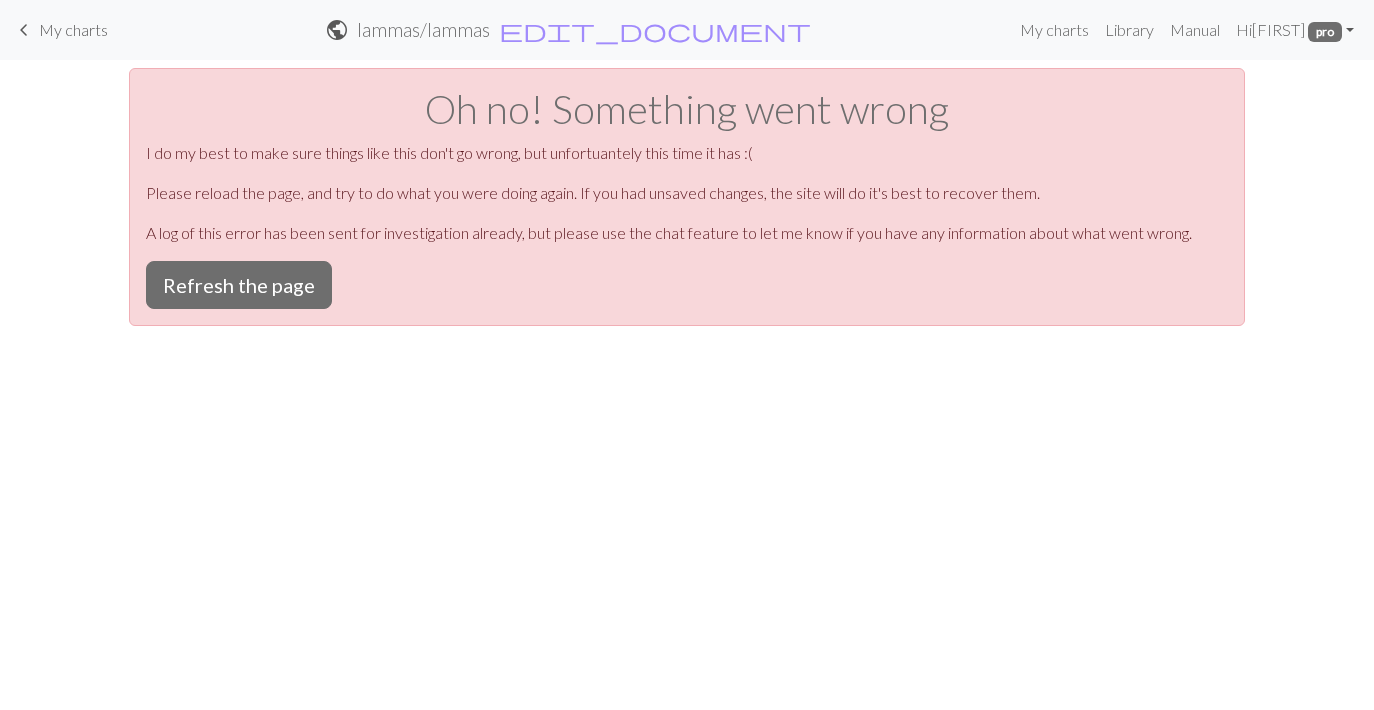 click on "My charts" at bounding box center (73, 29) 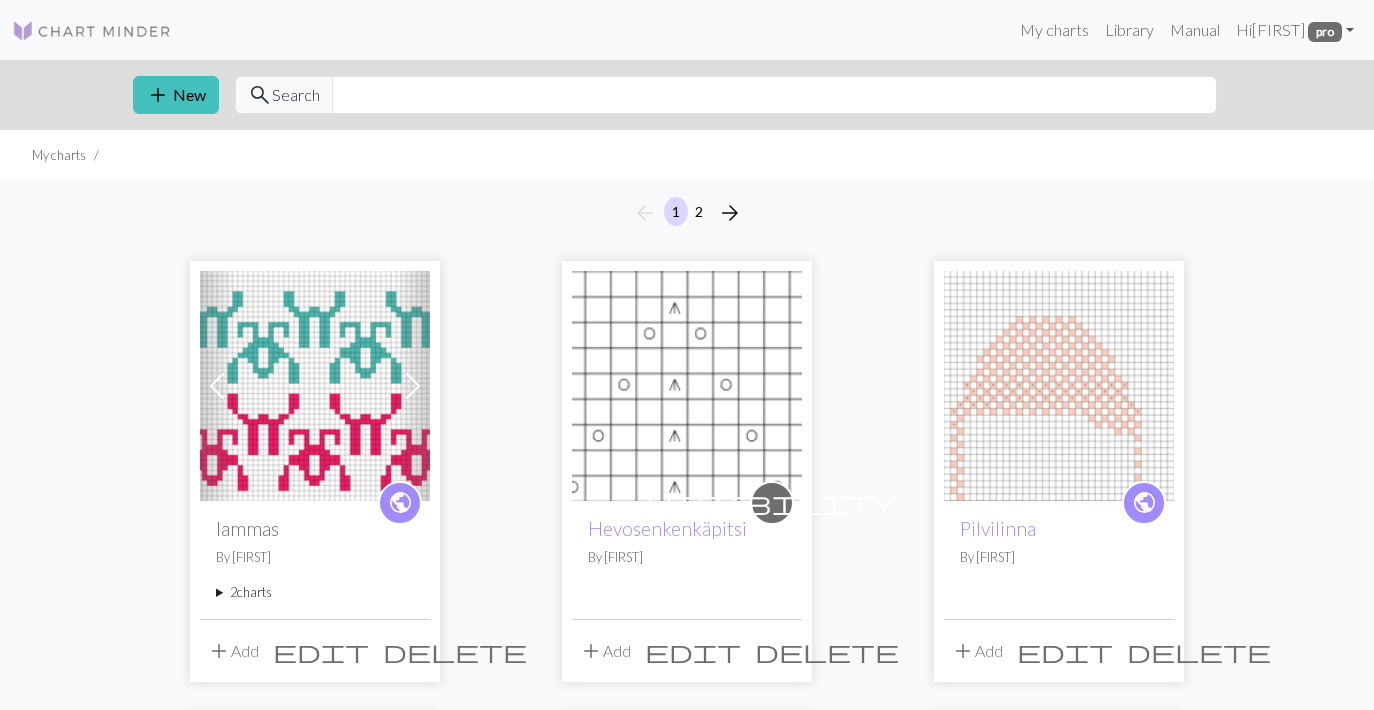 click at bounding box center [315, 386] 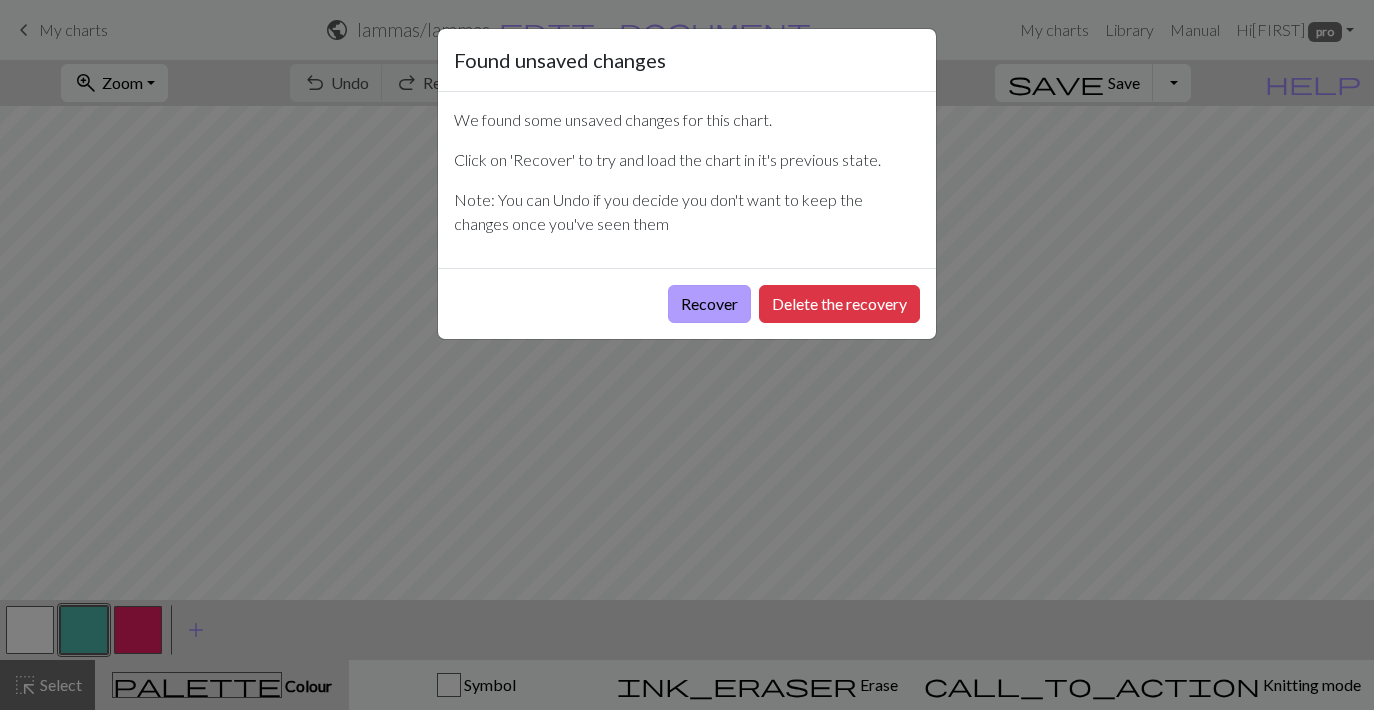 click on "Recover" at bounding box center (709, 304) 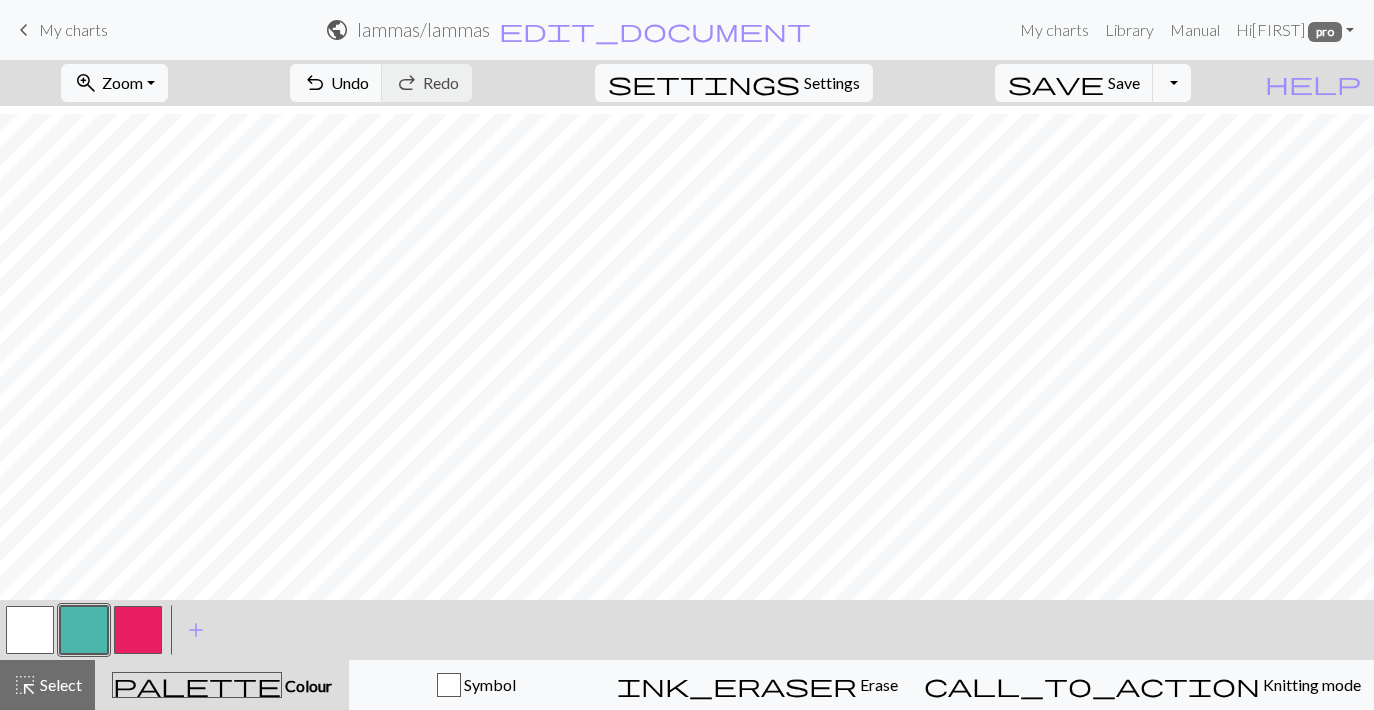 scroll, scrollTop: 400, scrollLeft: 0, axis: vertical 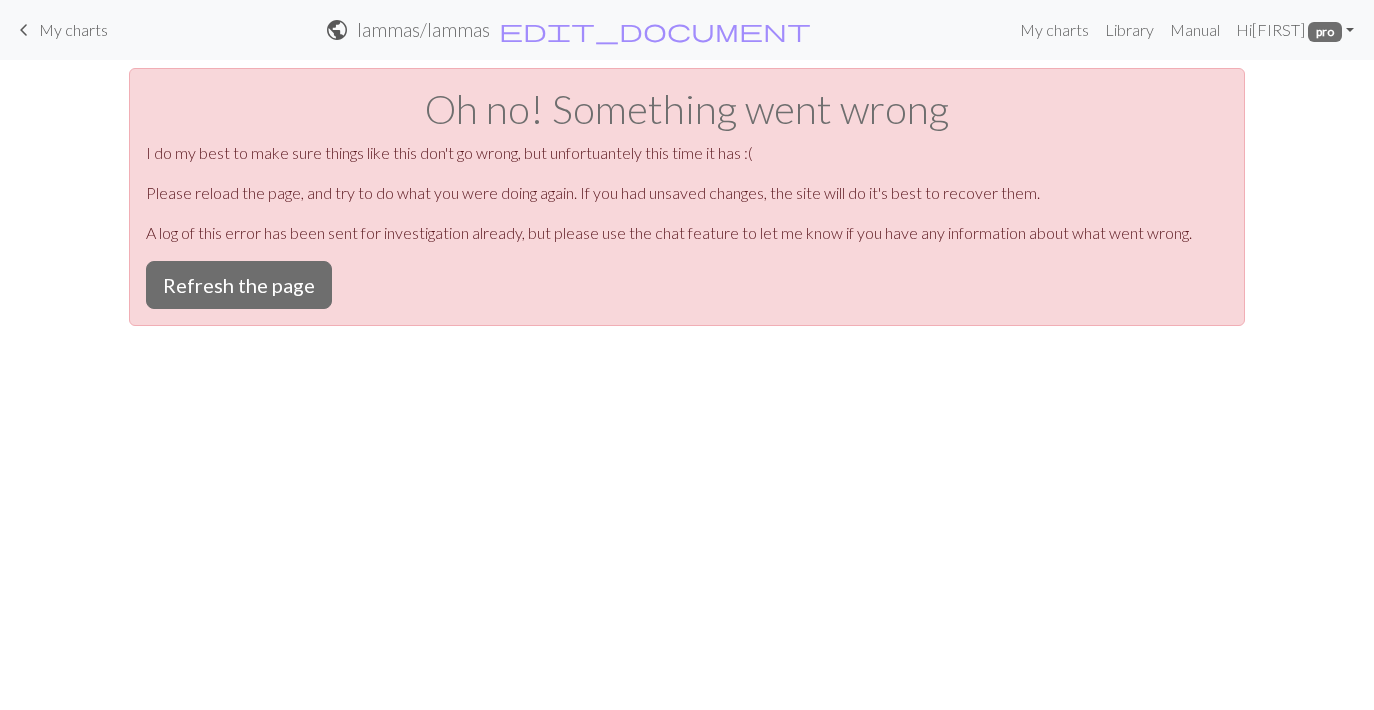 click on "My charts" at bounding box center (73, 29) 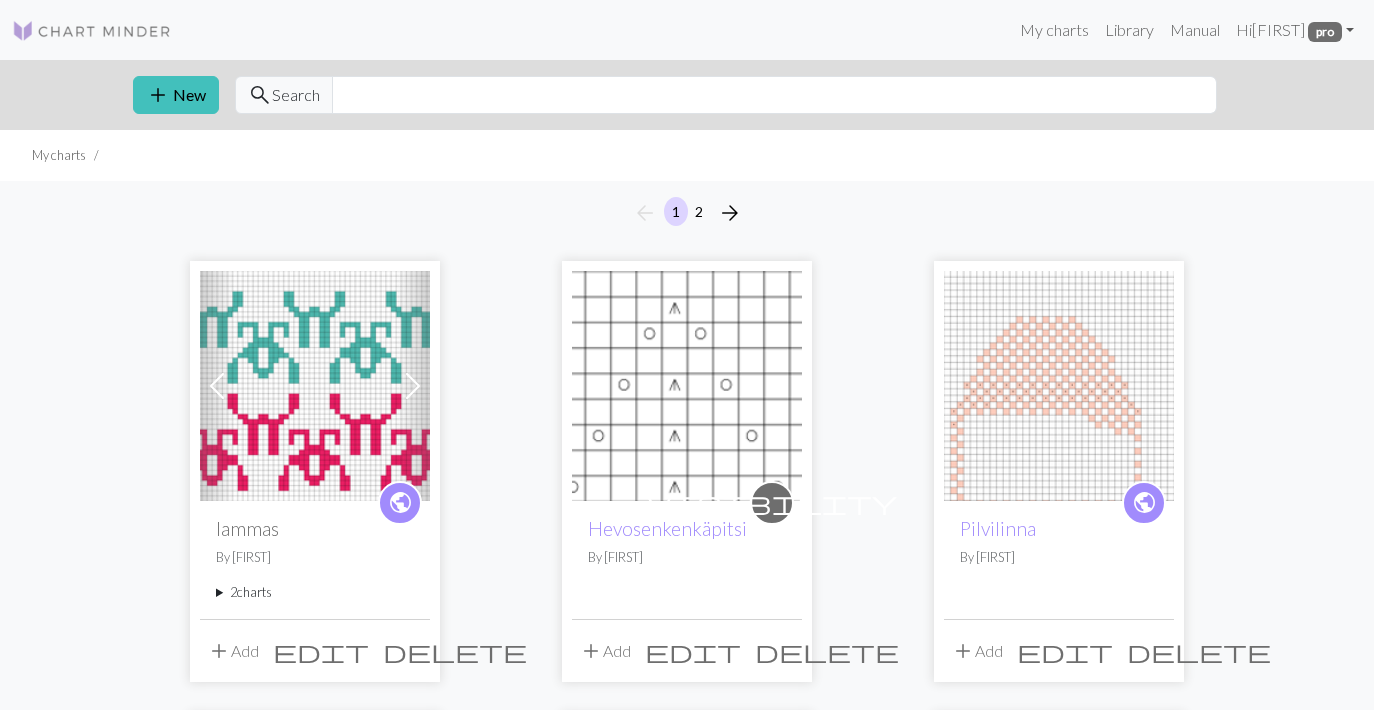 click at bounding box center (315, 386) 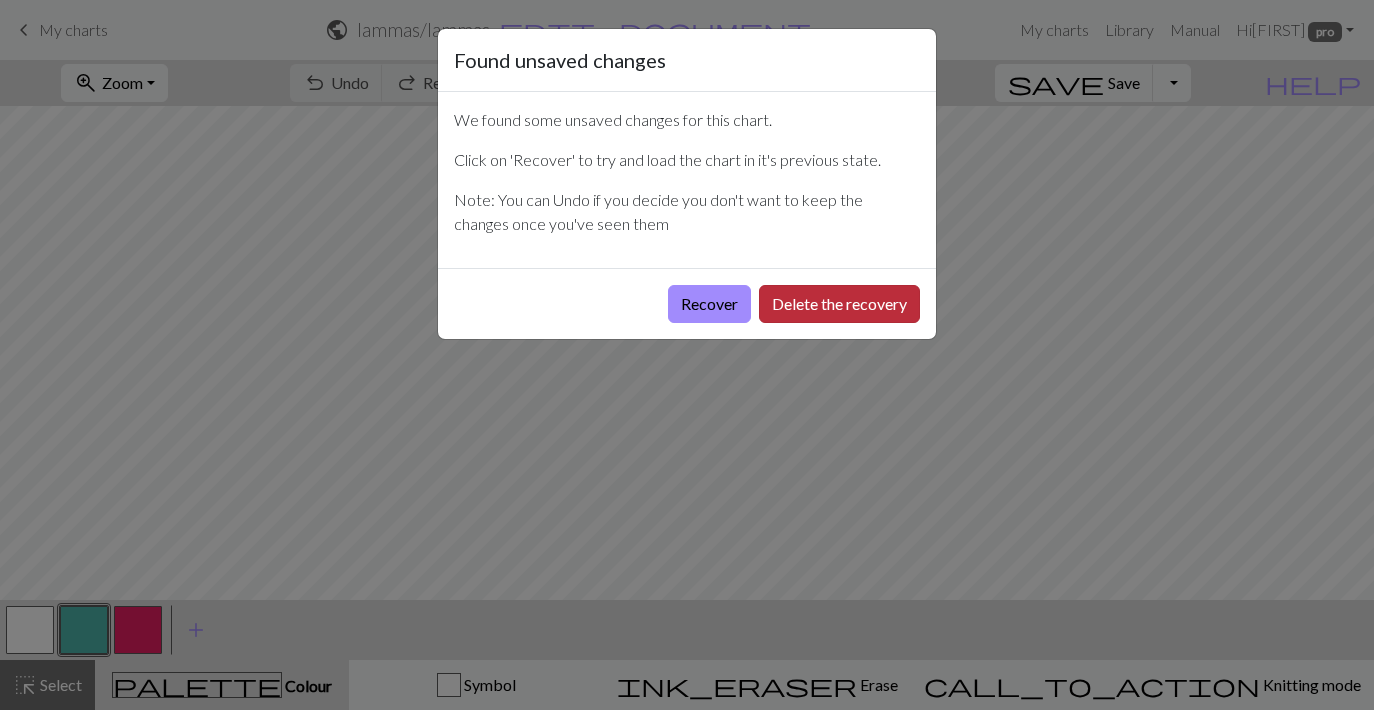 click on "Delete the recovery" at bounding box center [839, 304] 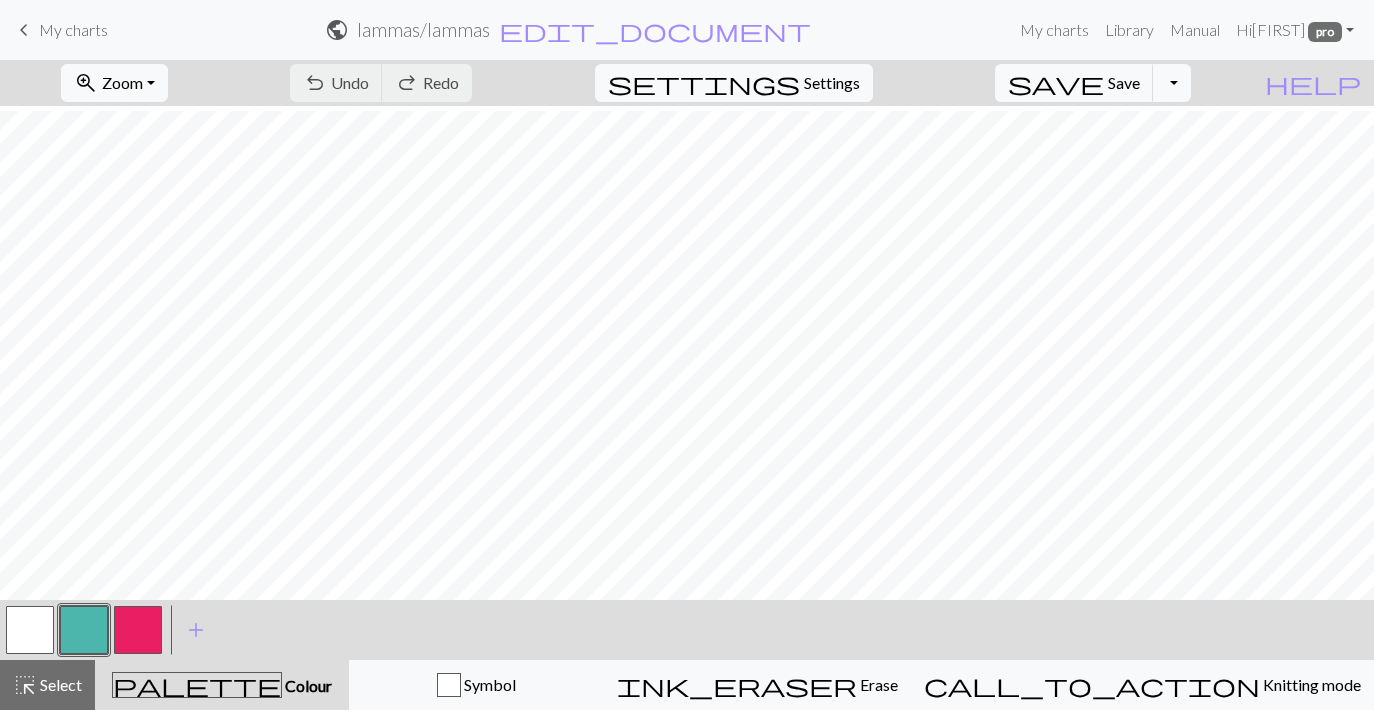 scroll, scrollTop: 0, scrollLeft: 0, axis: both 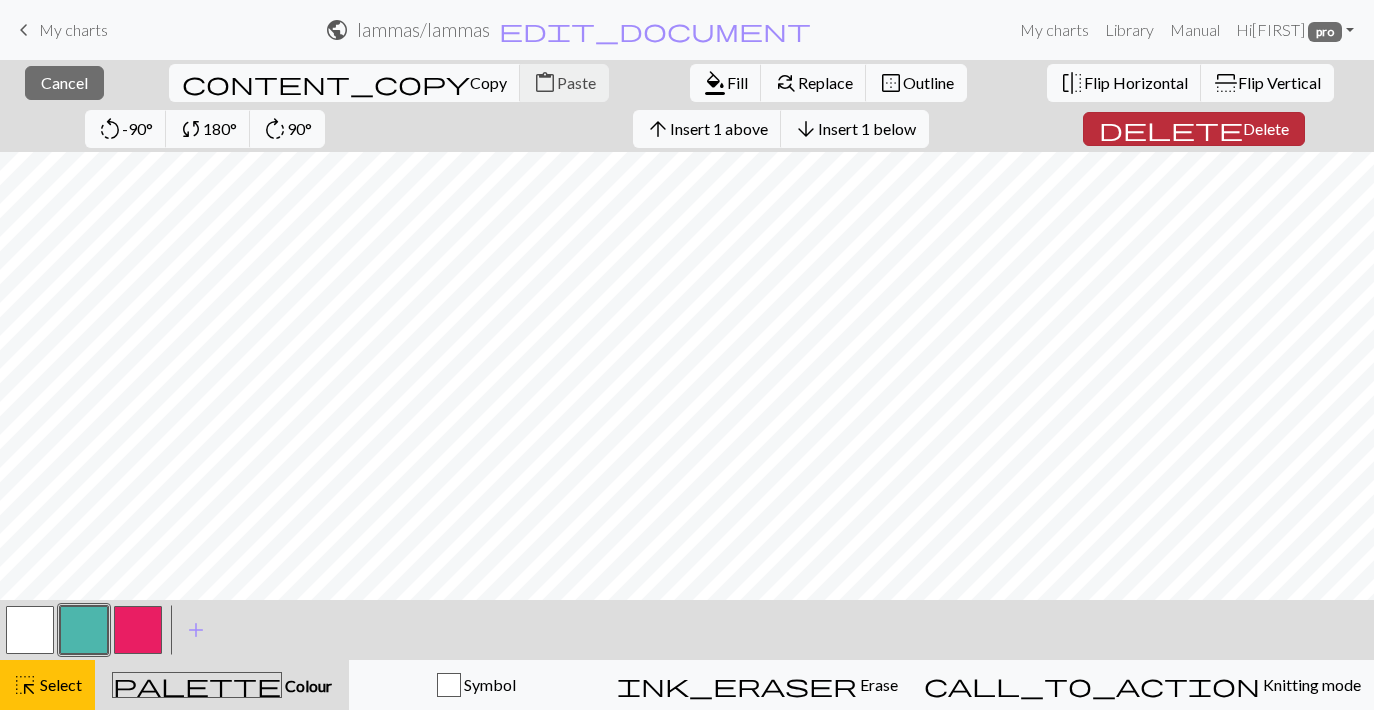 click on "Delete" at bounding box center (1266, 128) 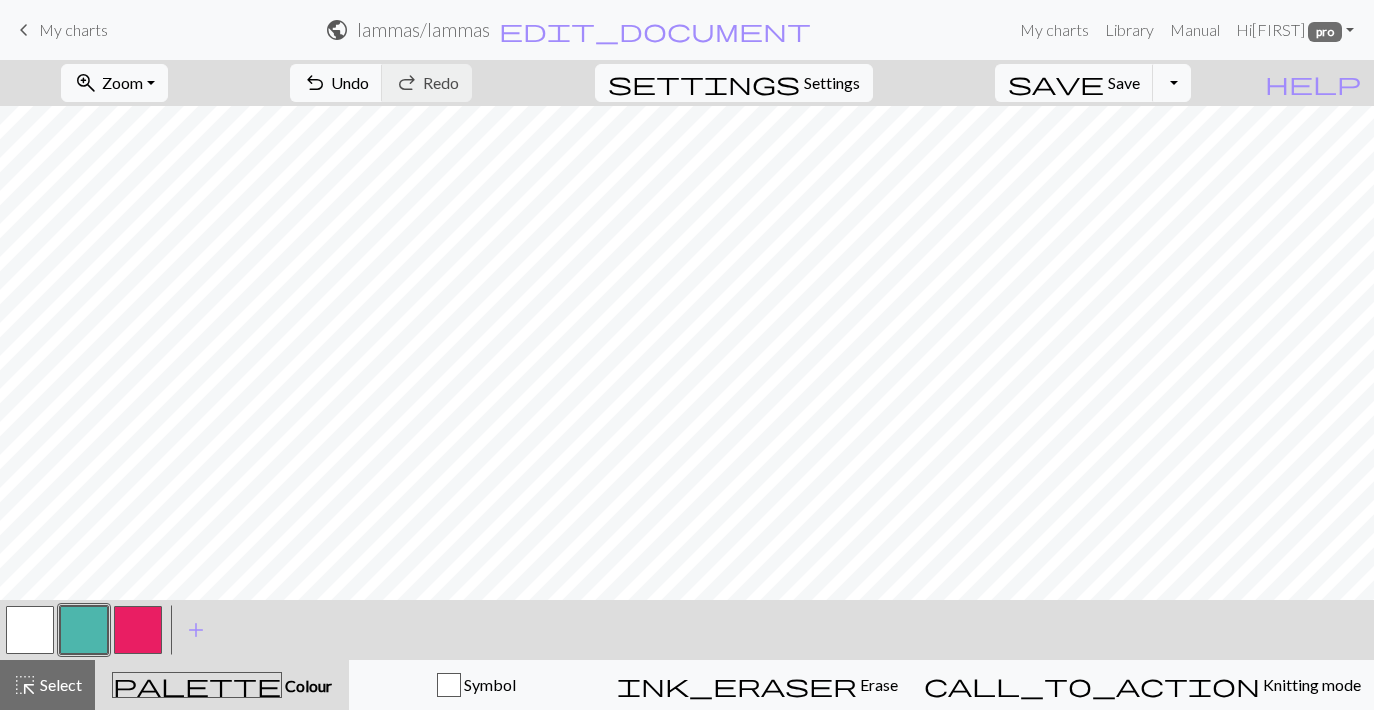 click on "zoom_in Zoom Zoom Fit all Fit width Fit height 50% 100% 150% 200% undo Undo Undo redo Redo Redo settings  Settings save Save Save Toggle Dropdown file_copy  Save a copy save_alt  Download help Show me around < > add Add a  colour highlight_alt   Select   Select palette   Colour   Colour   Symbol ink_eraser   Erase   Erase call_to_action   Knitting mode   Knitting mode" at bounding box center (687, 385) 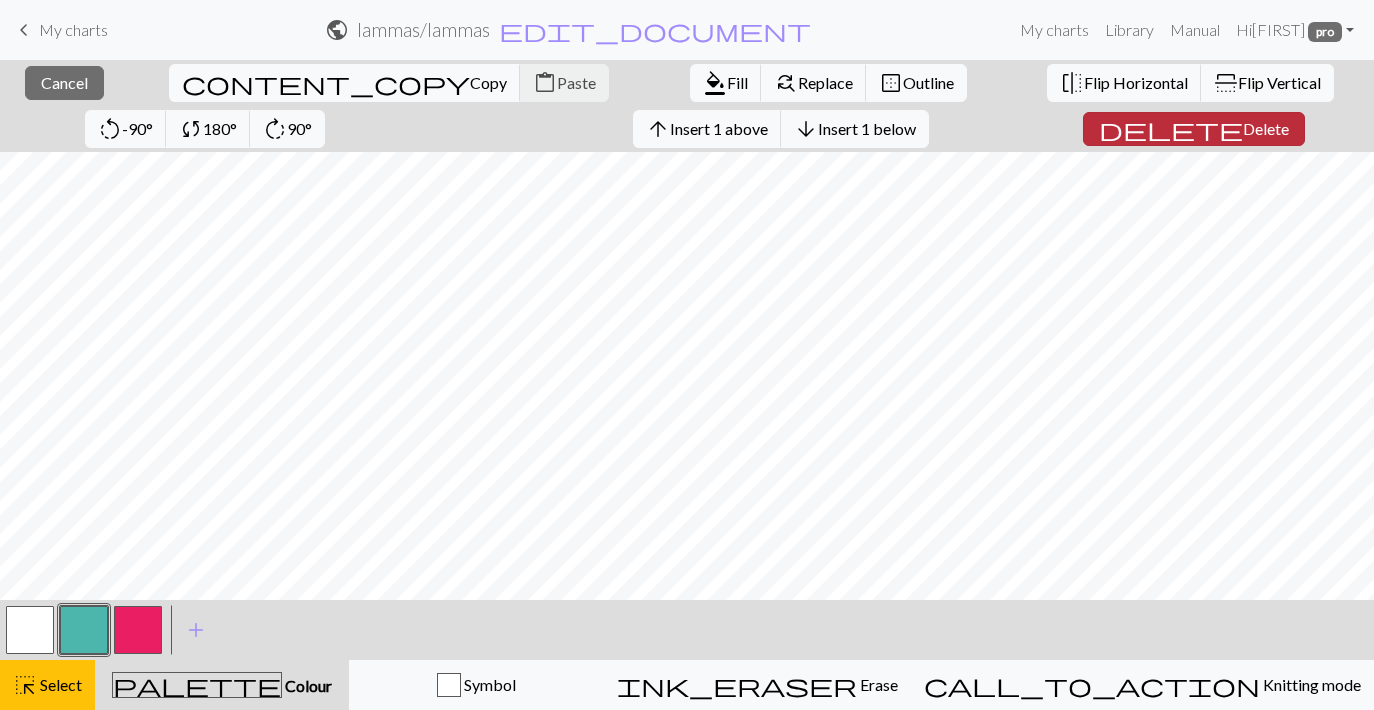 click on "Delete" at bounding box center [1266, 128] 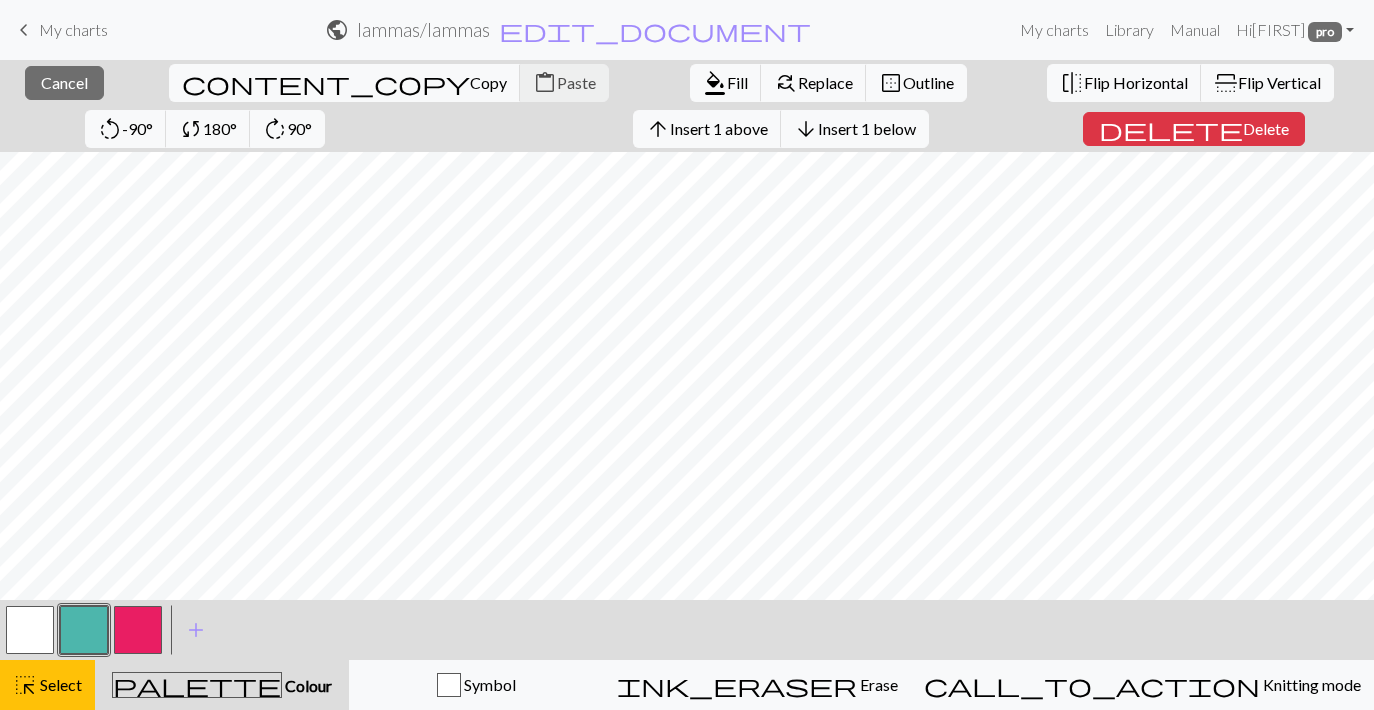 click on "close Cancel content_copy  Copy content_paste  Paste format_color_fill  Fill find_replace  Replace border_outer  Outline flip  Flip Horizontal flip  Flip Vertical rotate_left  -90° sync  180° rotate_right  90° arrow_upward  Insert 1 above arrow_downward Insert 1 below delete  Delete < > add Add a  colour highlight_alt   Select   Select palette   Colour   Colour   Symbol ink_eraser   Erase   Erase call_to_action   Knitting mode   Knitting mode" at bounding box center [687, 385] 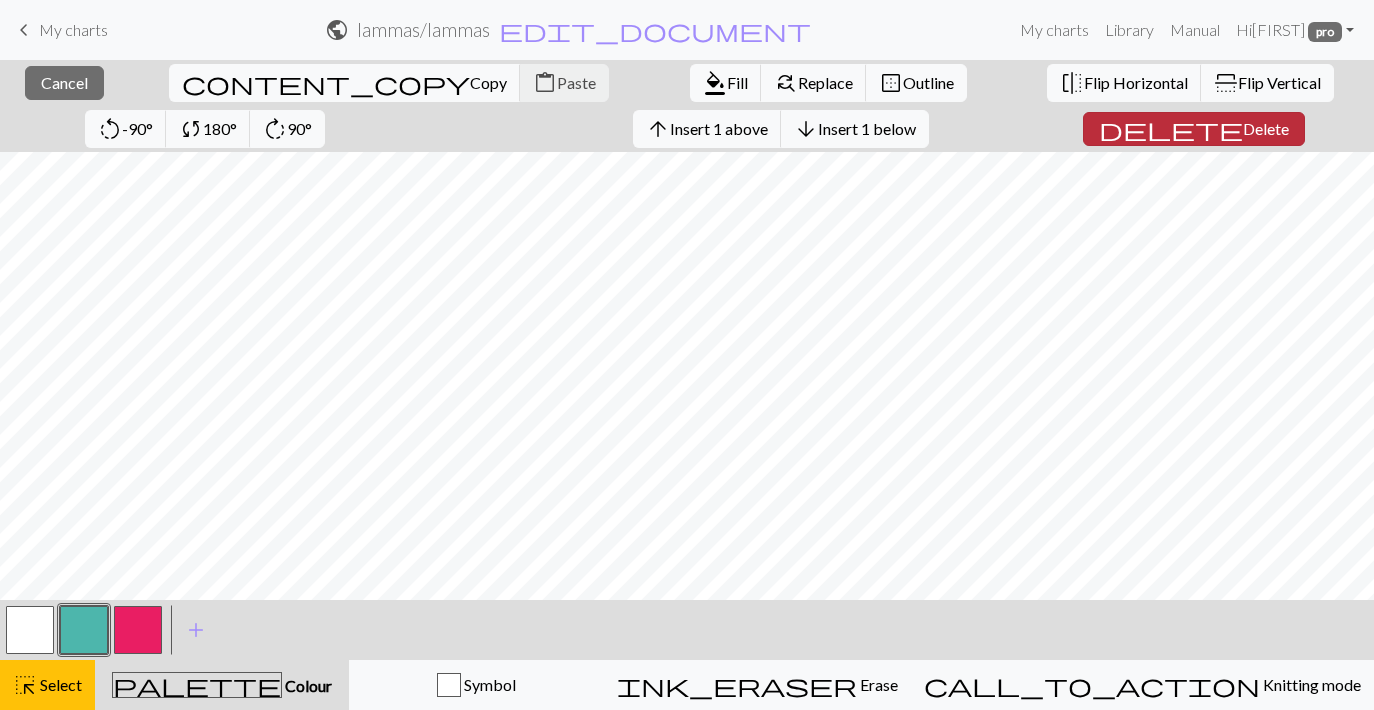 click on "Delete" at bounding box center [1266, 128] 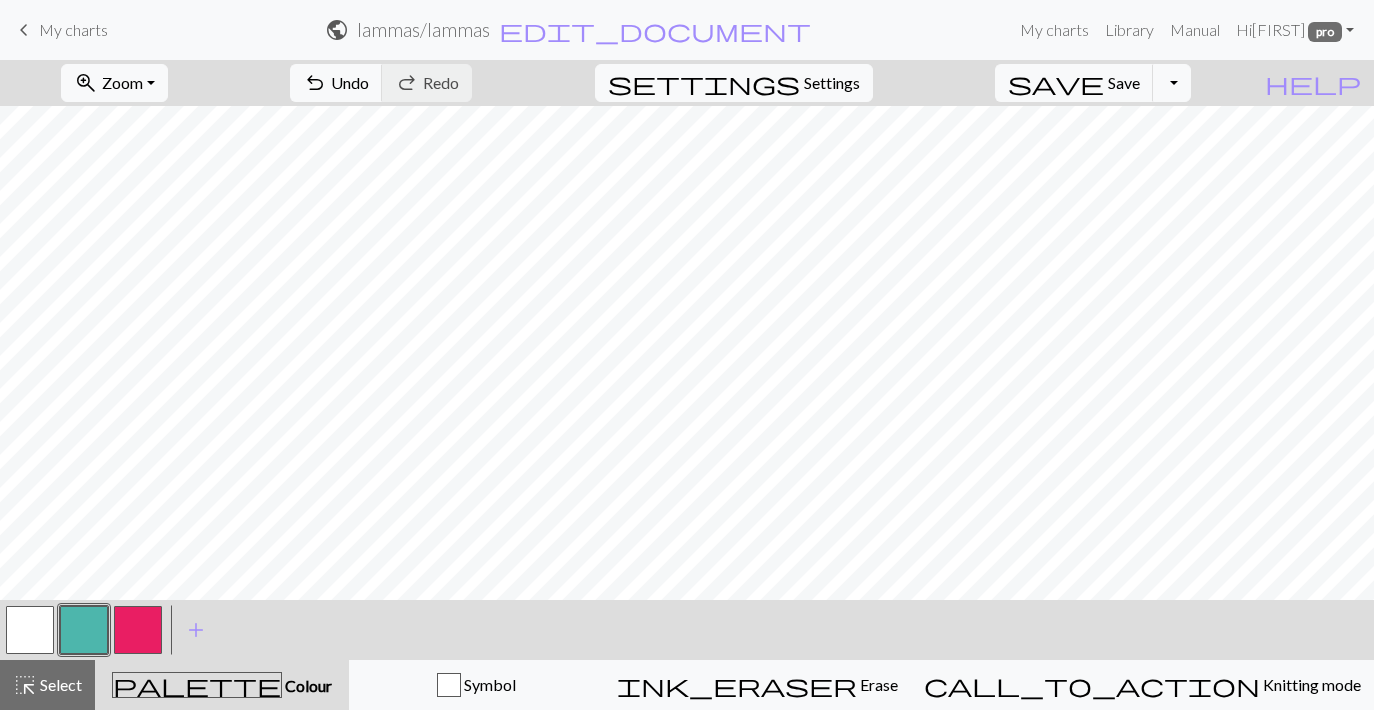 click at bounding box center (30, 630) 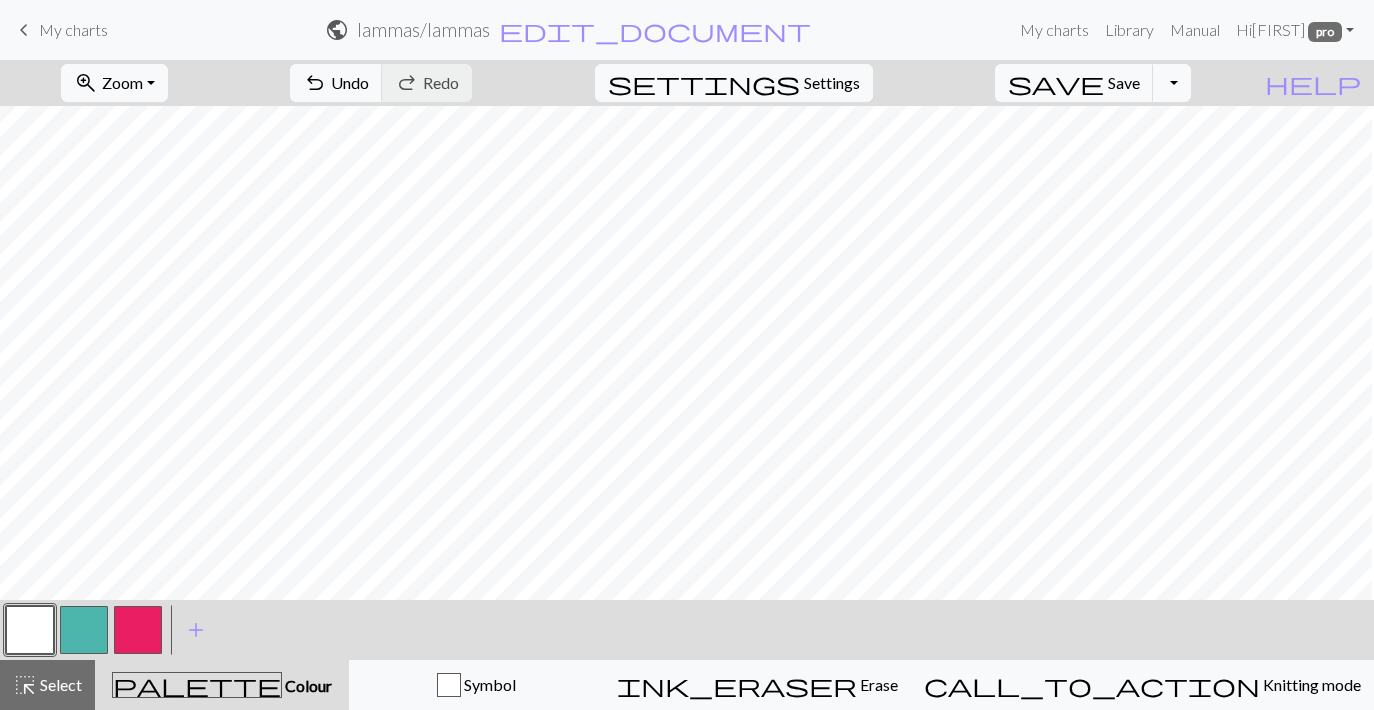 scroll, scrollTop: 0, scrollLeft: 303, axis: horizontal 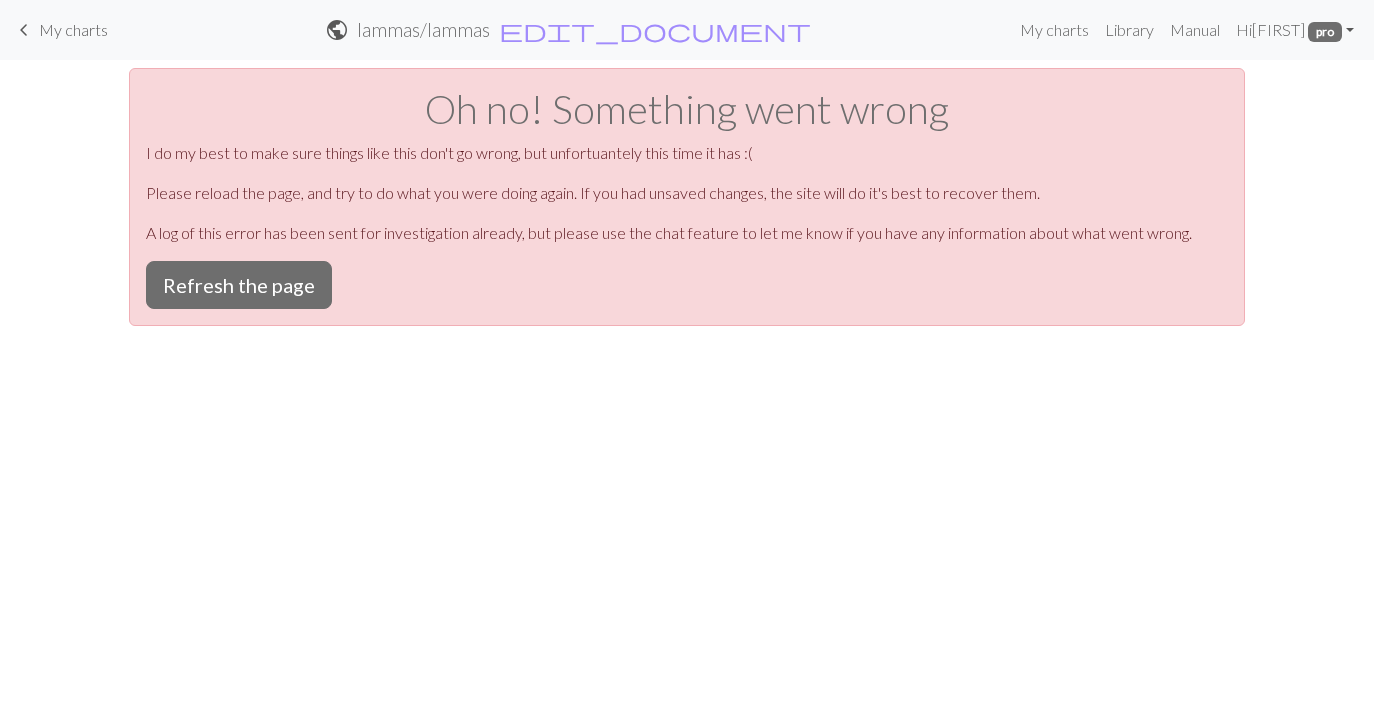 click on "My charts" at bounding box center (73, 29) 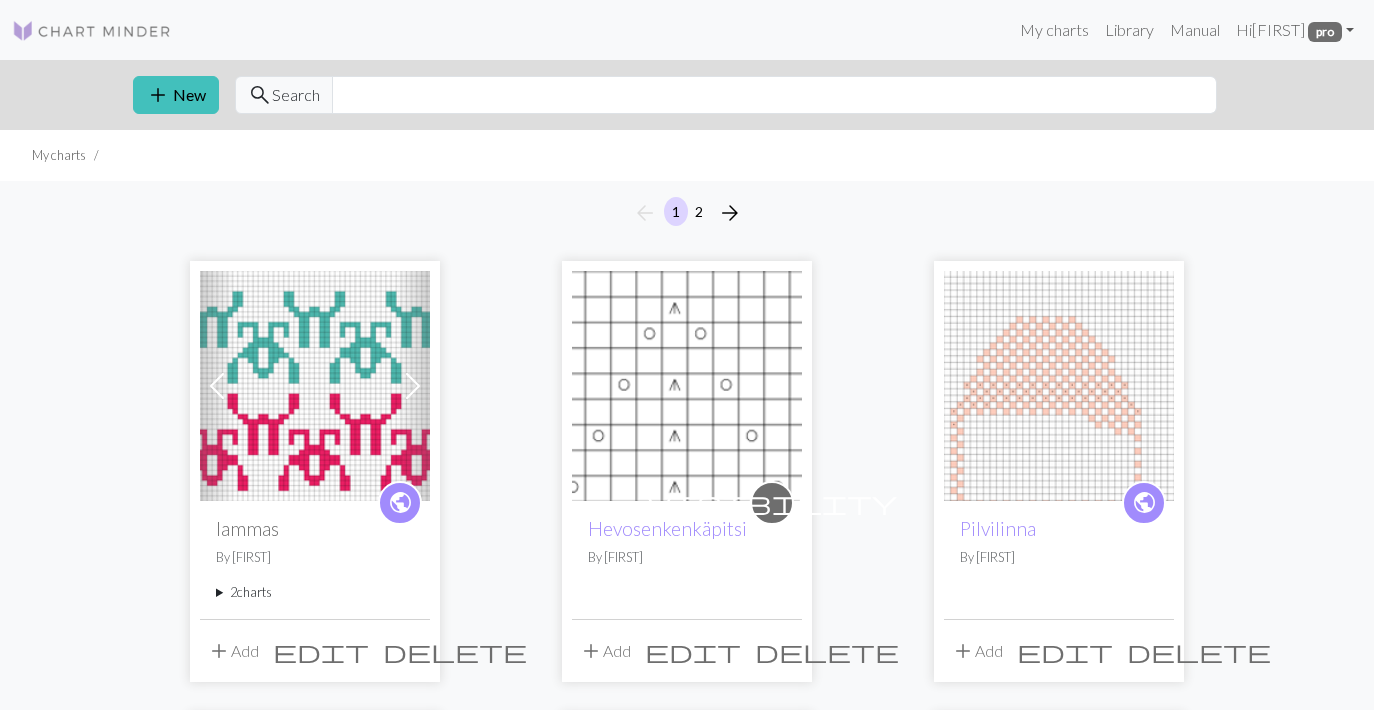 click at bounding box center (315, 386) 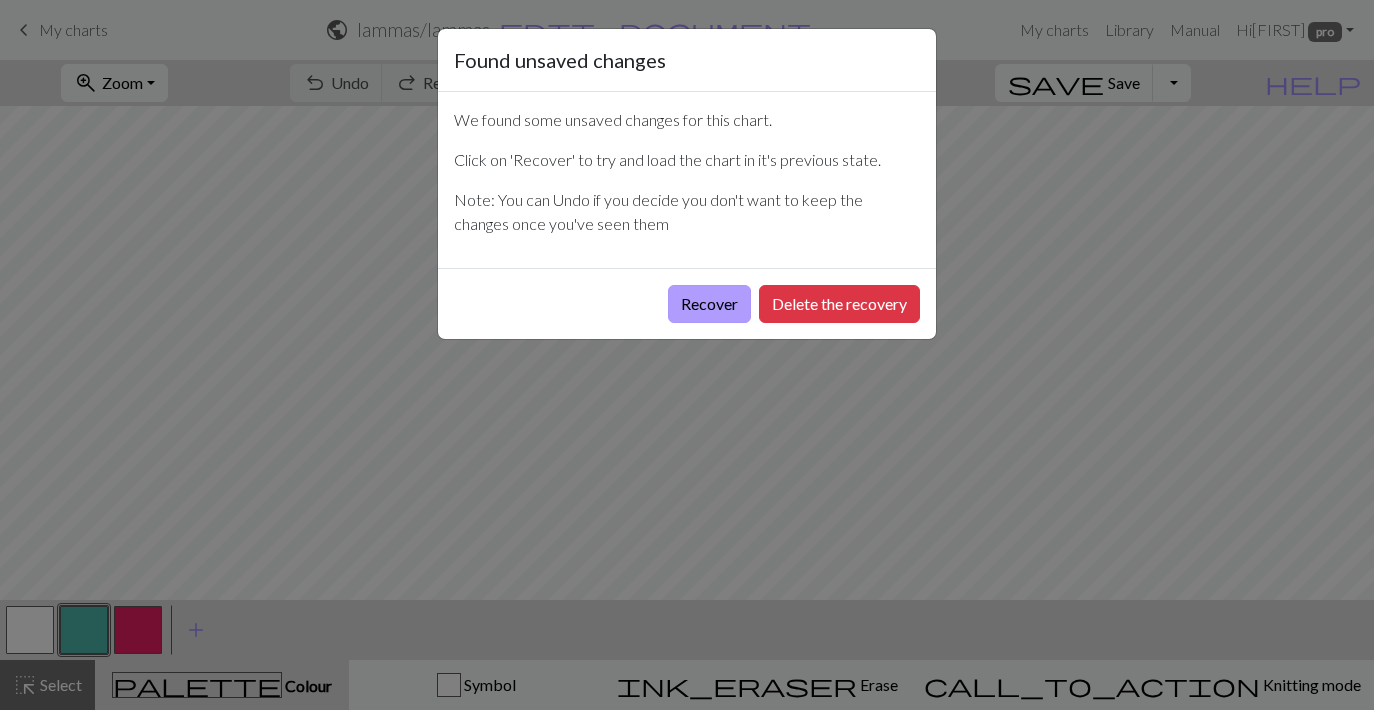 click on "Recover" at bounding box center (709, 304) 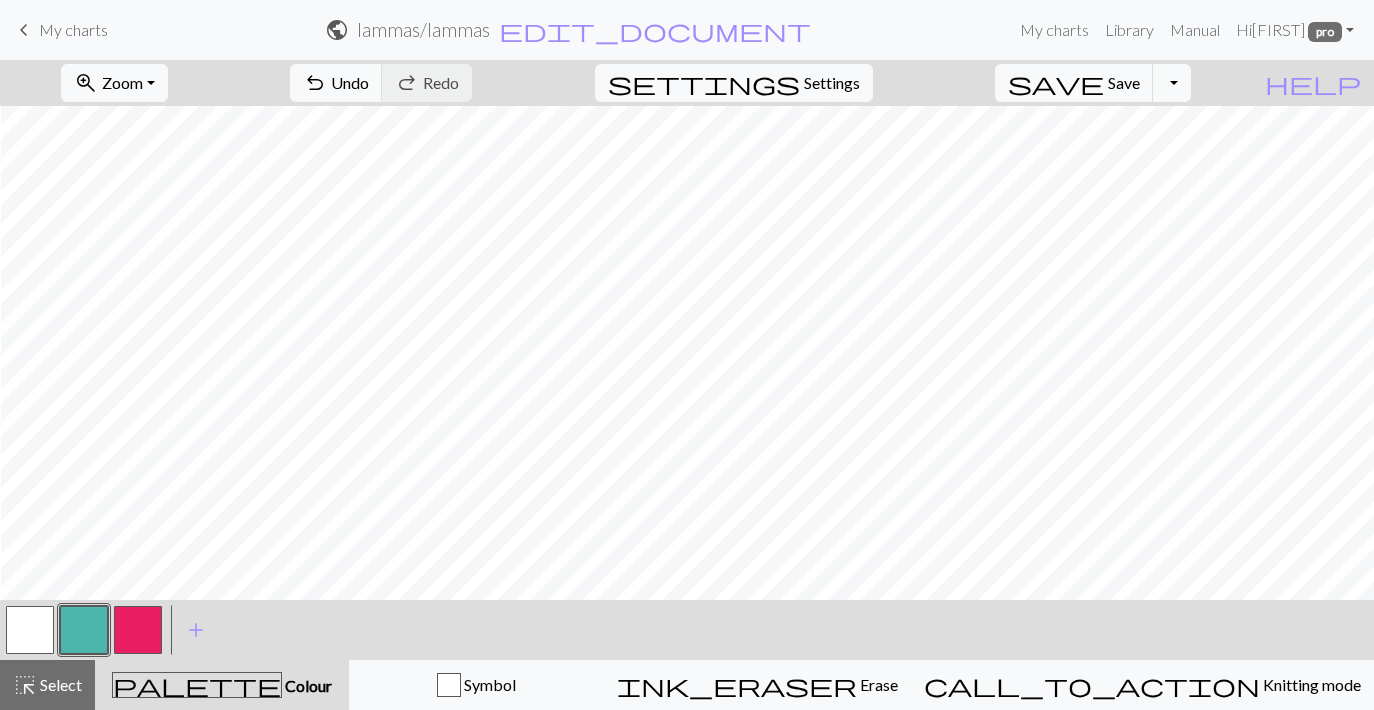 scroll, scrollTop: 0, scrollLeft: 329, axis: horizontal 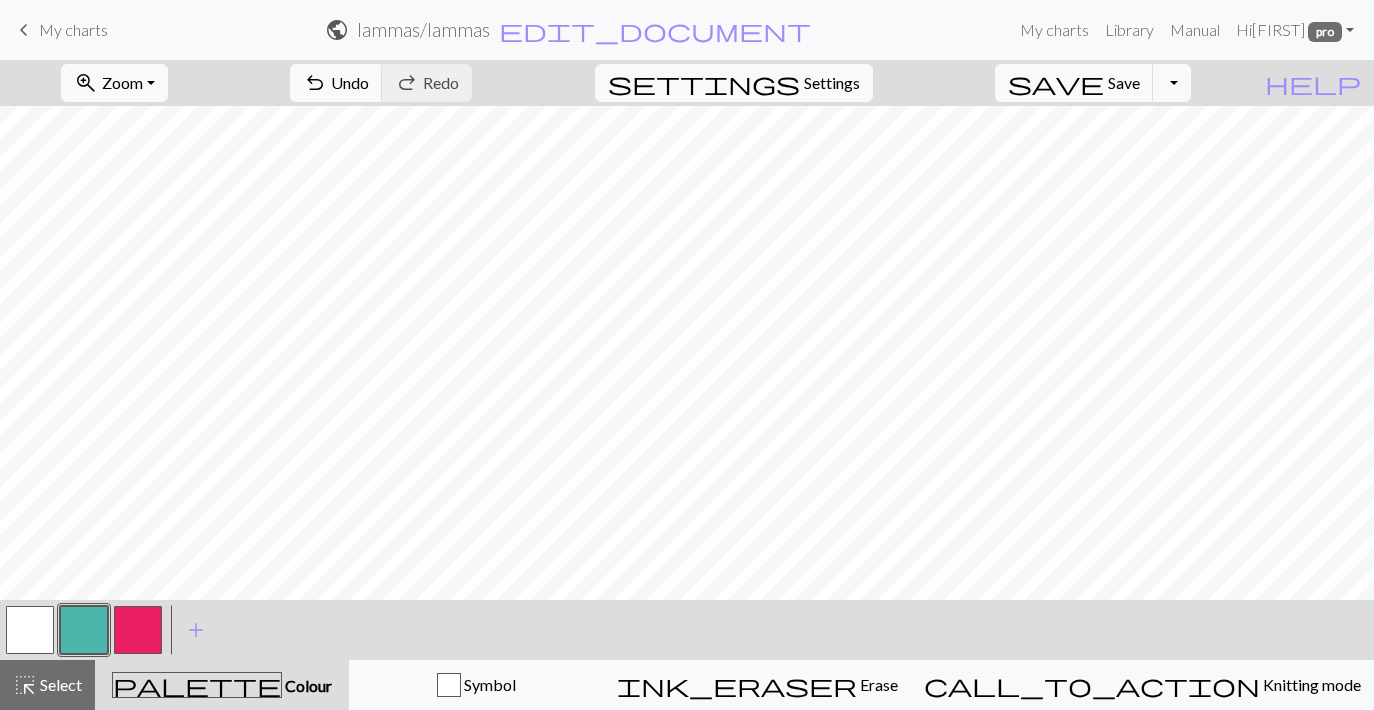 click at bounding box center [30, 630] 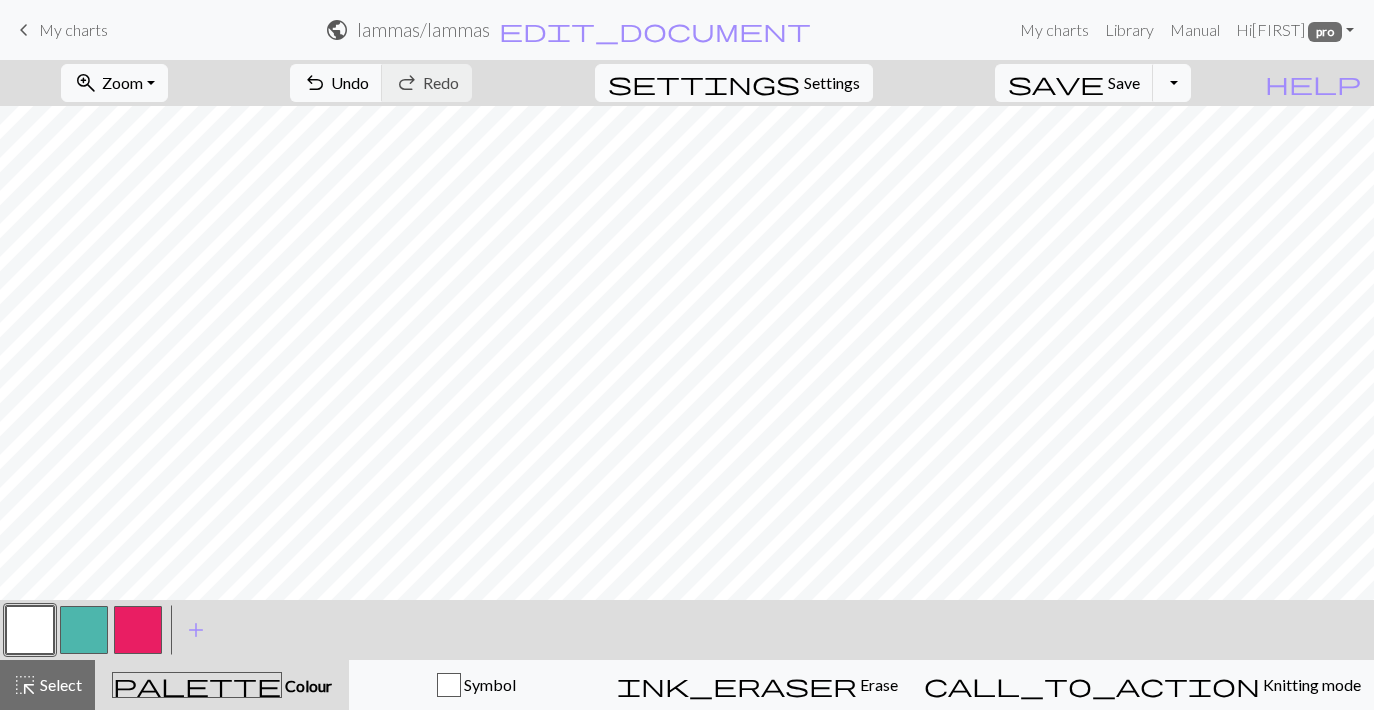 click at bounding box center [84, 630] 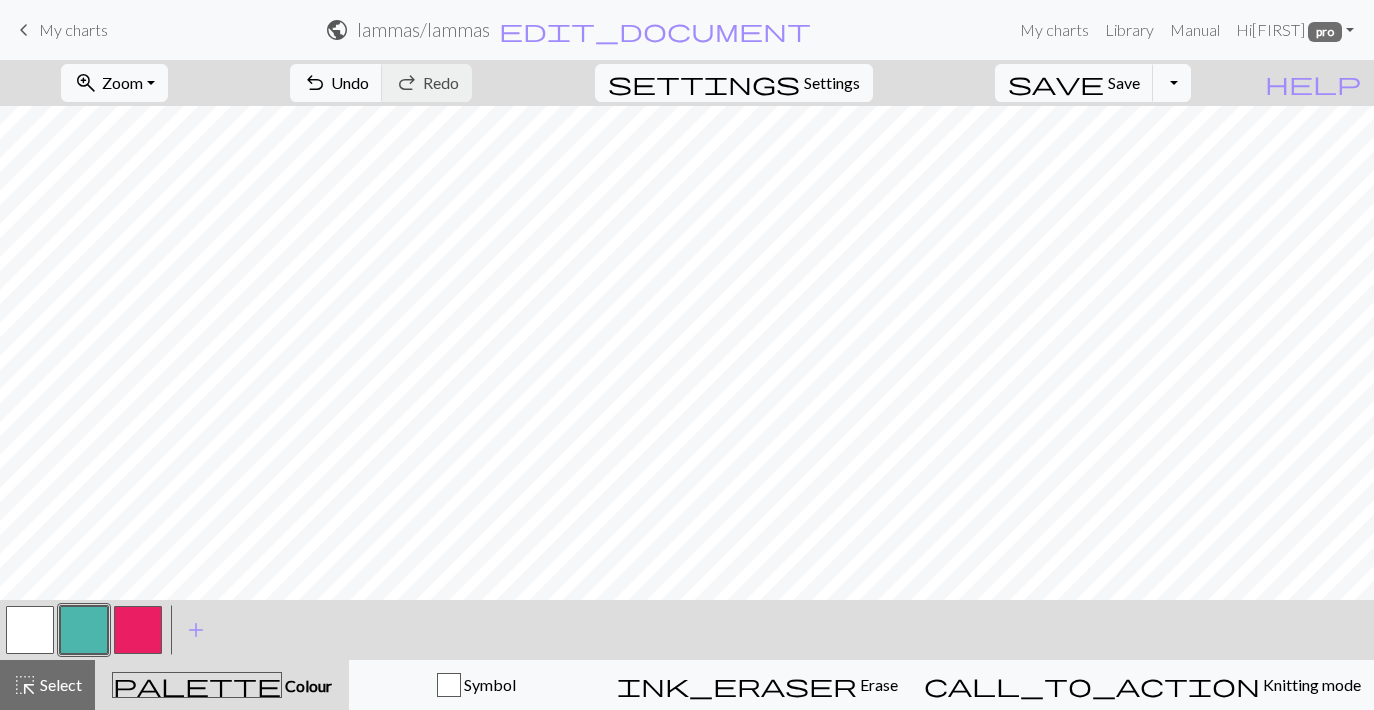 click at bounding box center [30, 630] 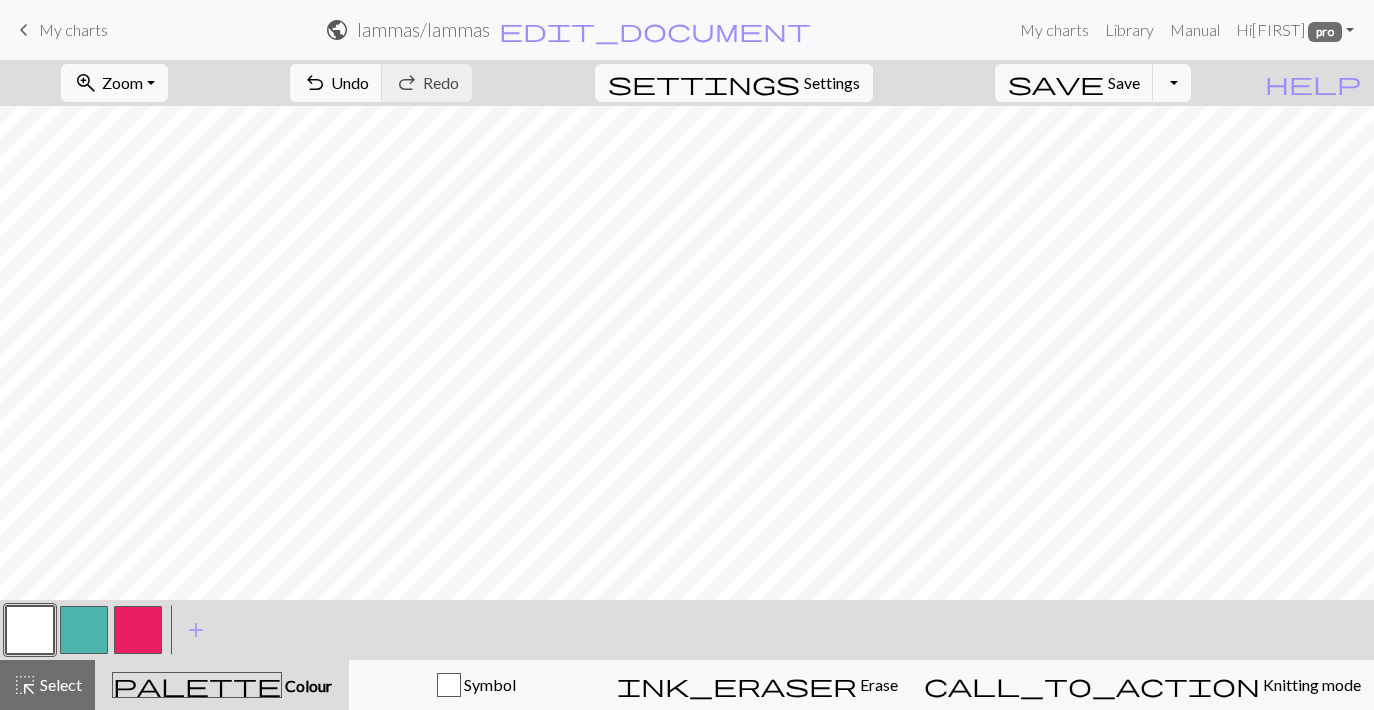 click at bounding box center [84, 630] 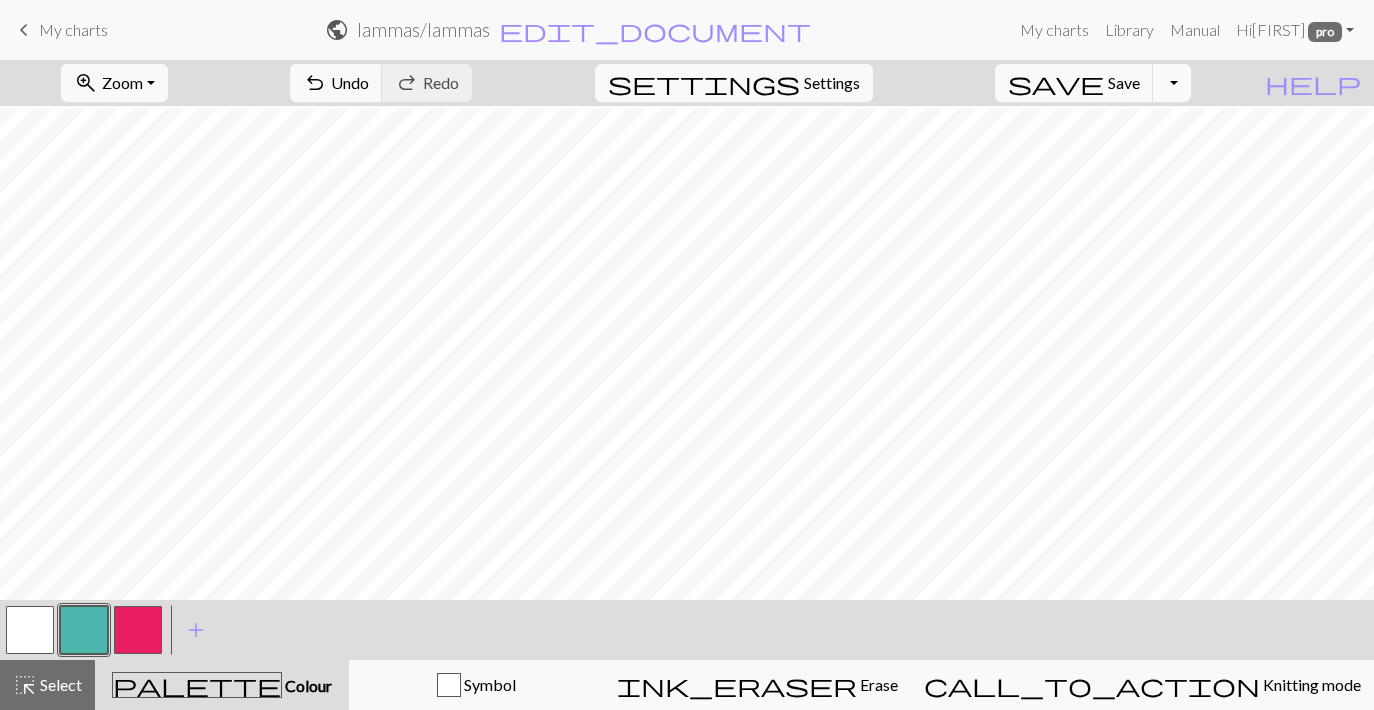 scroll, scrollTop: 66, scrollLeft: 329, axis: both 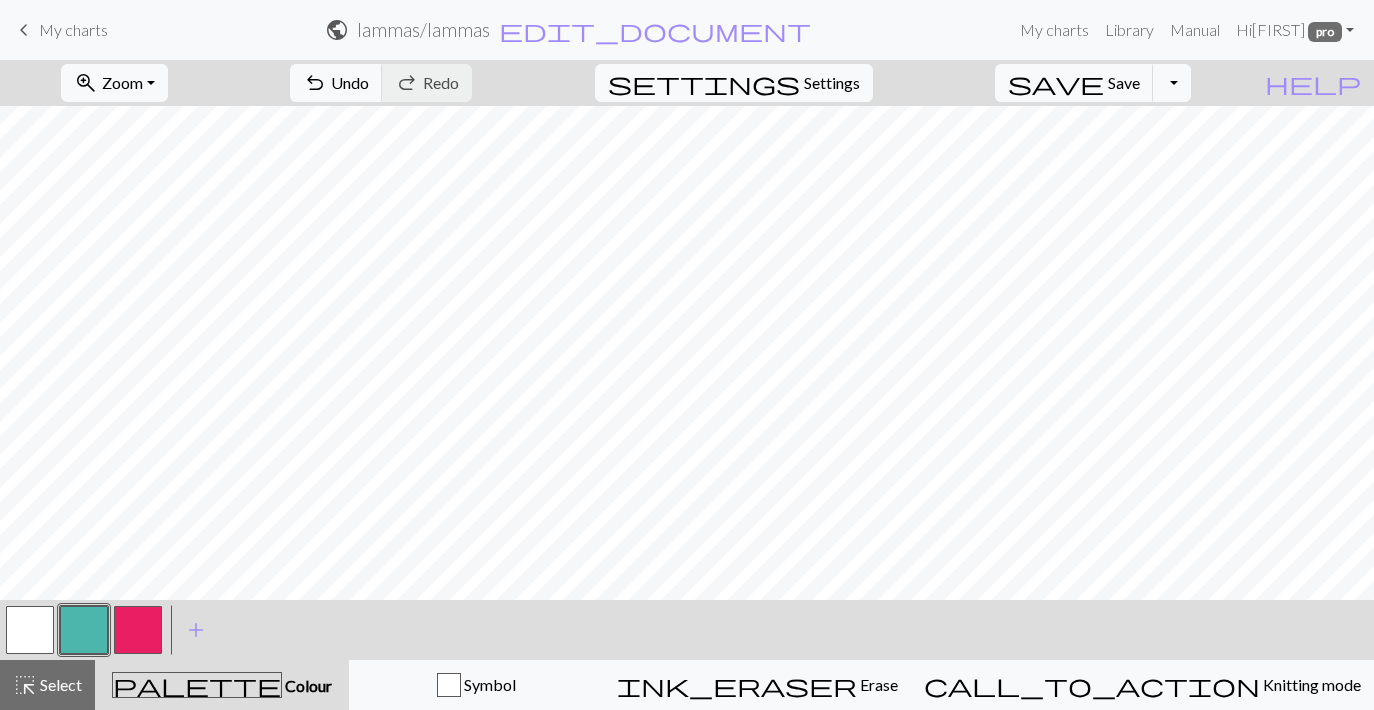 click at bounding box center (138, 630) 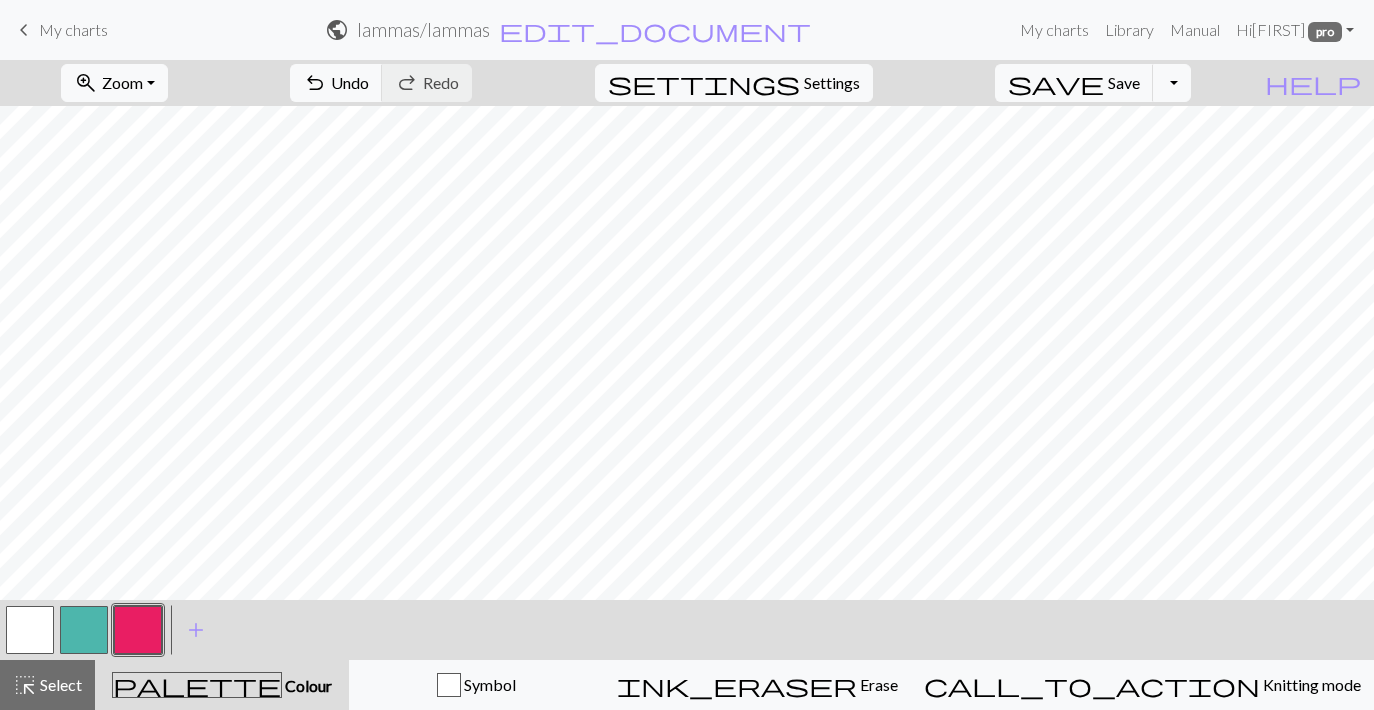 scroll, scrollTop: 0, scrollLeft: 327, axis: horizontal 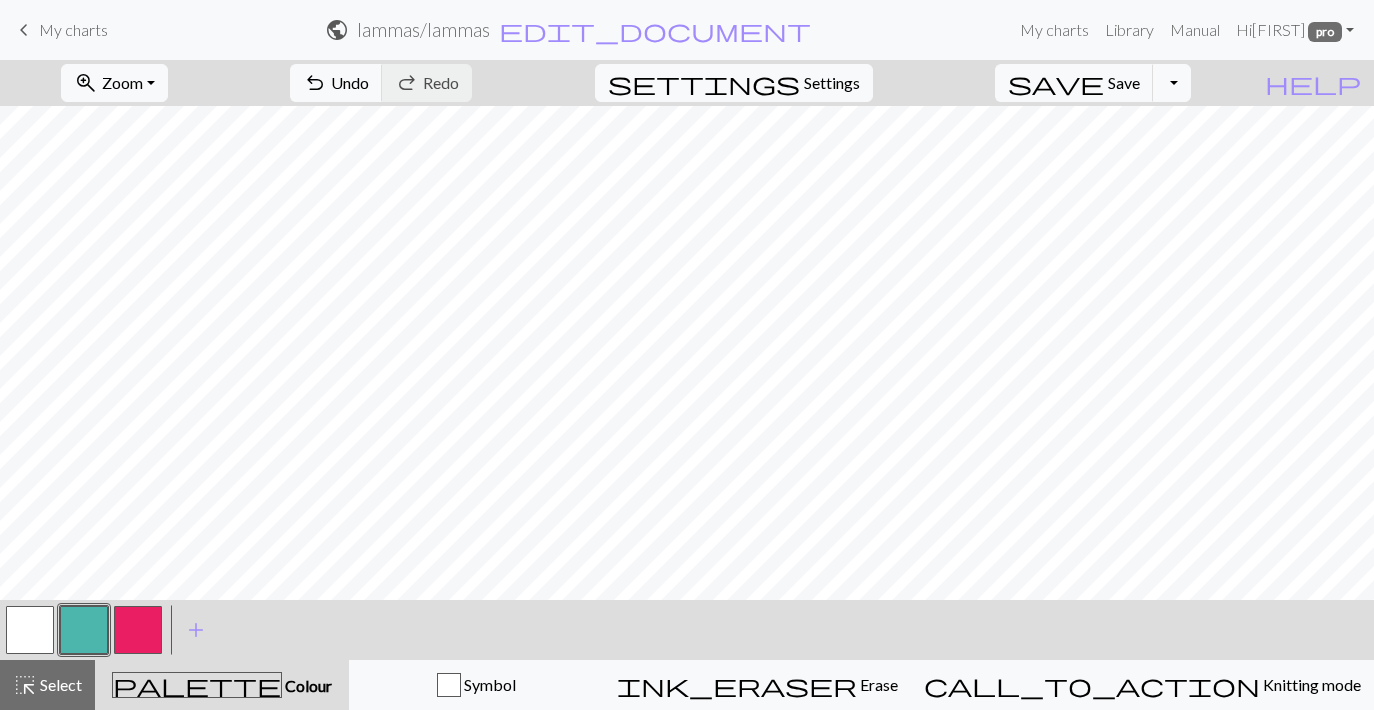 click at bounding box center (30, 630) 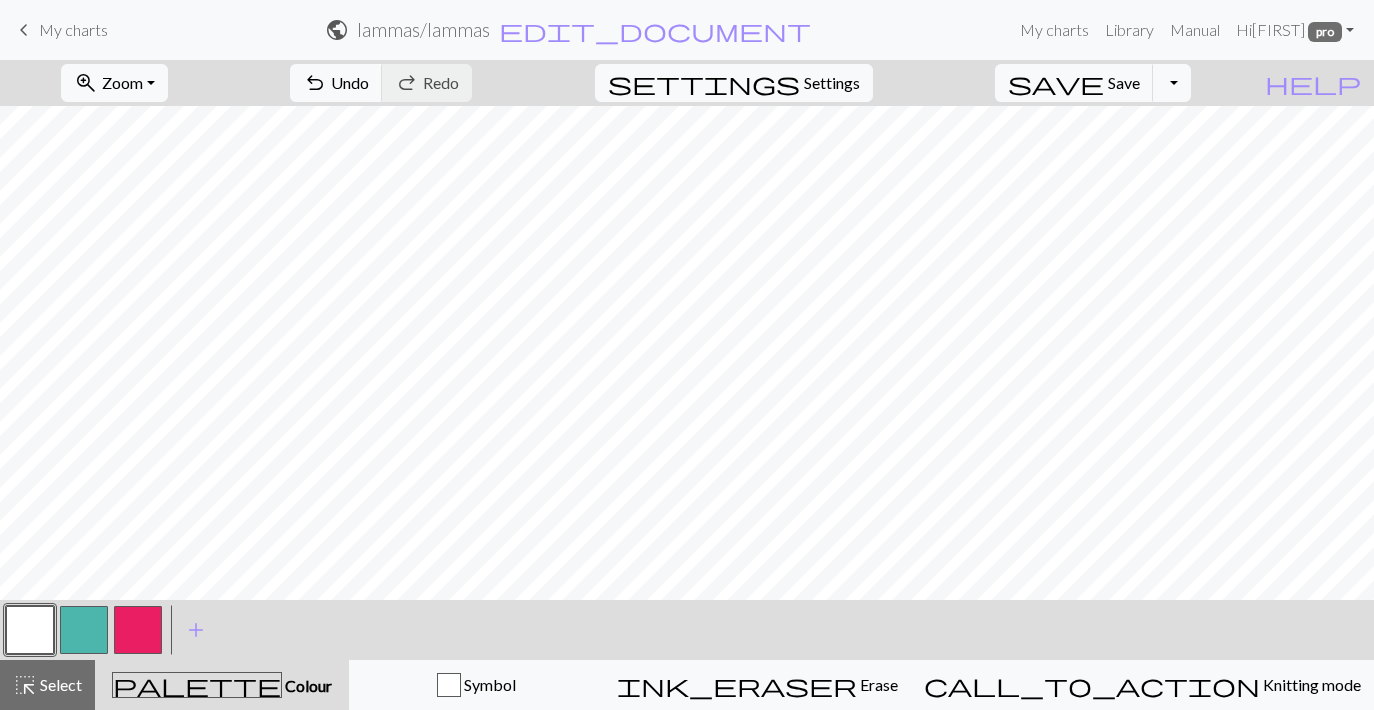 click on "zoom_in Zoom Zoom Fit all Fit width Fit height 50% 100% 150% 200% undo Undo Undo redo Redo Redo settings  Settings save Save Save Toggle Dropdown file_copy  Save a copy save_alt  Download help Show me around < > add Add a  colour highlight_alt   Select   Select palette   Colour   Colour   Symbol ink_eraser   Erase   Erase call_to_action   Knitting mode   Knitting mode" at bounding box center [687, 385] 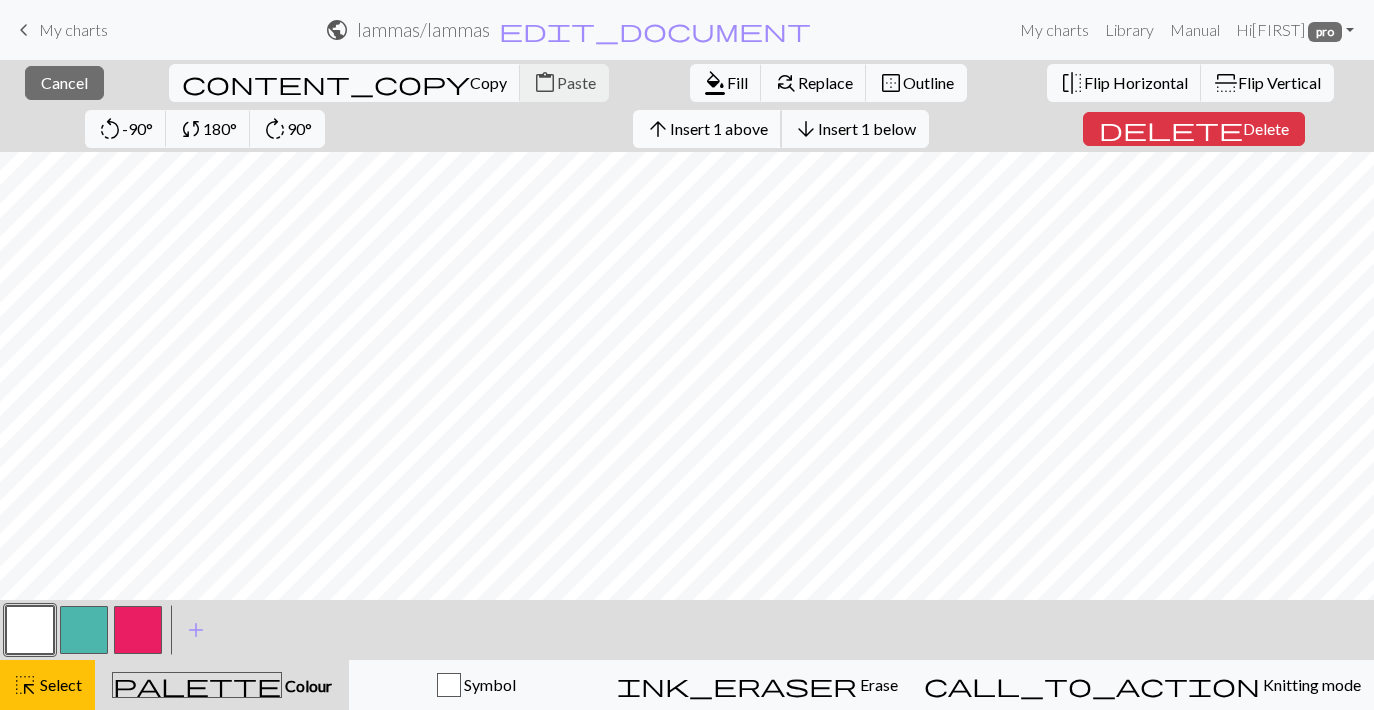 click on "Insert 1 above" at bounding box center [719, 128] 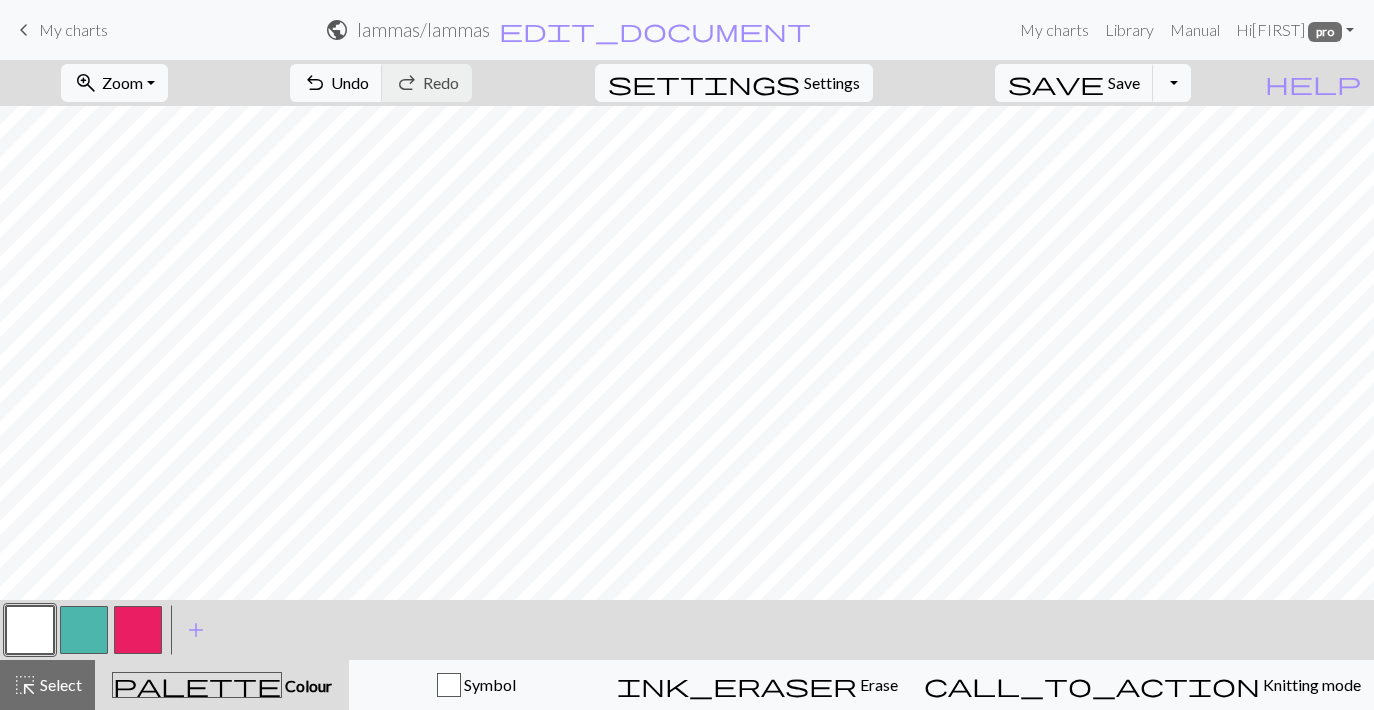 click at bounding box center (84, 630) 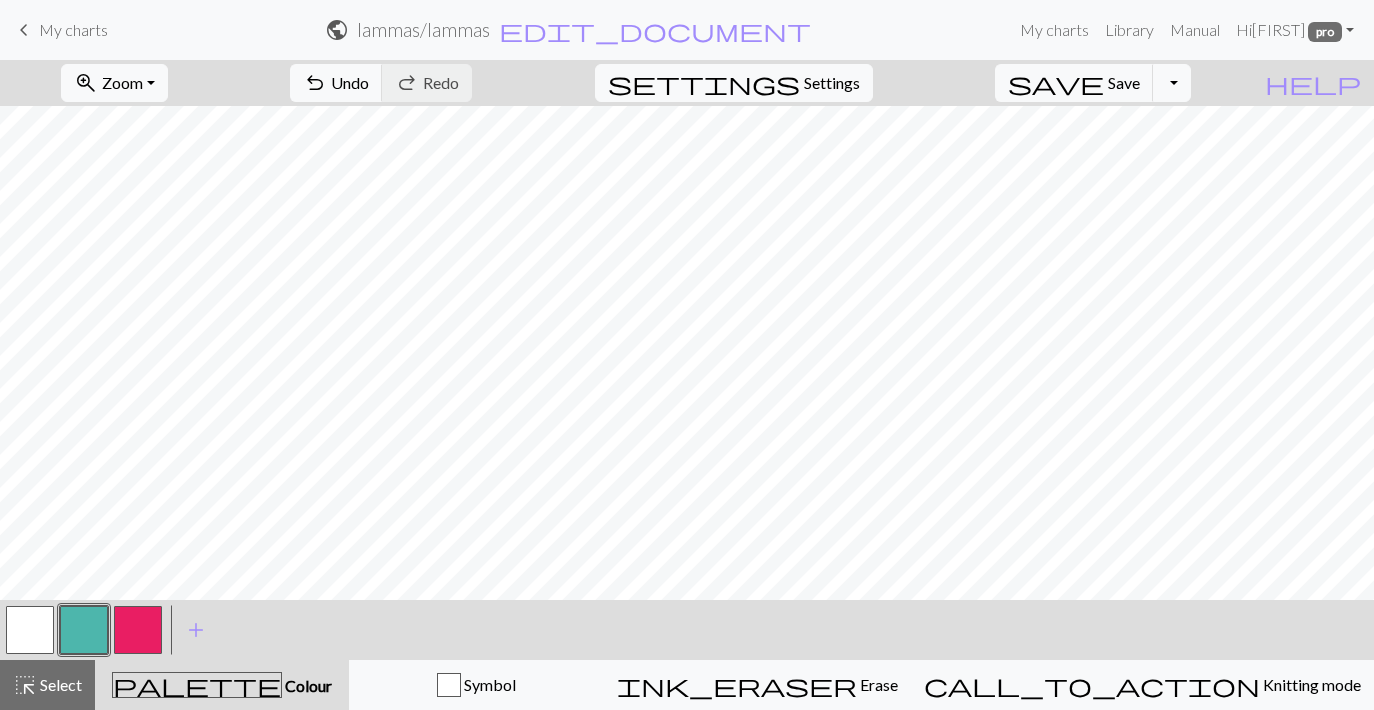 click at bounding box center [30, 630] 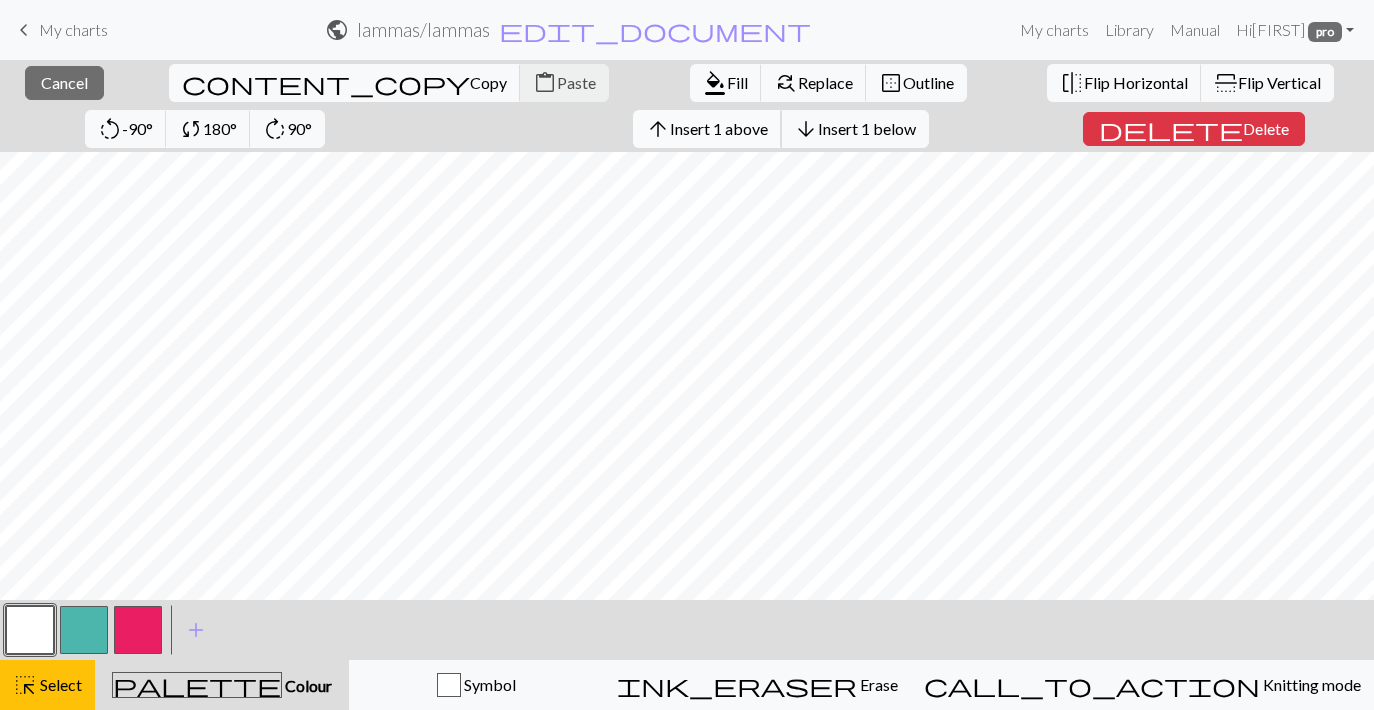 click on "Insert 1 above" at bounding box center (719, 128) 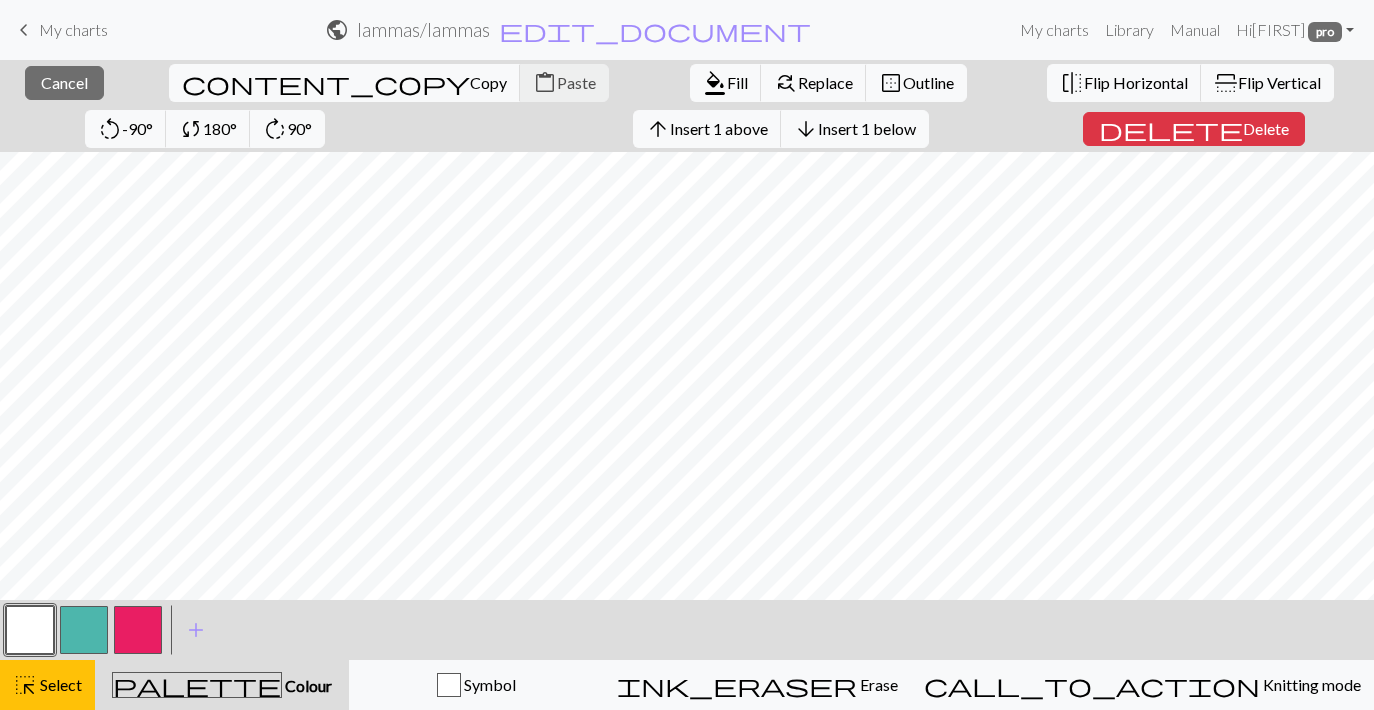 click on "close Cancel content_copy  Copy content_paste  Paste format_color_fill  Fill find_replace  Replace border_outer  Outline flip  Flip Horizontal flip  Flip Vertical rotate_left  -90° sync  180° rotate_right  90° arrow_upward  Insert 1 above arrow_downward Insert 1 below delete  Delete < > add Add a  colour highlight_alt   Select   Select palette   Colour   Colour   Symbol ink_eraser   Erase   Erase call_to_action   Knitting mode   Knitting mode" at bounding box center [687, 385] 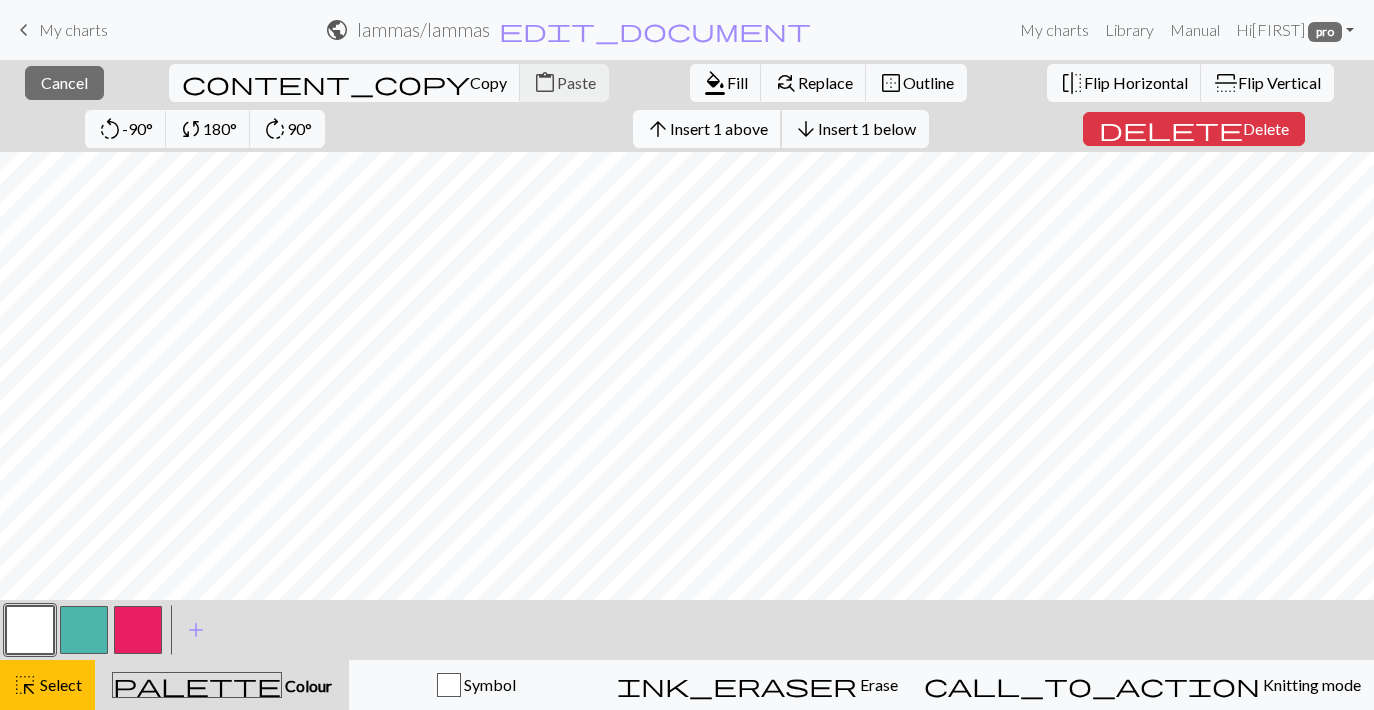 click on "Insert 1 above" at bounding box center (719, 128) 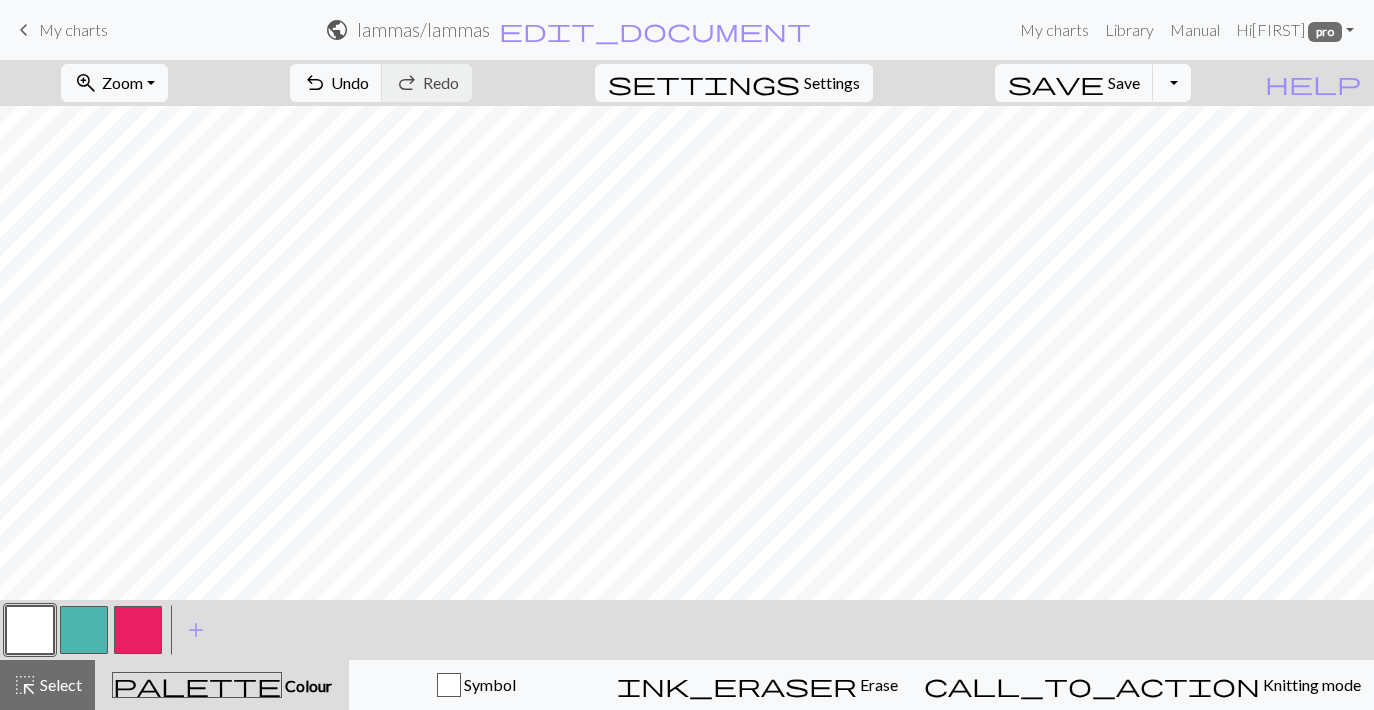 click at bounding box center [138, 630] 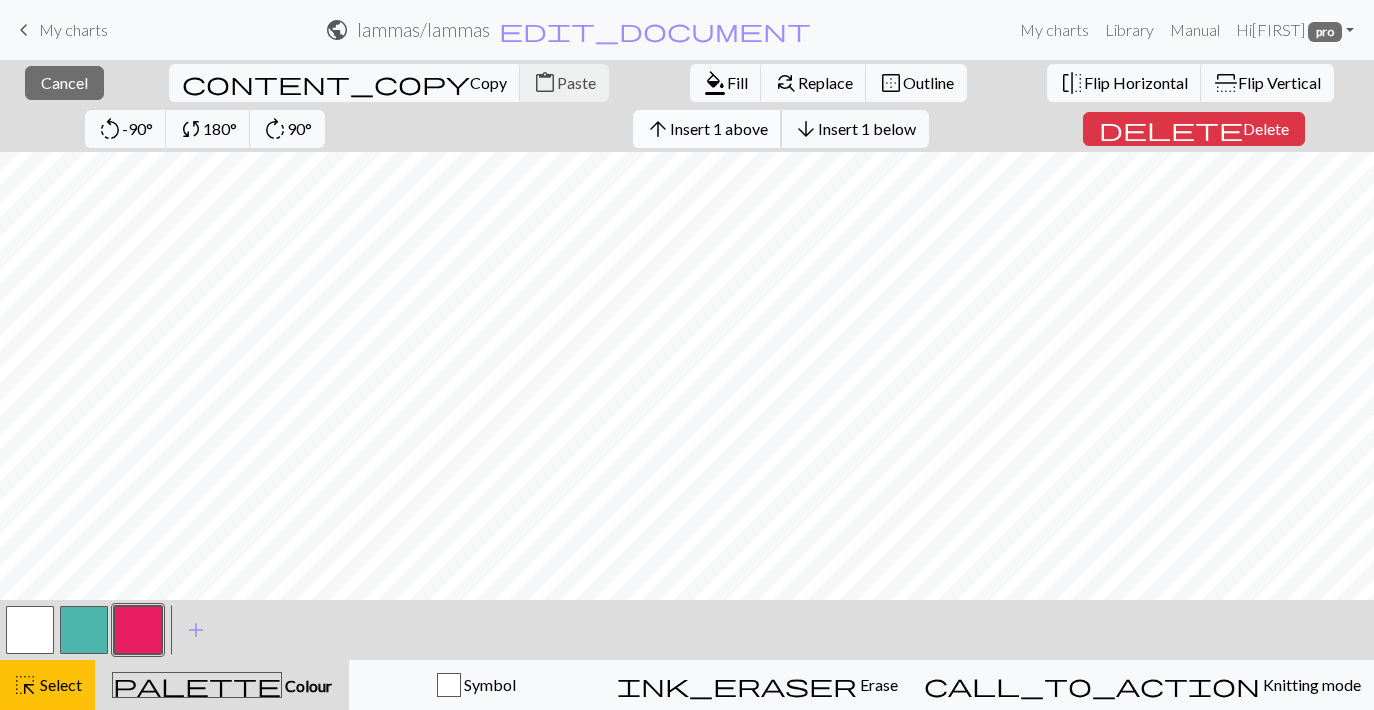 click on "Insert 1 above" at bounding box center (719, 128) 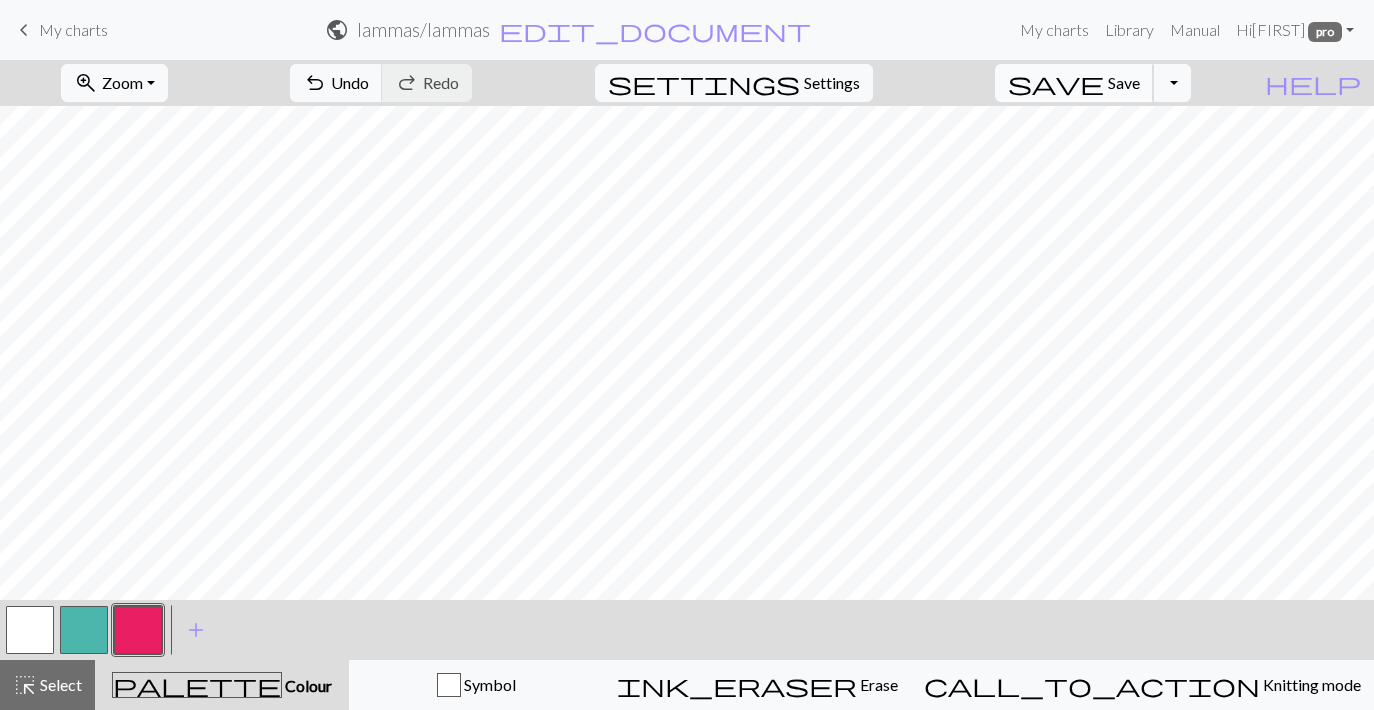 click on "save" at bounding box center [1056, 83] 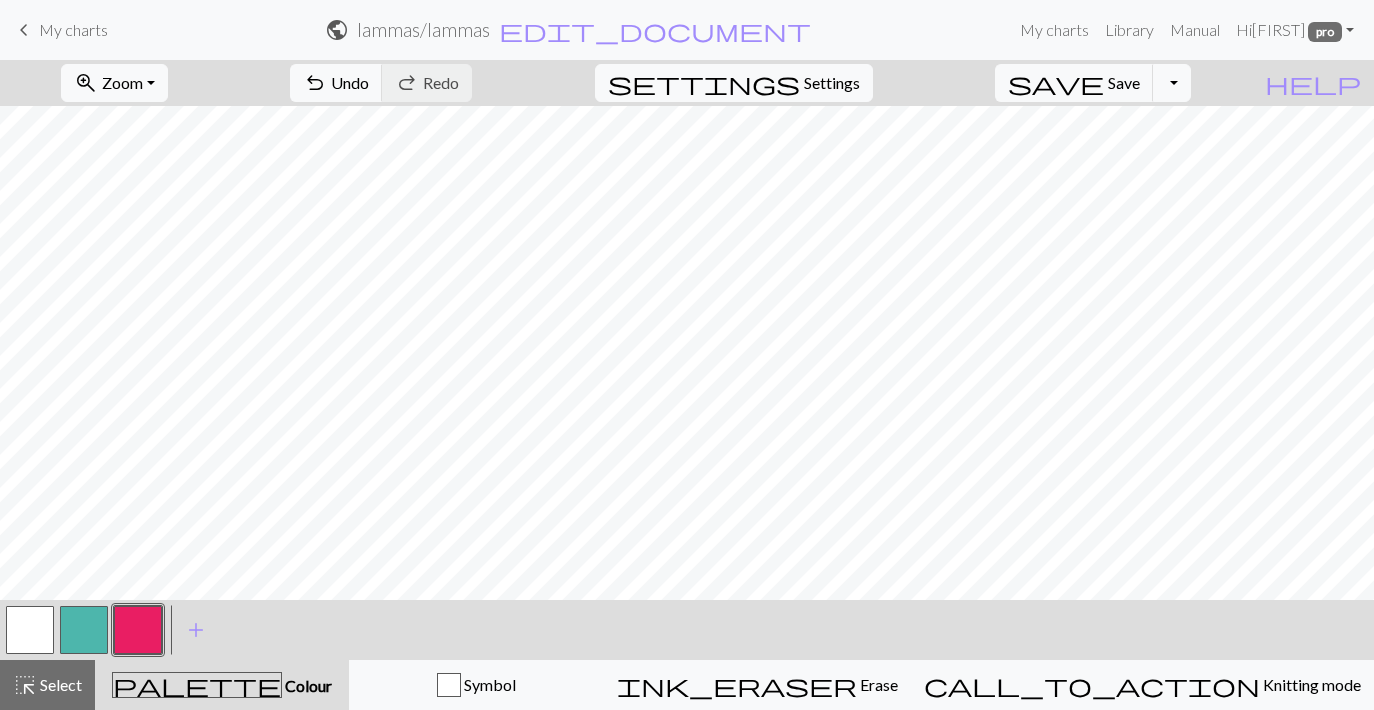 click at bounding box center [30, 630] 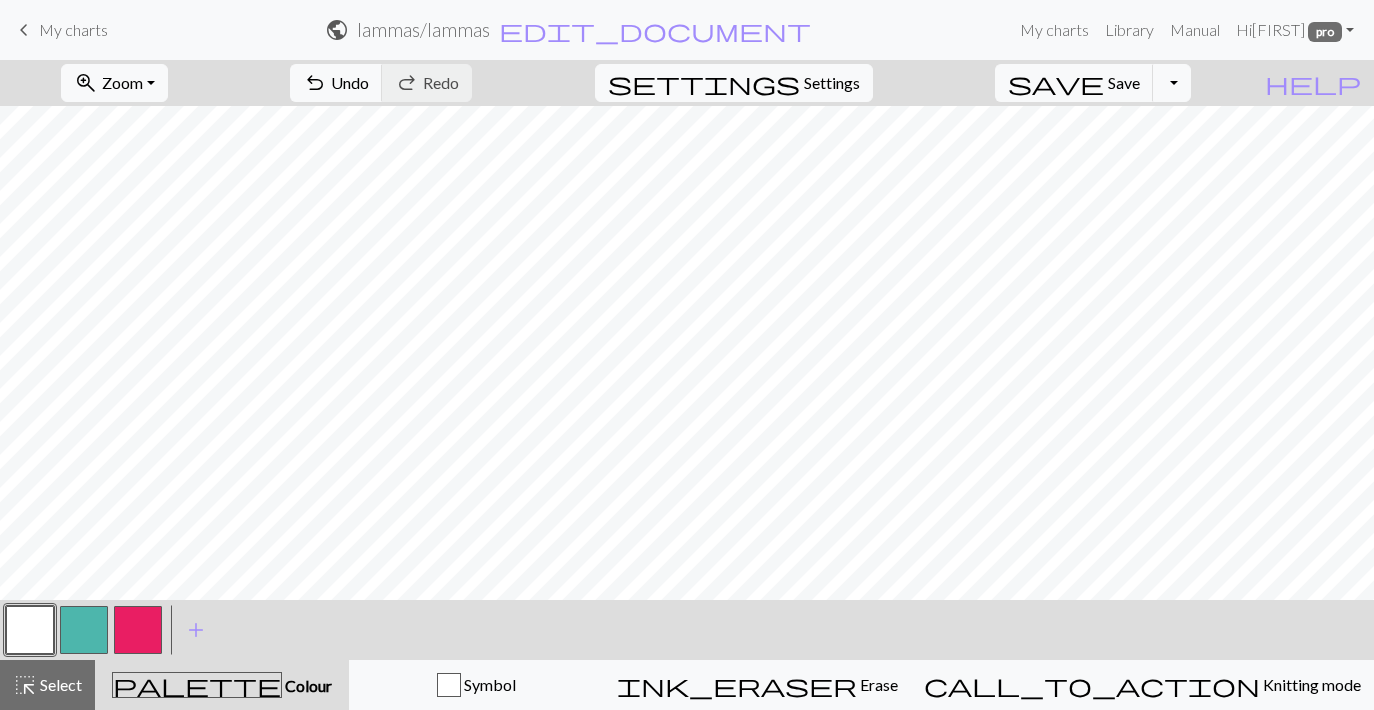 click at bounding box center [84, 630] 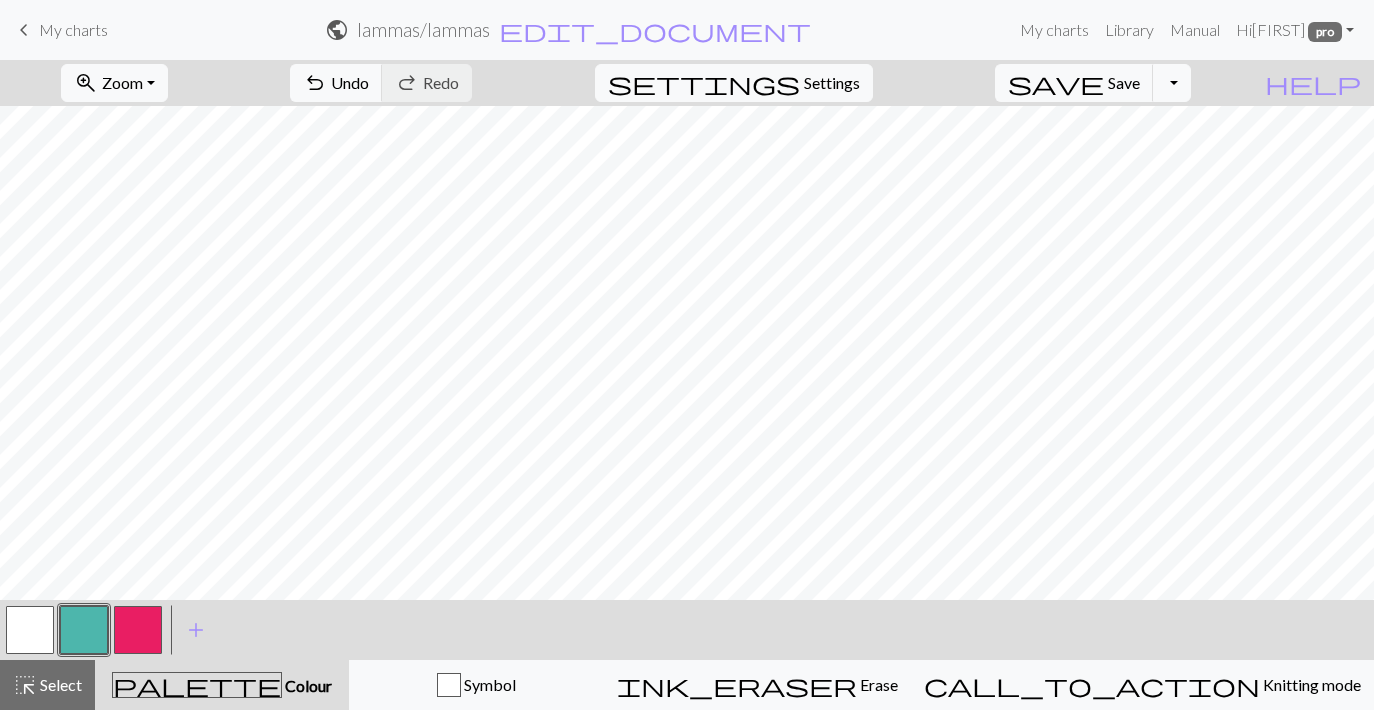 click at bounding box center (138, 630) 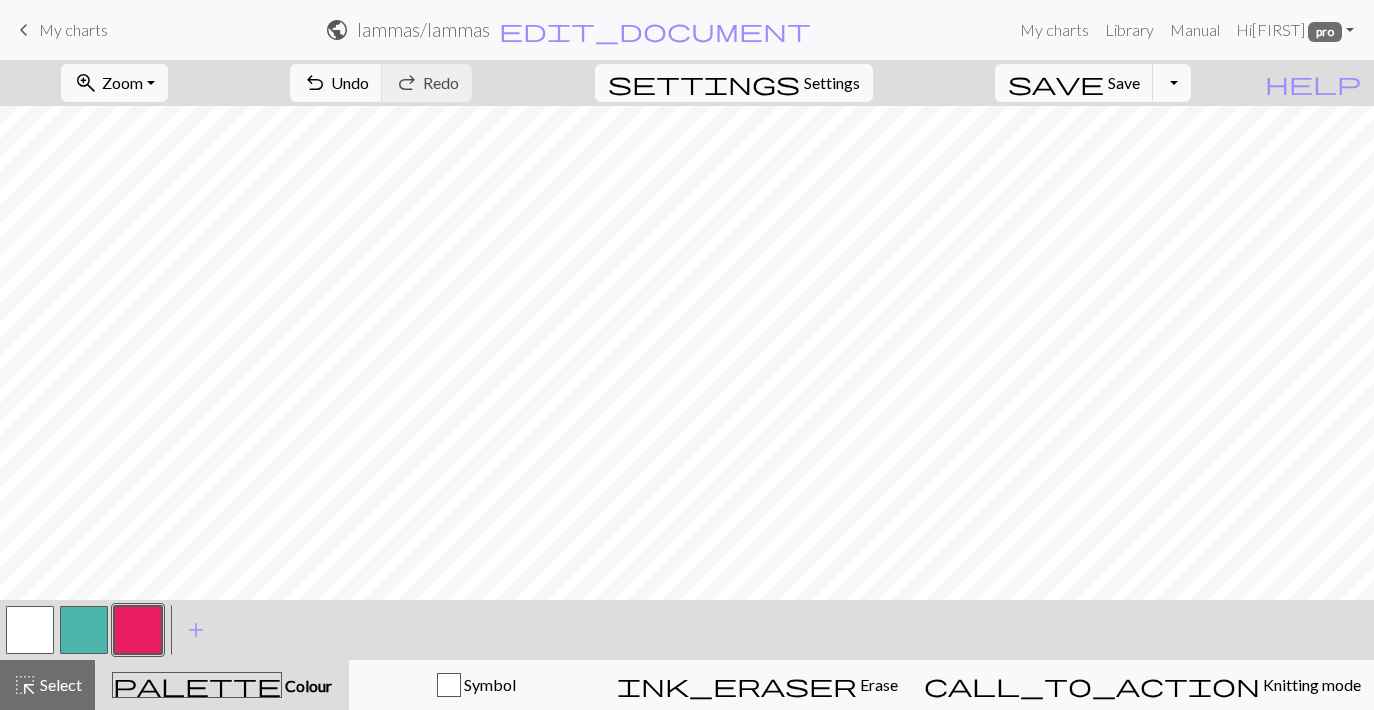 click at bounding box center [30, 630] 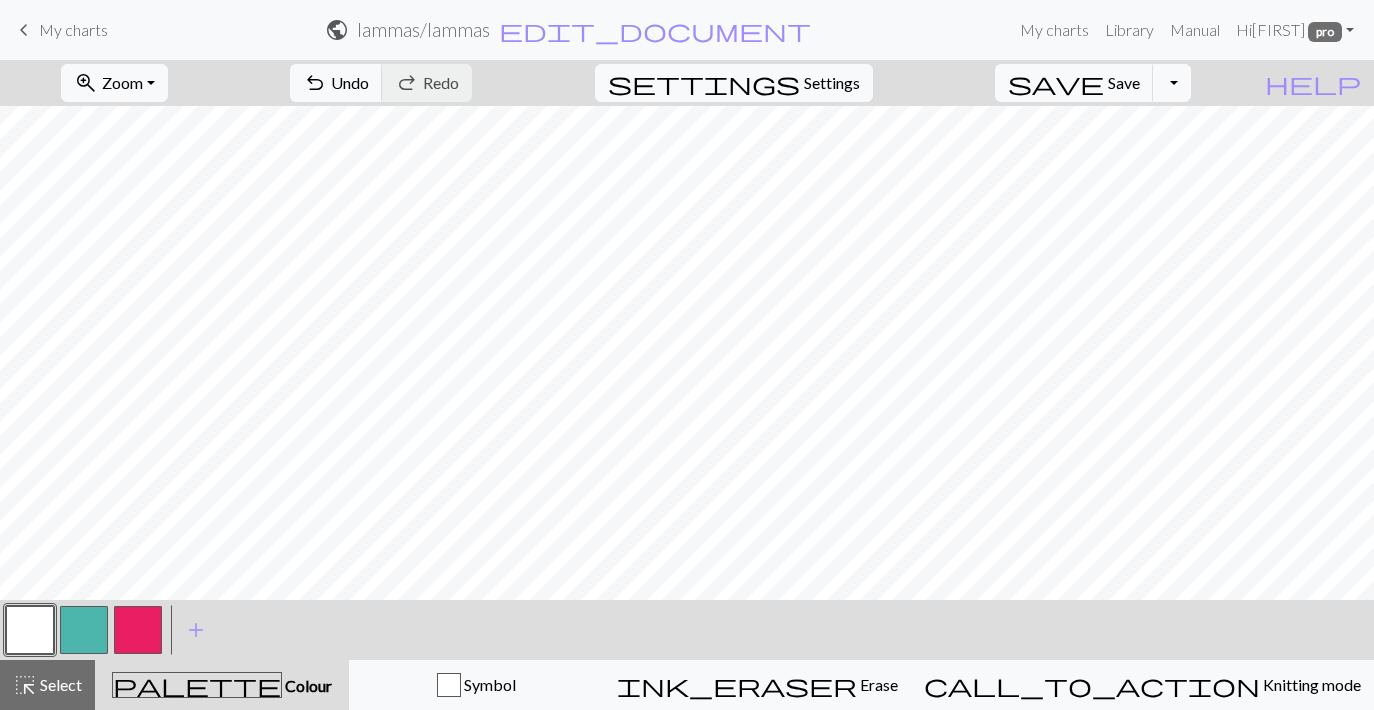 click at bounding box center [138, 630] 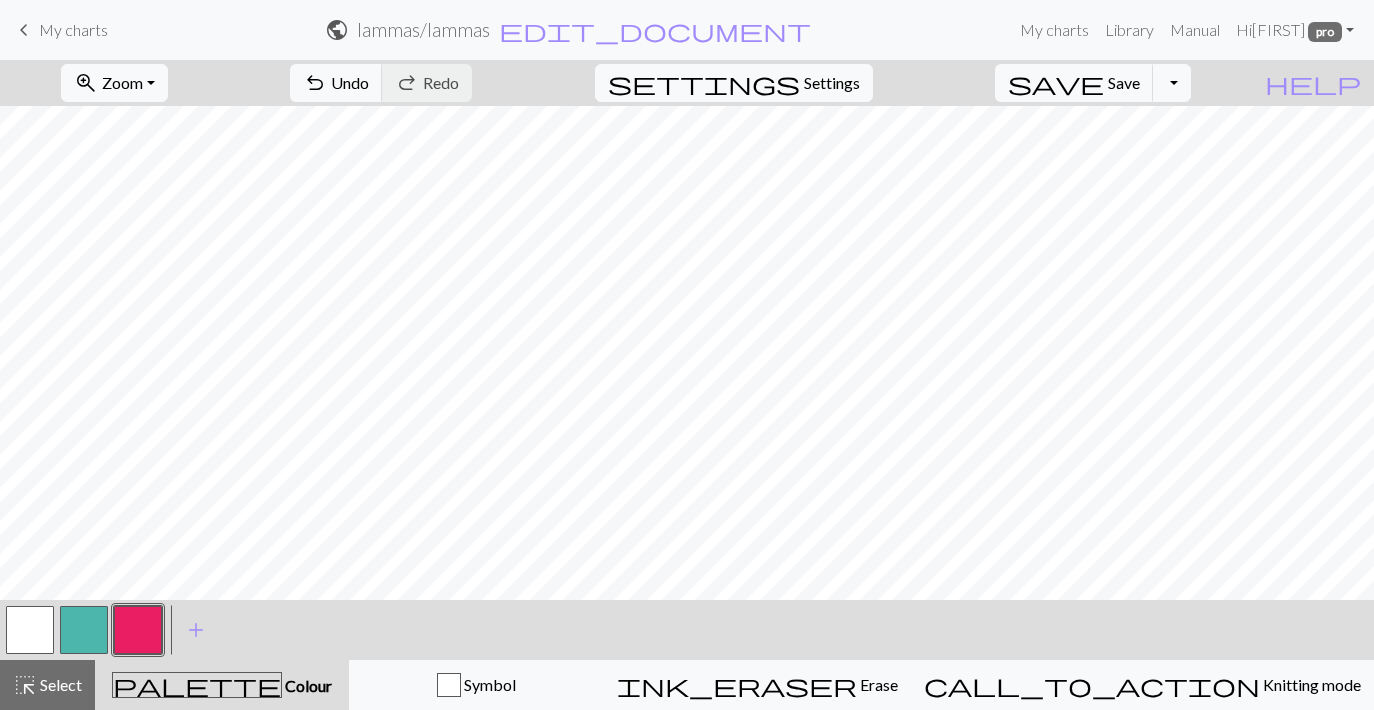 click at bounding box center [30, 630] 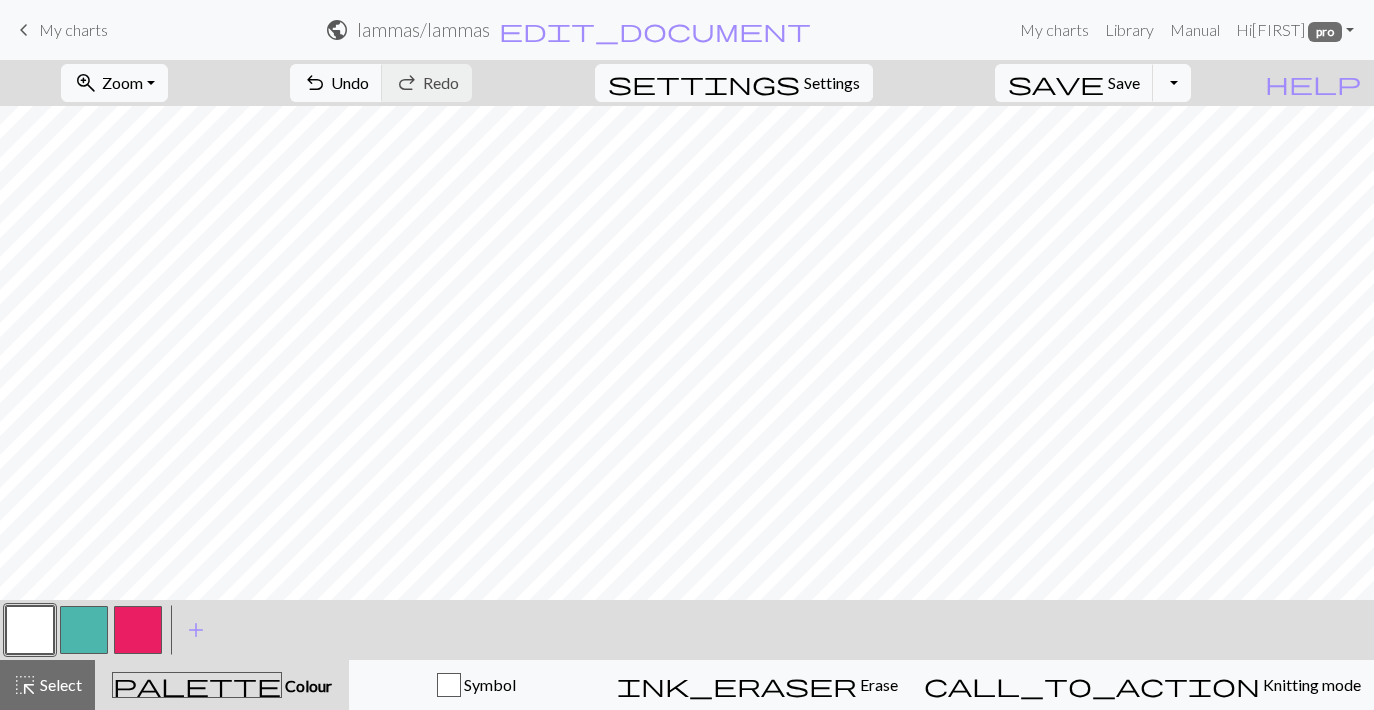 click at bounding box center (138, 630) 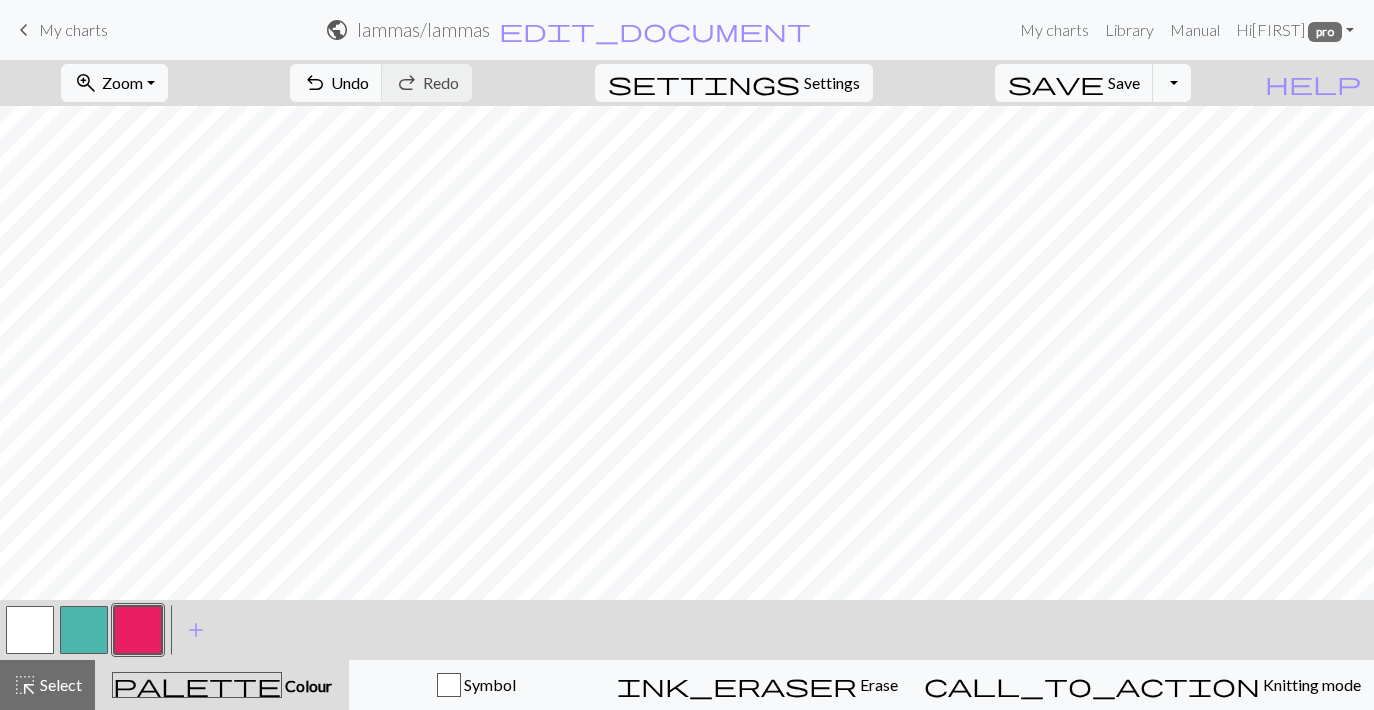 click at bounding box center [30, 630] 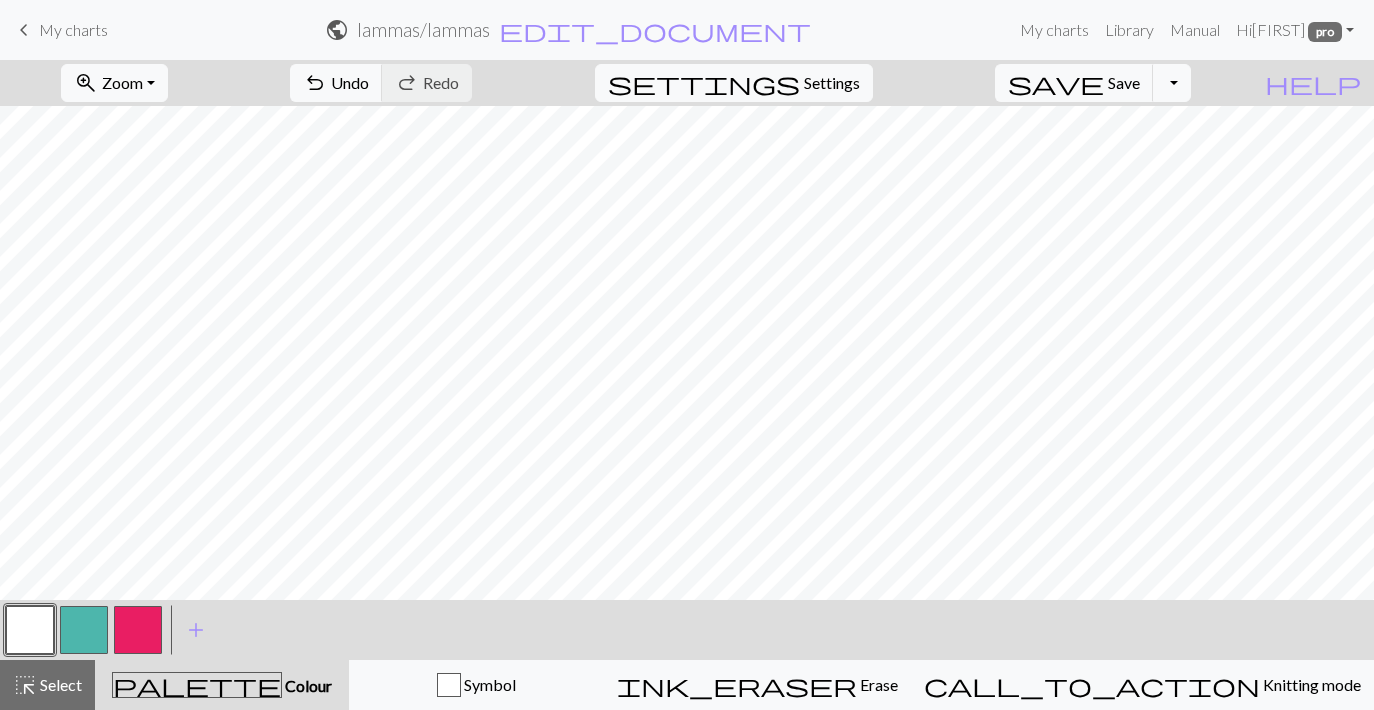 click at bounding box center [138, 630] 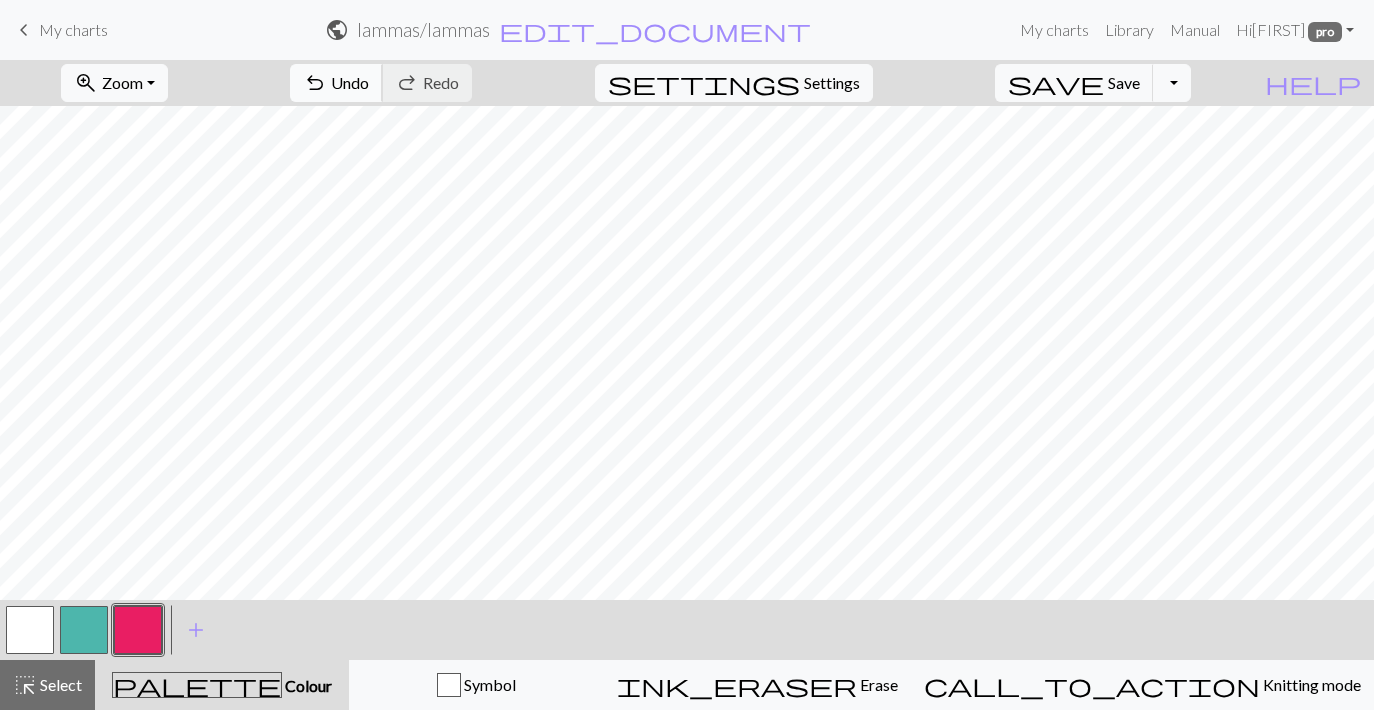 click on "undo Undo Undo" at bounding box center [336, 83] 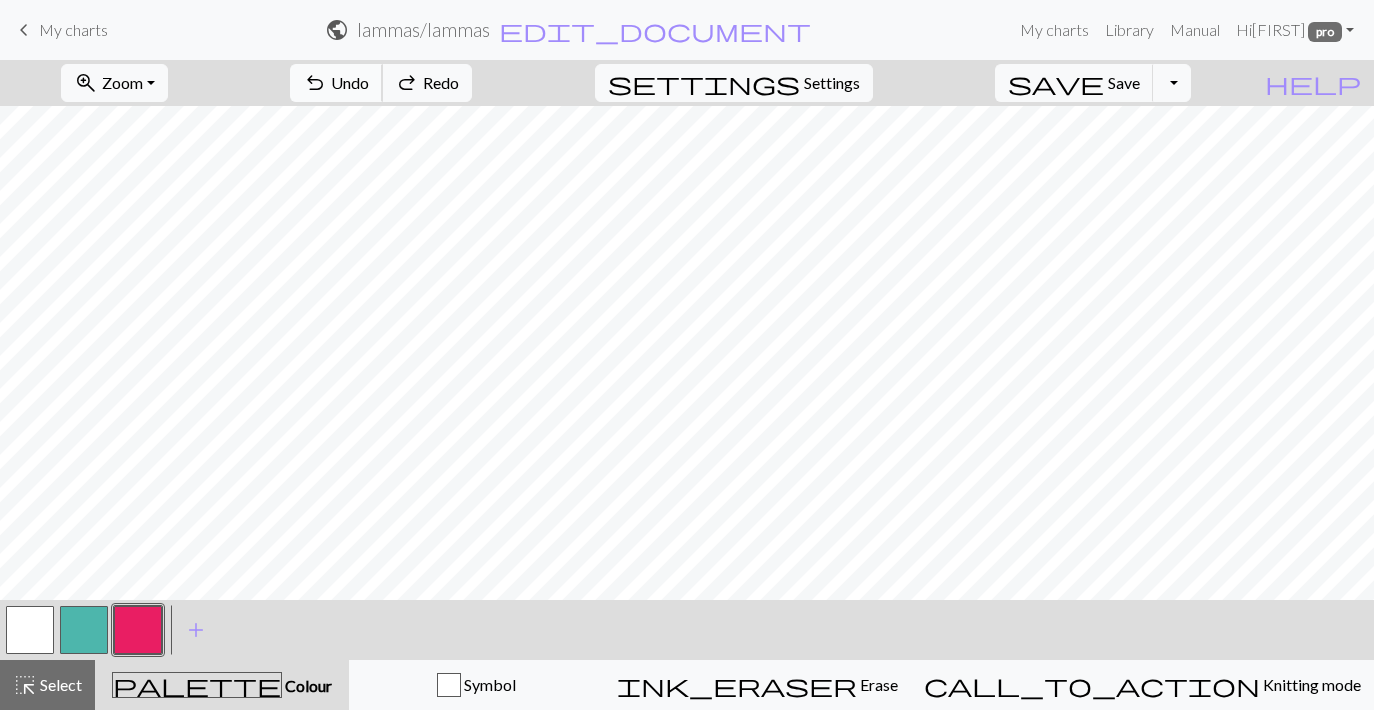 click on "undo Undo Undo" at bounding box center [336, 83] 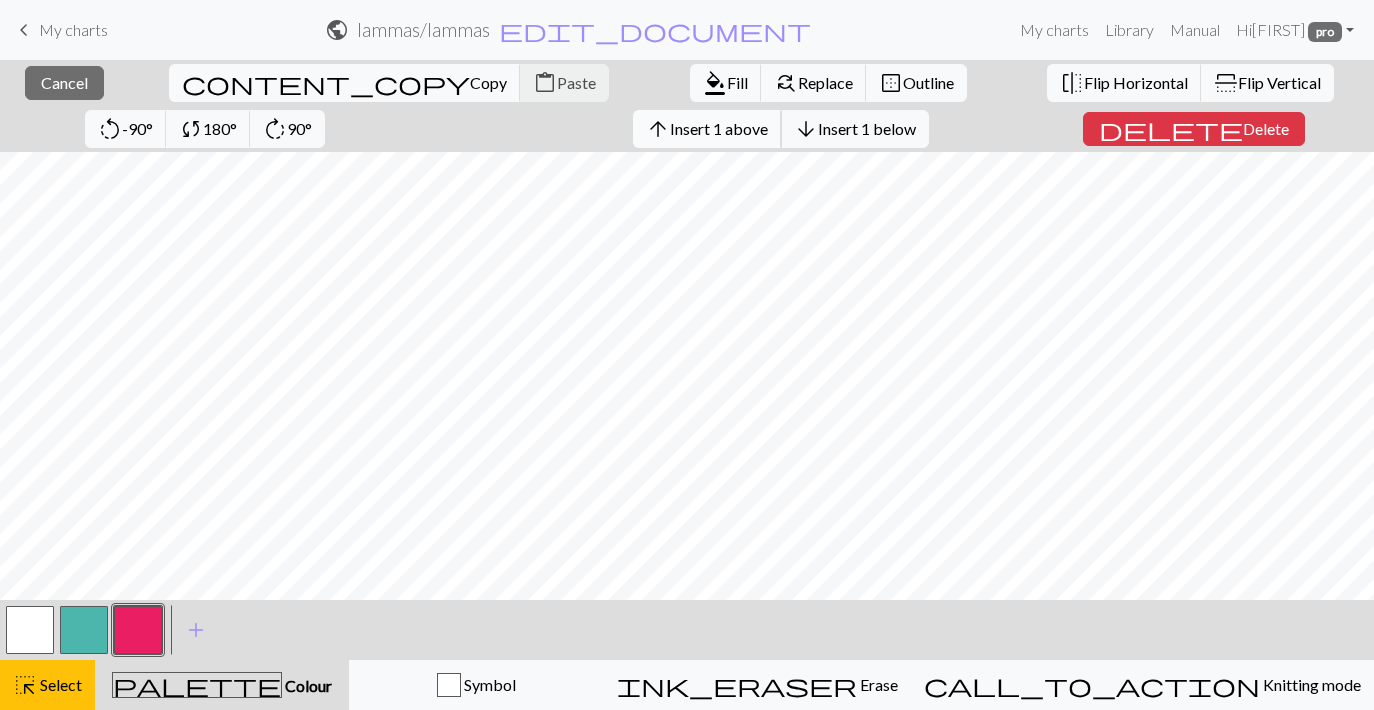click on "Insert 1 above" at bounding box center [719, 128] 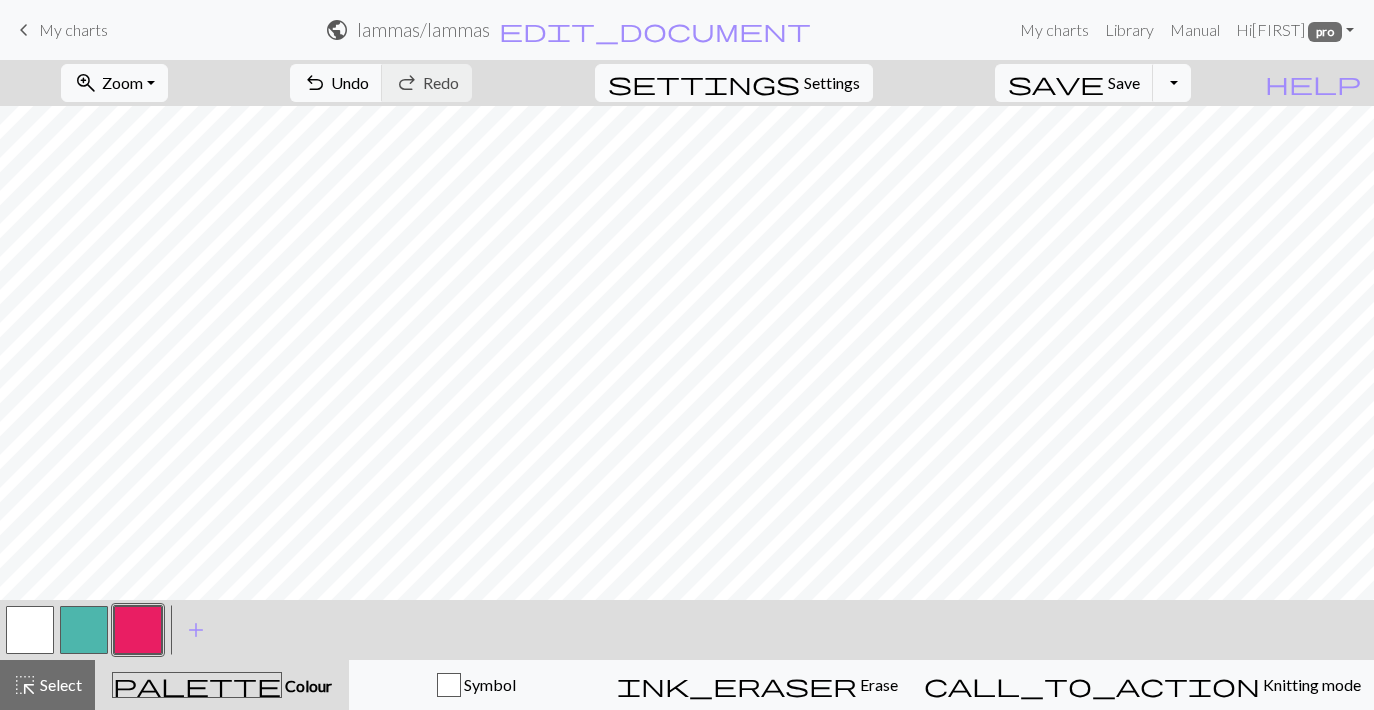 click at bounding box center (30, 630) 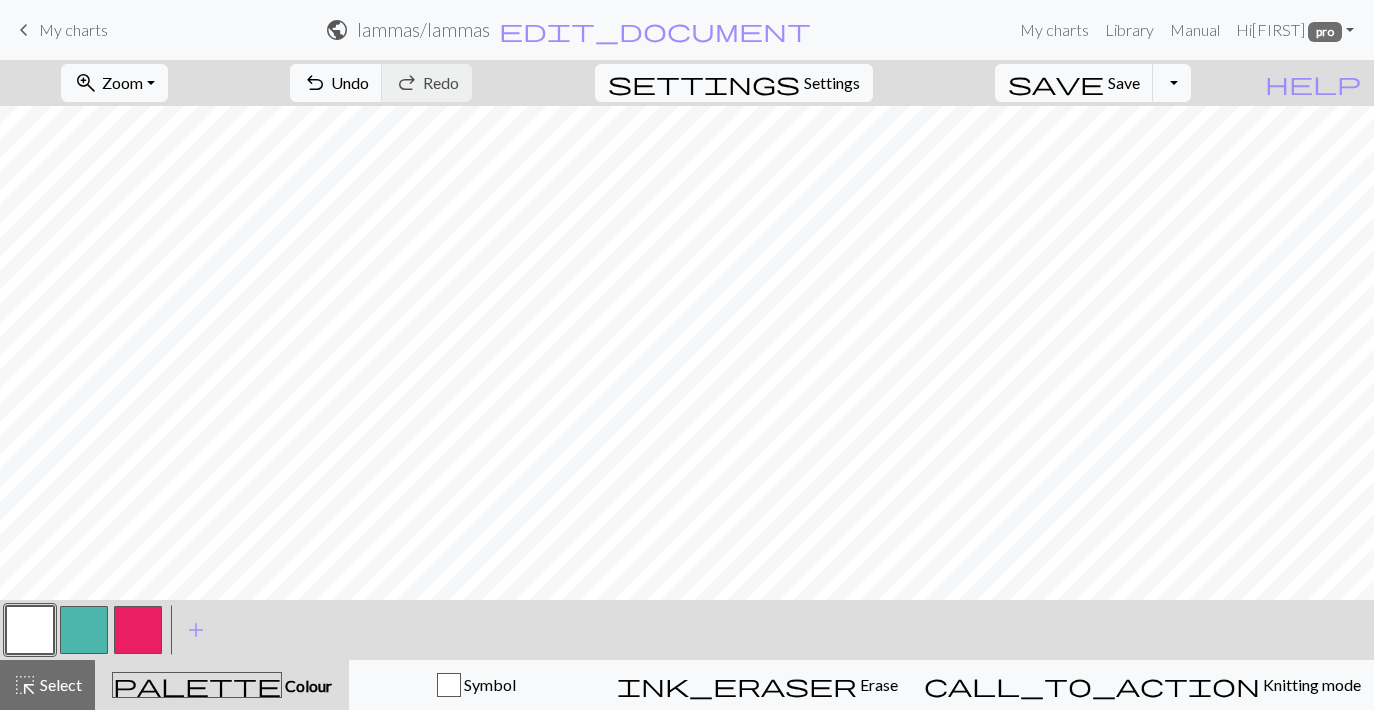 click at bounding box center (138, 630) 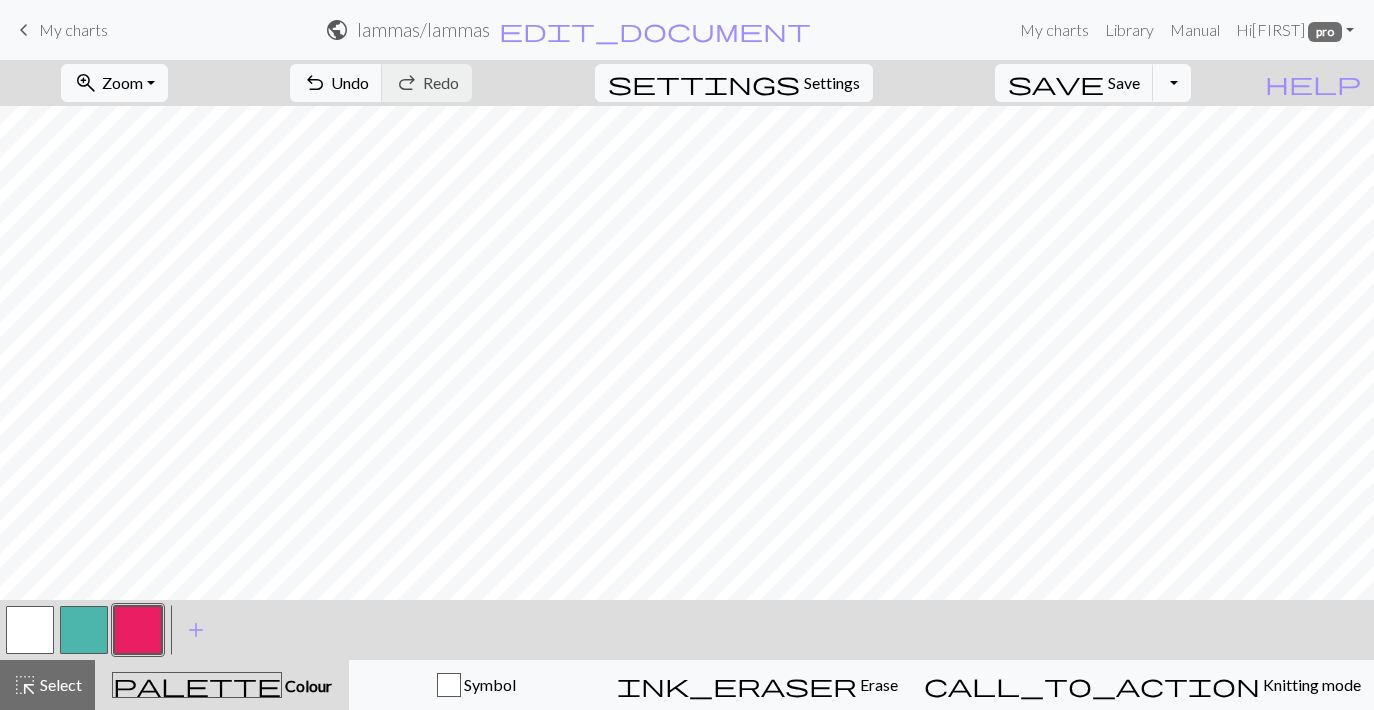 click at bounding box center (30, 630) 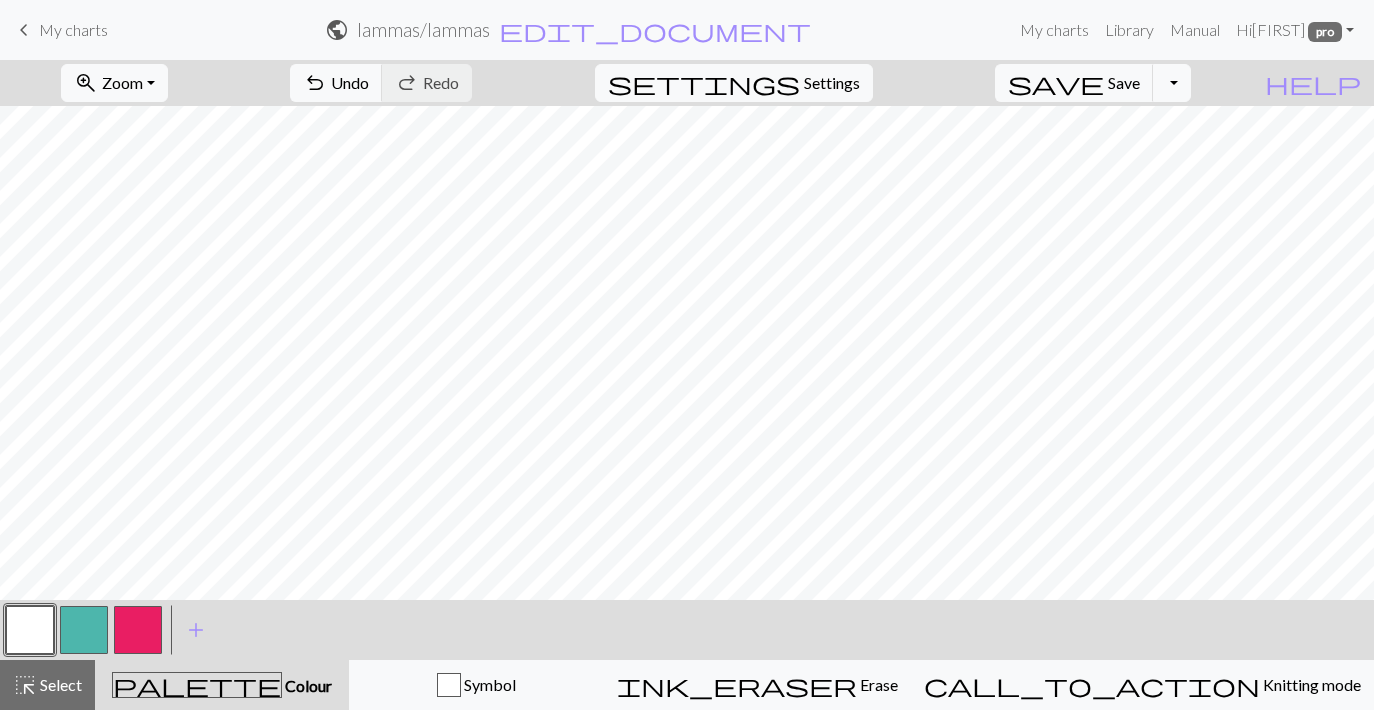 click at bounding box center [138, 630] 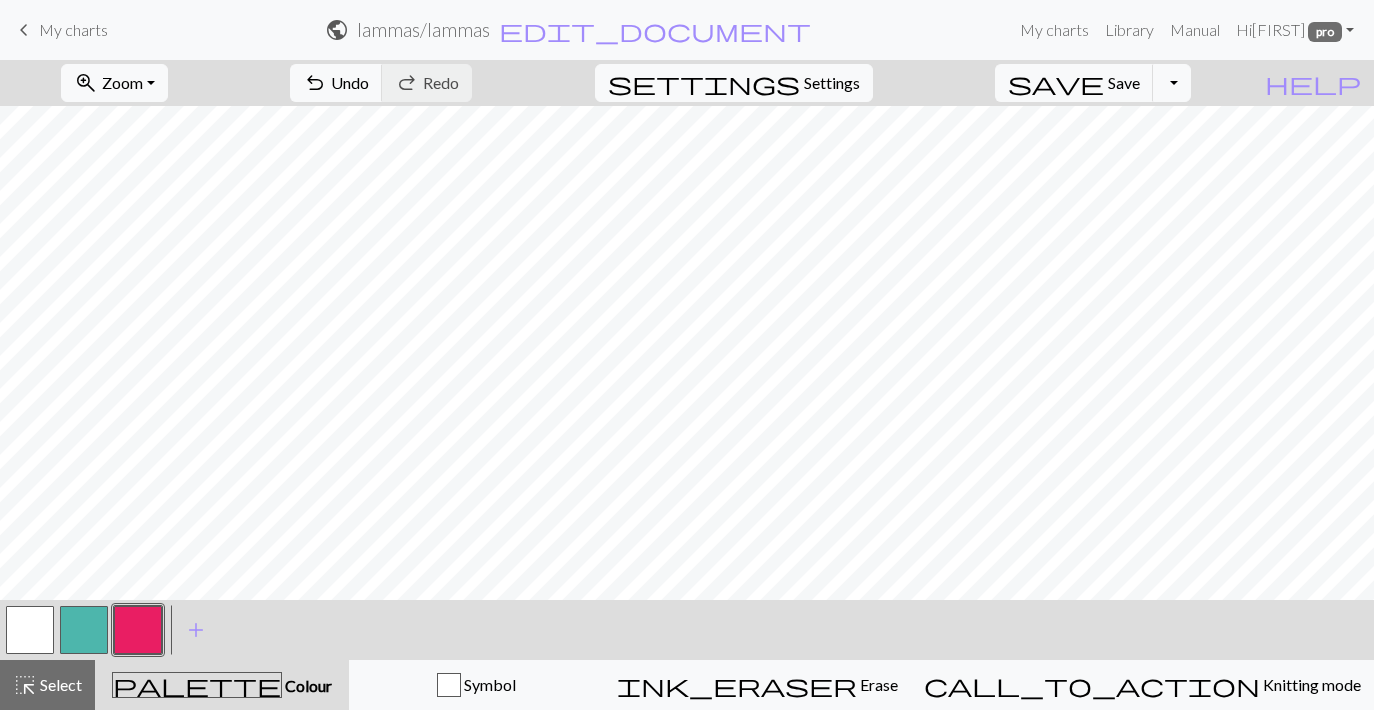click at bounding box center (30, 630) 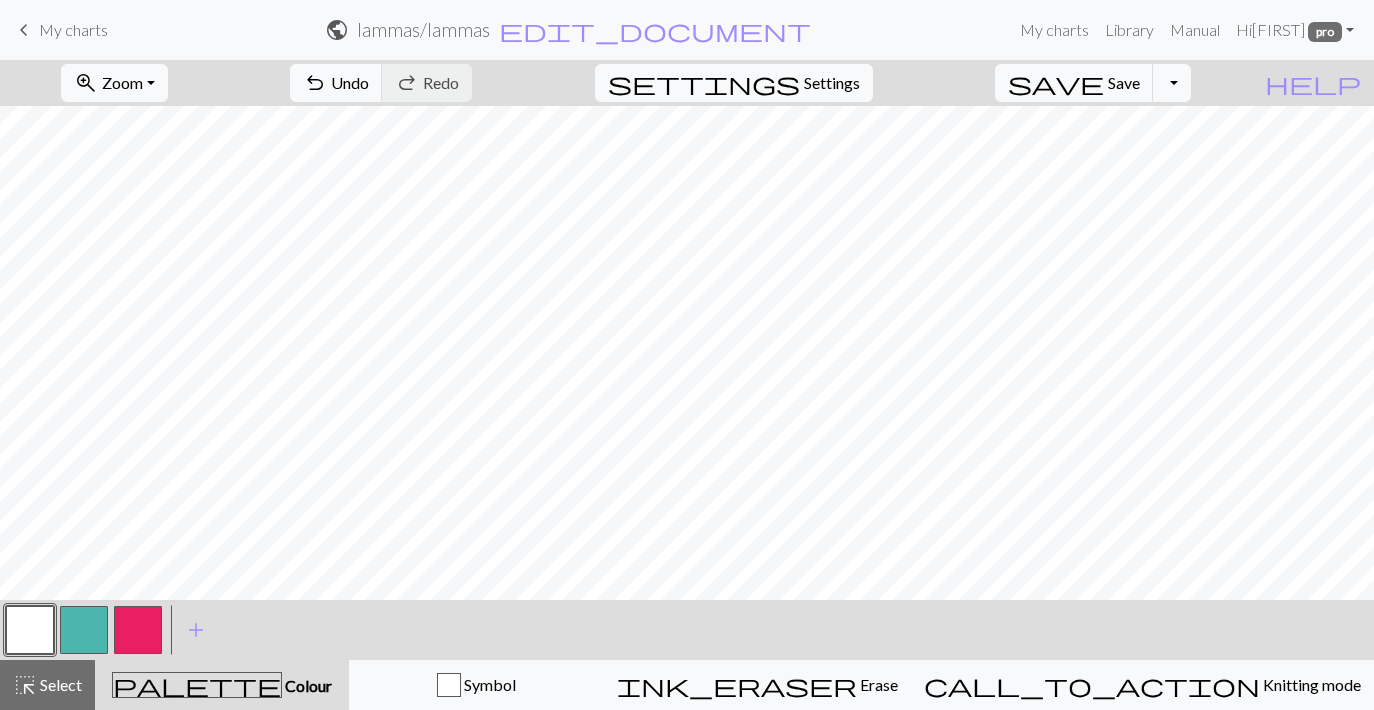 click at bounding box center (138, 630) 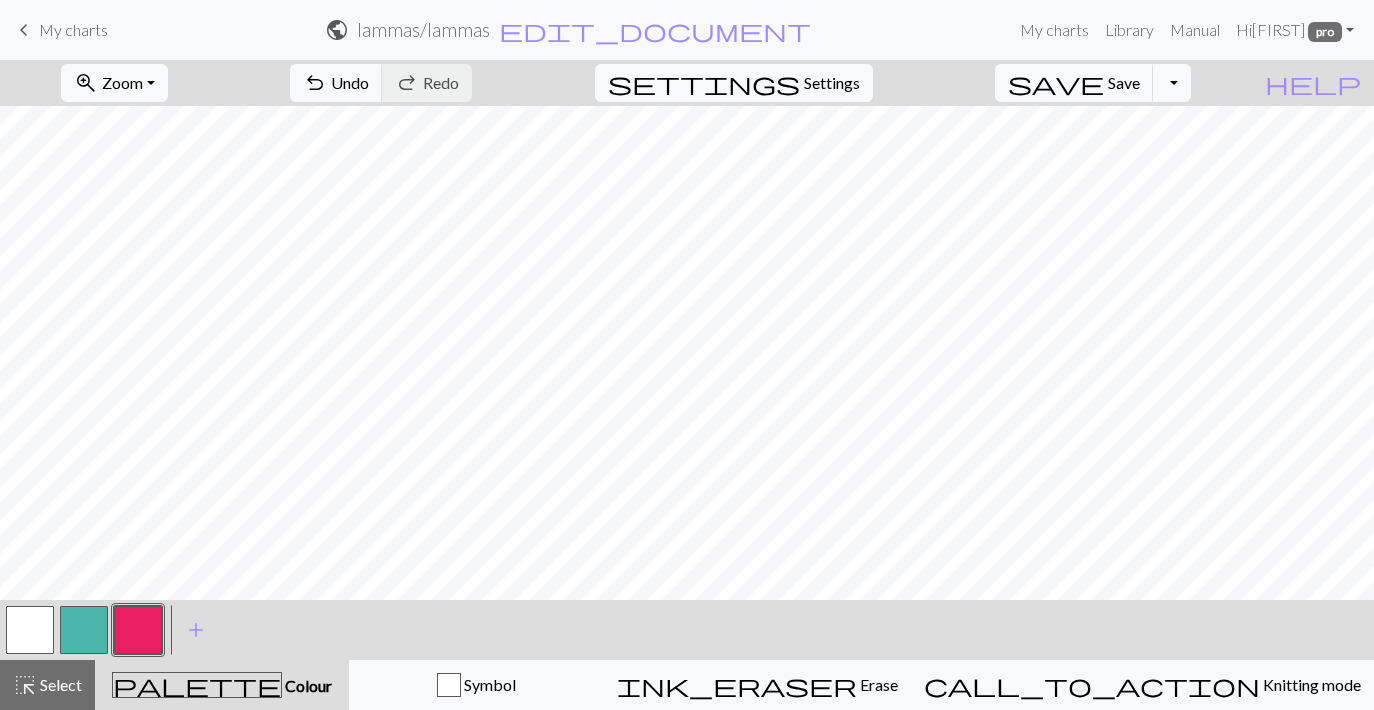 click at bounding box center [30, 630] 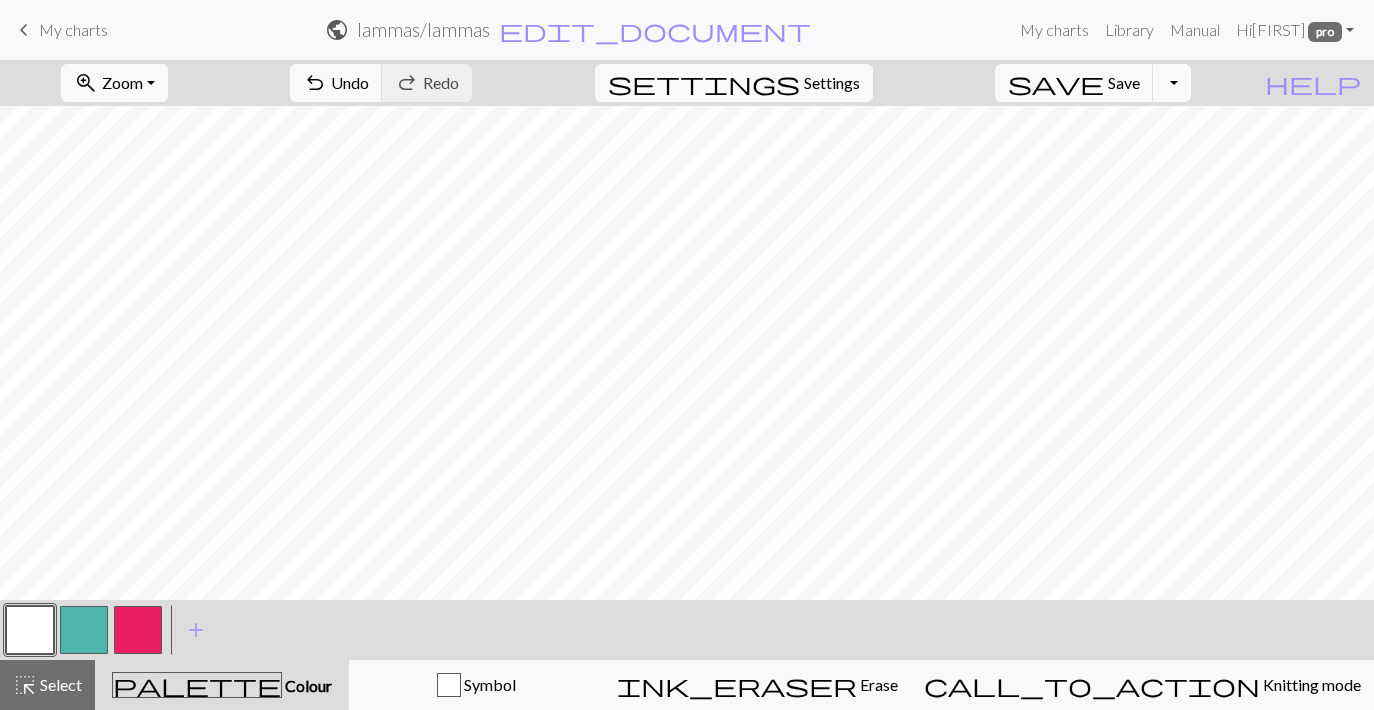 click at bounding box center (138, 630) 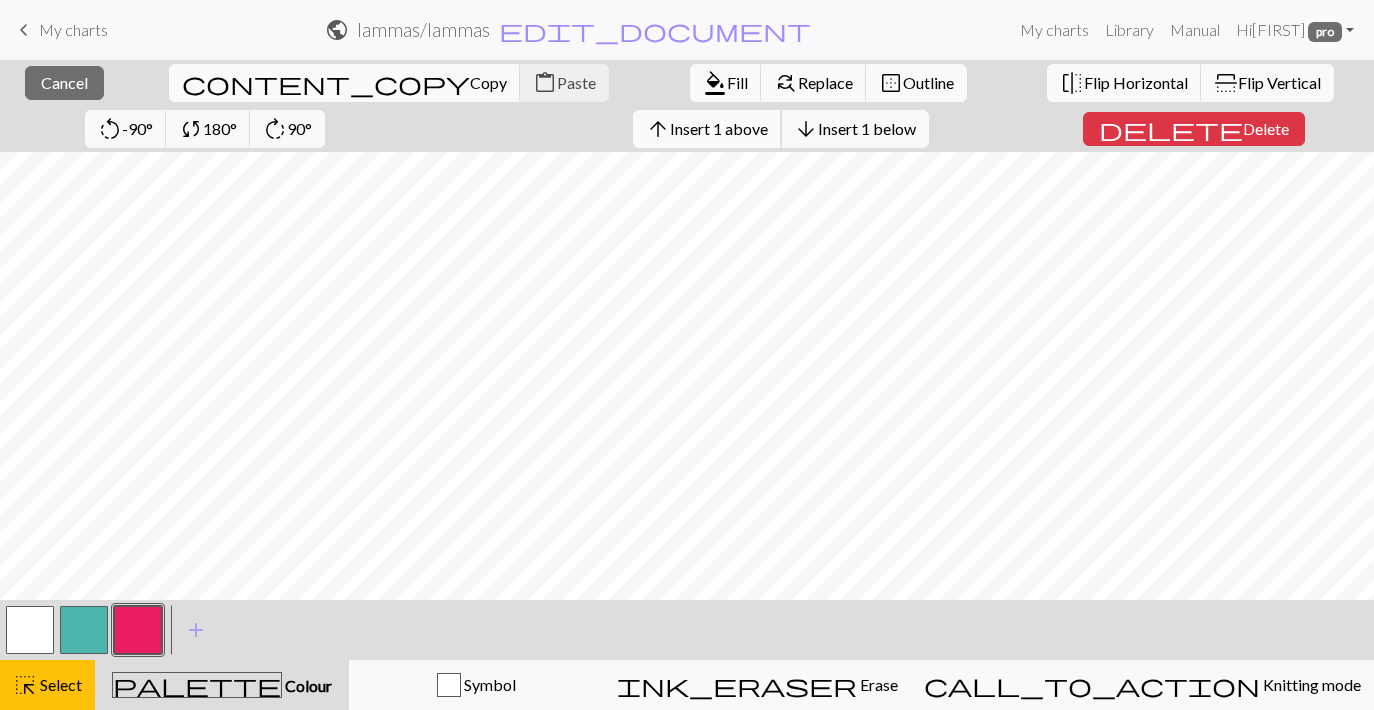 click on "Insert 1 above" at bounding box center [719, 128] 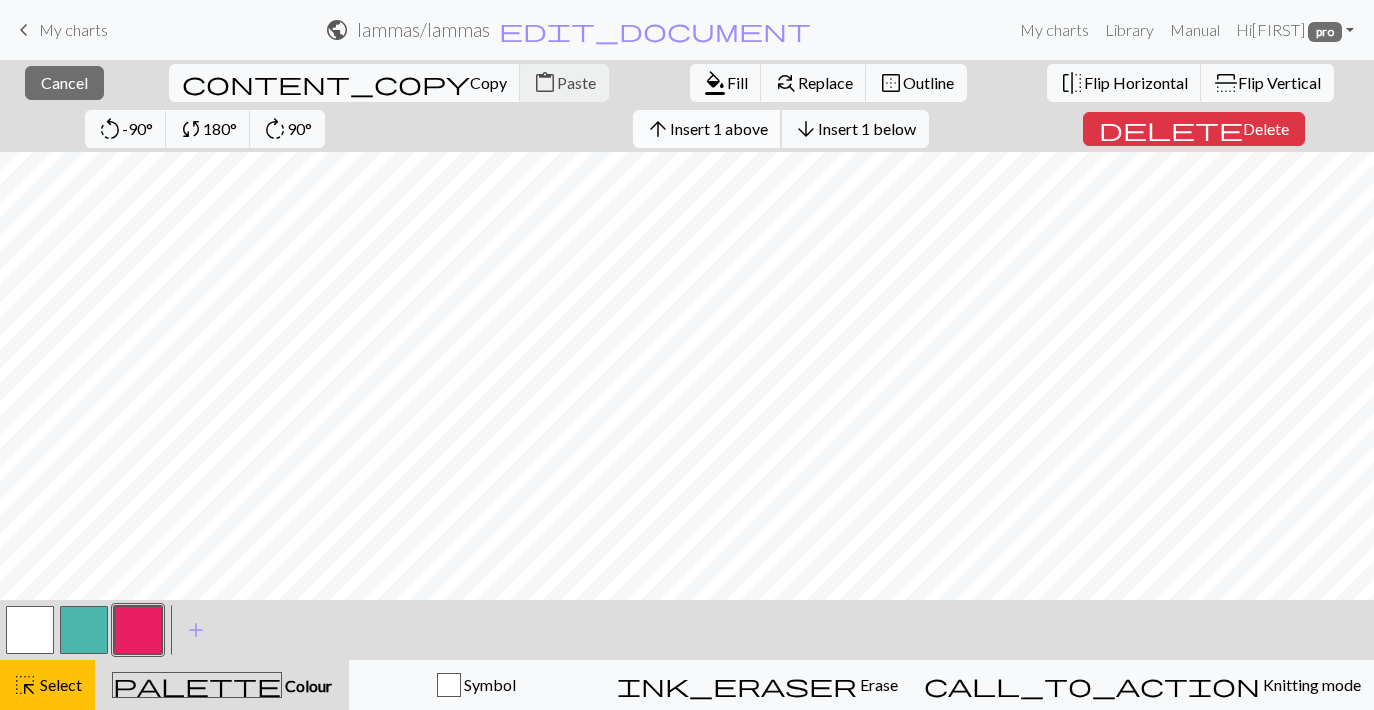 click on "arrow_upward  Insert 1 above" at bounding box center (707, 129) 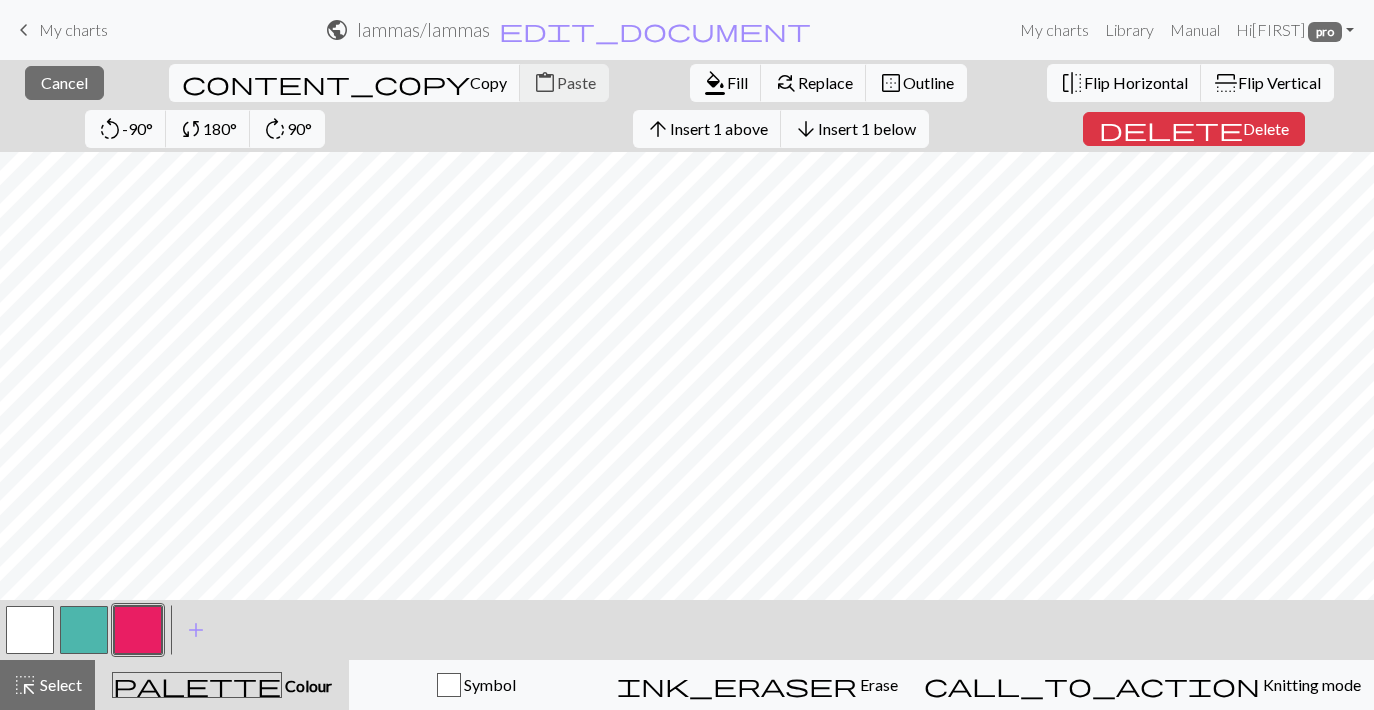 click on "close Cancel content_copy  Copy content_paste  Paste format_color_fill  Fill find_replace  Replace border_outer  Outline flip  Flip Horizontal flip  Flip Vertical rotate_left  -90° sync  180° rotate_right  90° arrow_upward  Insert 1 above arrow_downward Insert 1 below delete  Delete < > add Add a  colour highlight_alt   Select   Select palette   Colour   Colour   Symbol ink_eraser   Erase   Erase call_to_action   Knitting mode   Knitting mode" at bounding box center (687, 385) 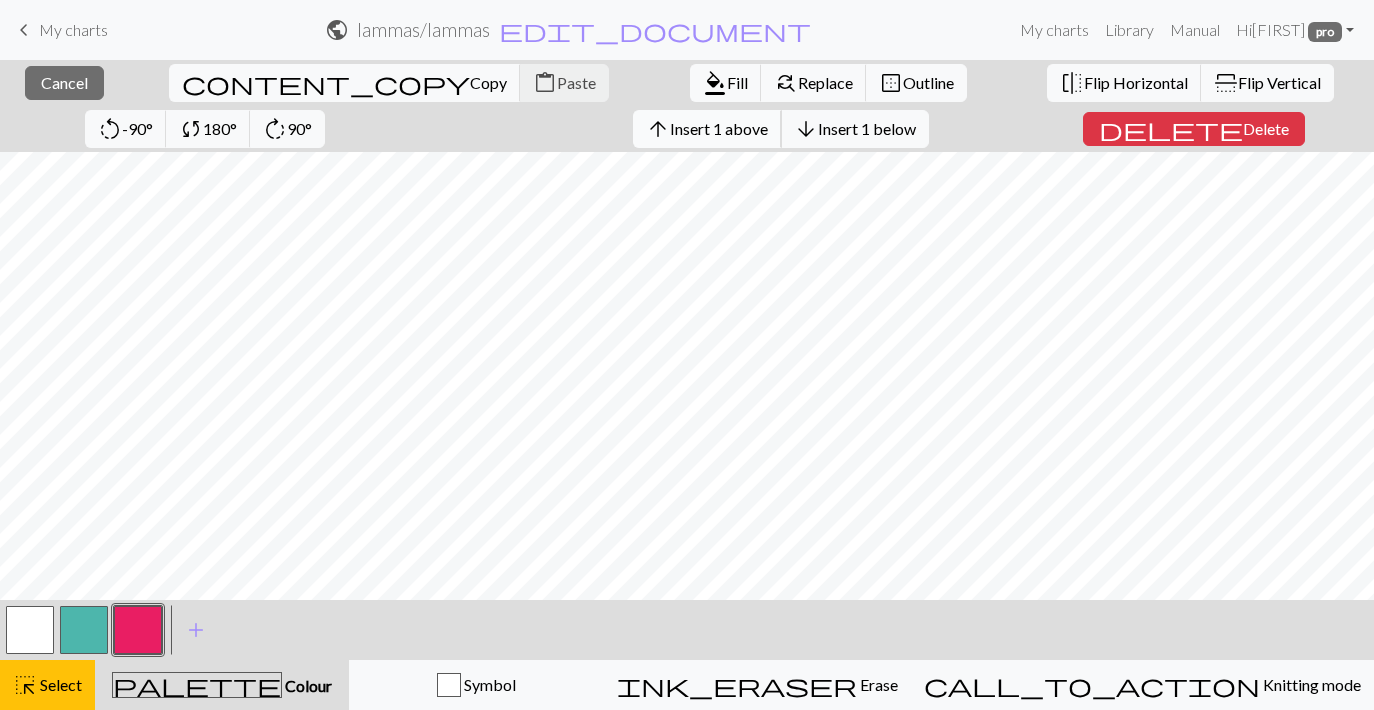 click on "Insert 1 above" at bounding box center [719, 128] 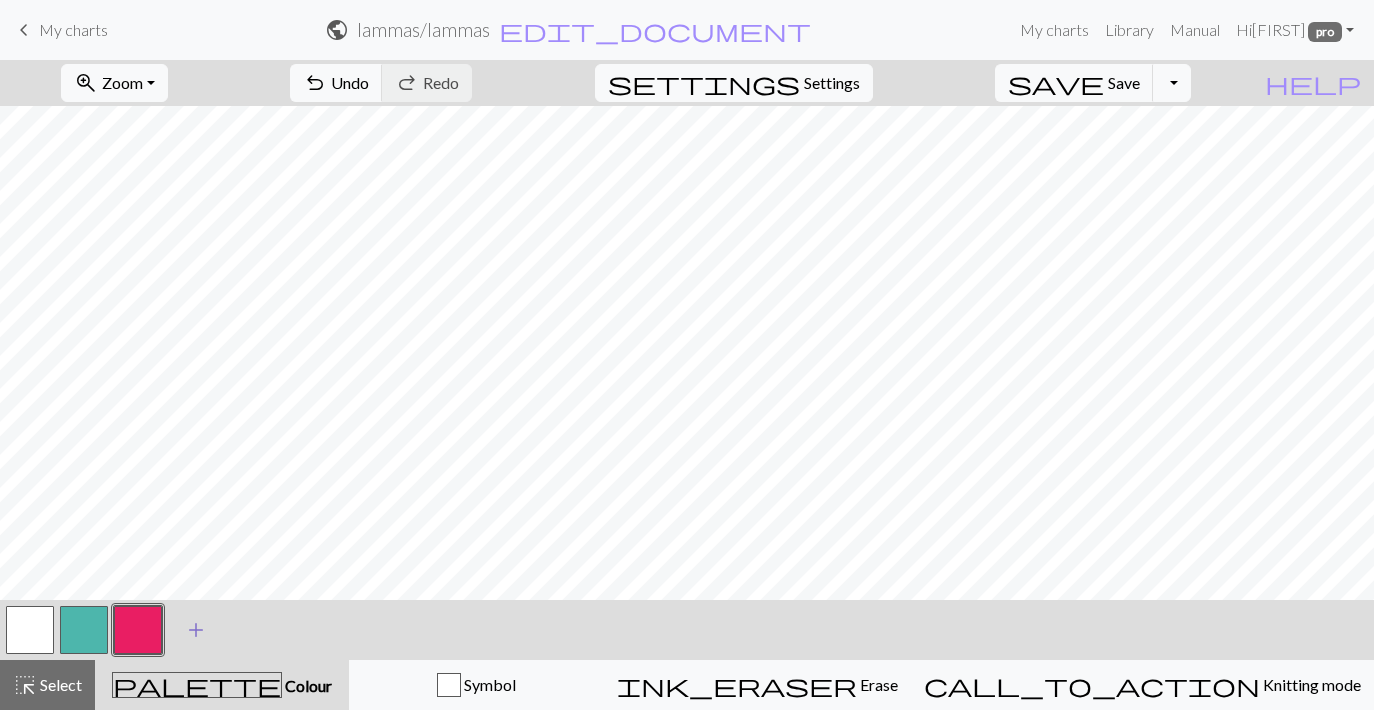 click on "add" at bounding box center [196, 630] 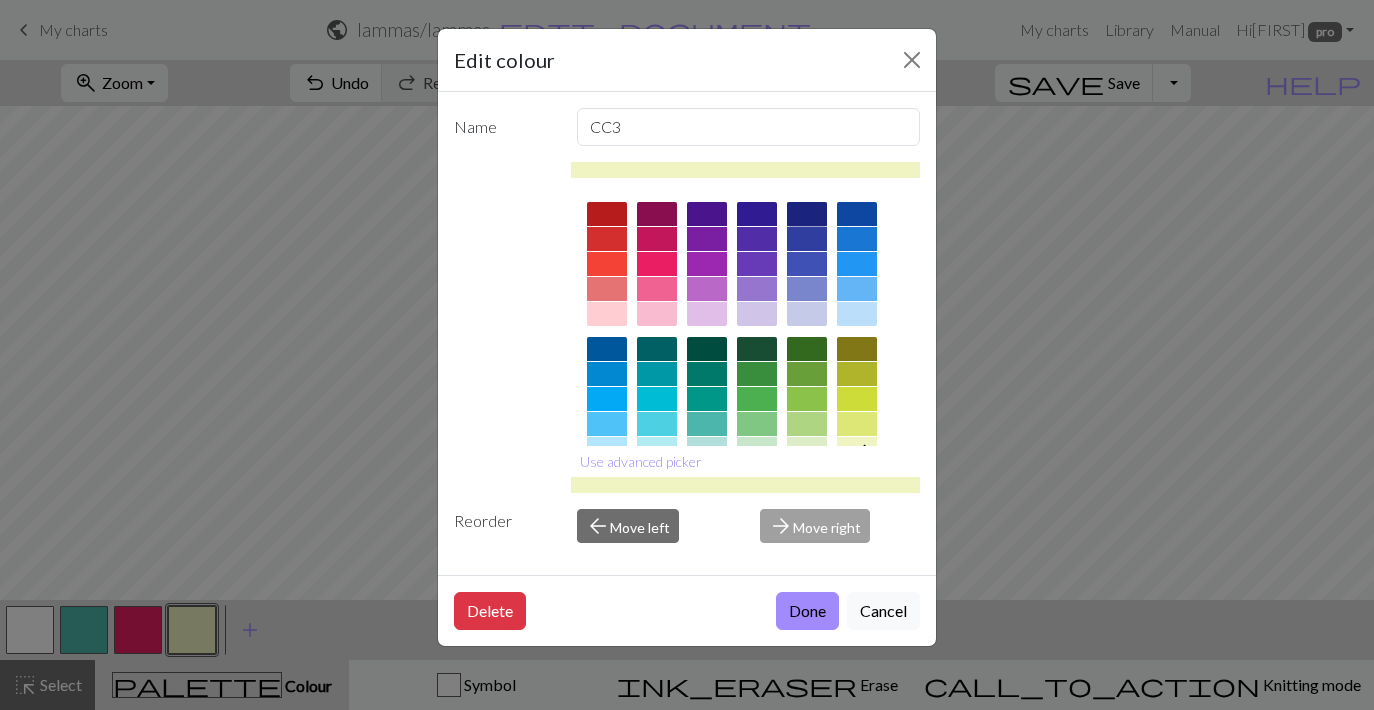 click at bounding box center [807, 214] 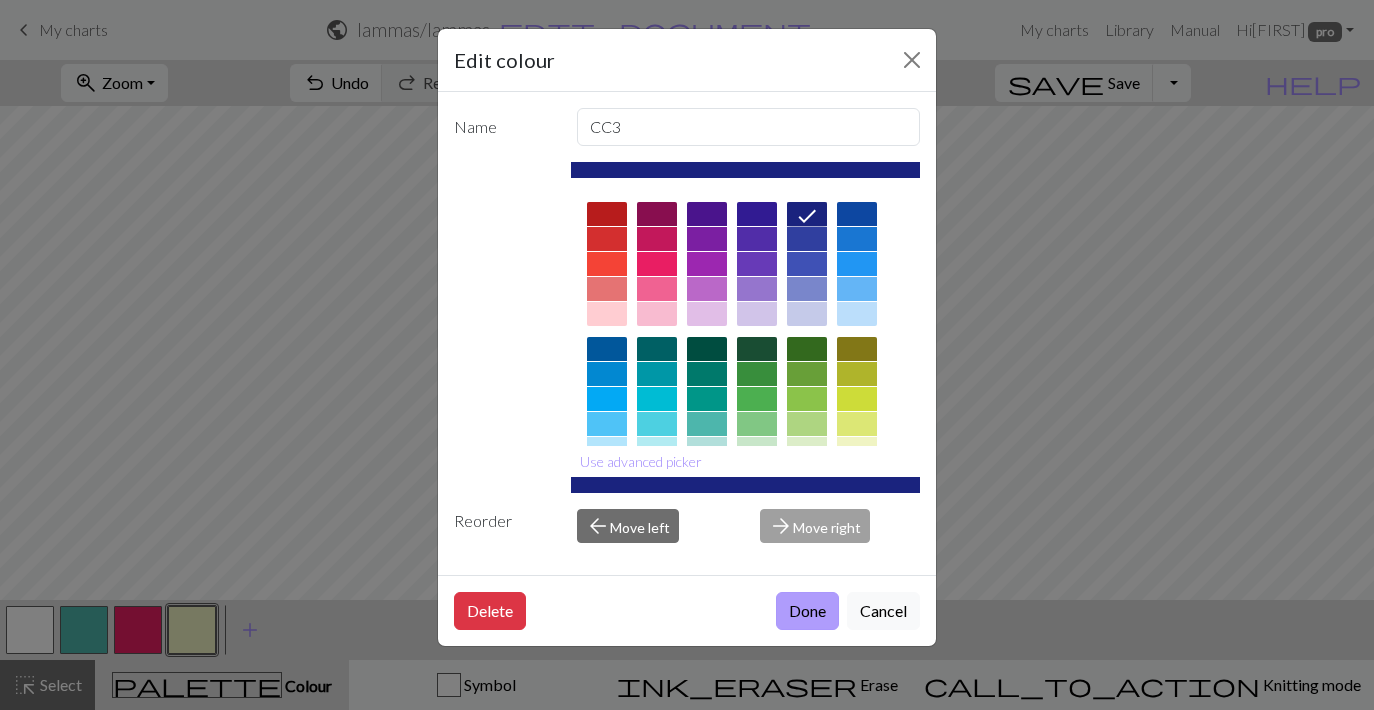 click on "Done" at bounding box center [807, 611] 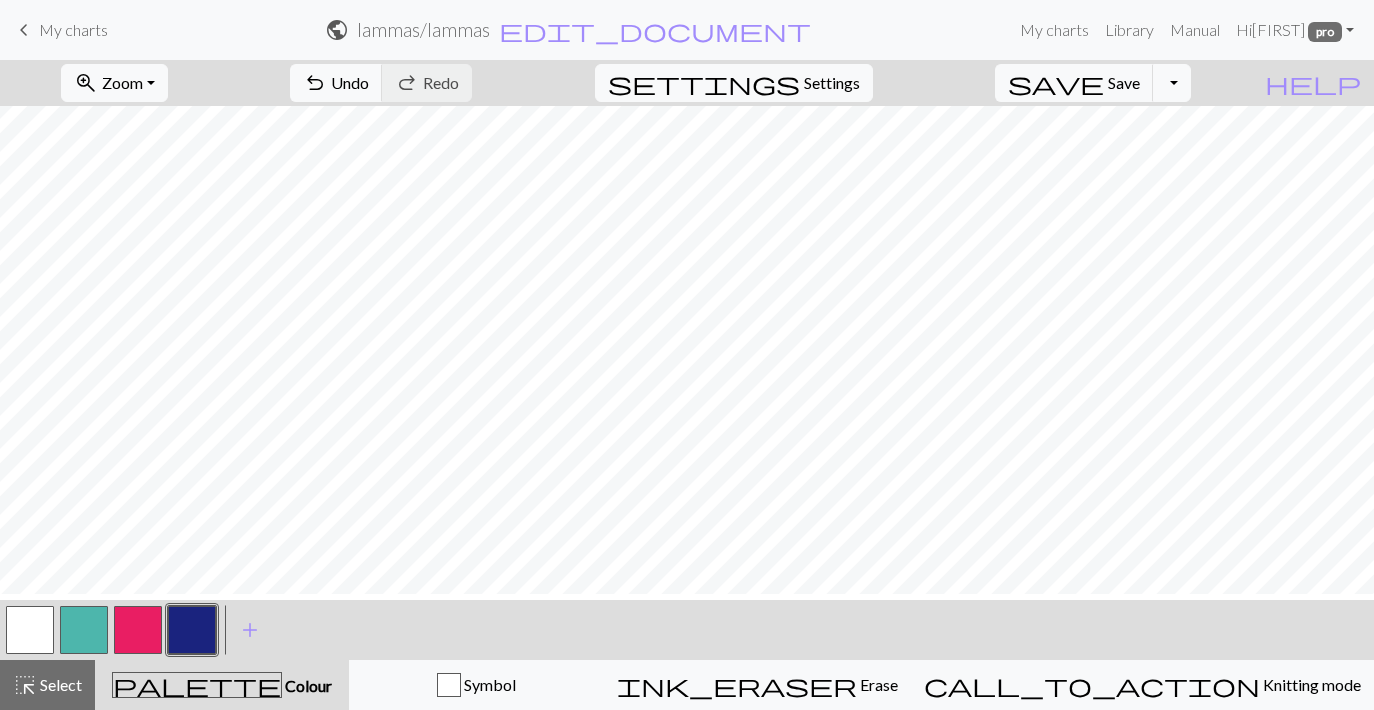 scroll, scrollTop: 0, scrollLeft: 189, axis: horizontal 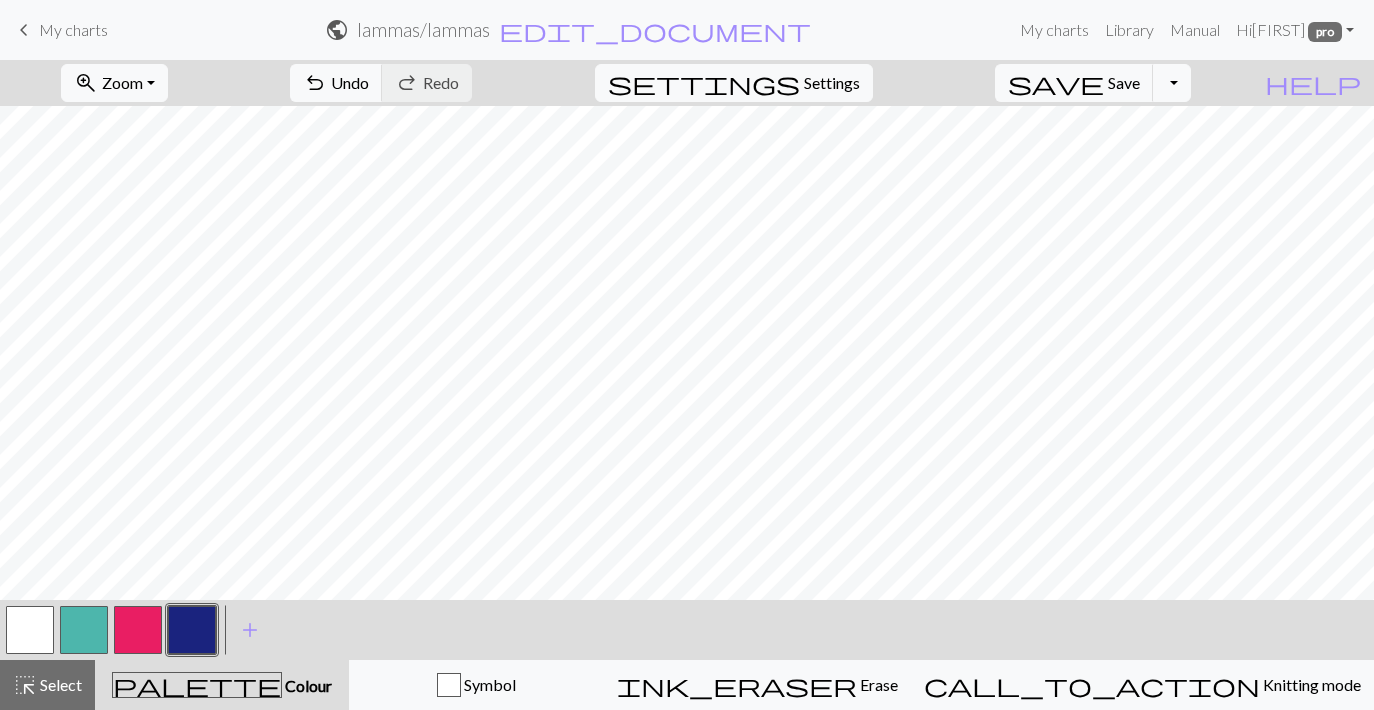 click at bounding box center [30, 630] 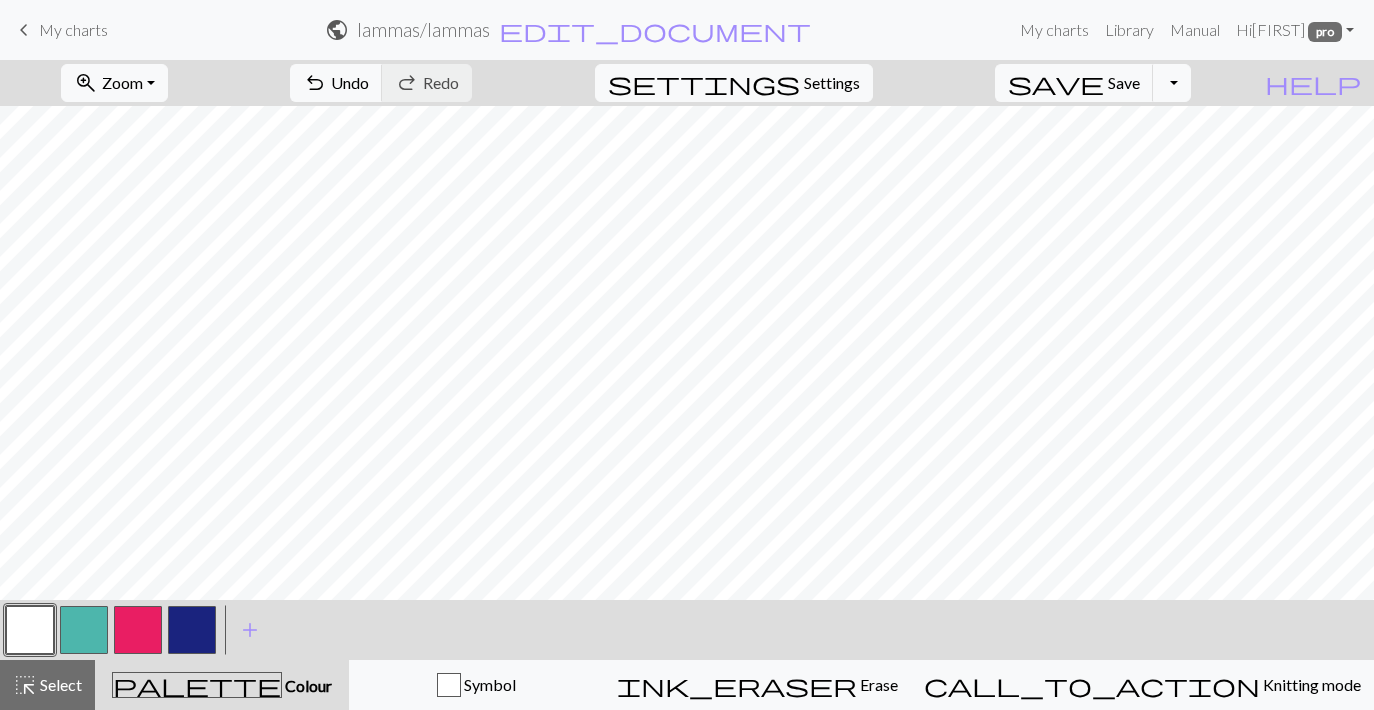 click at bounding box center [192, 630] 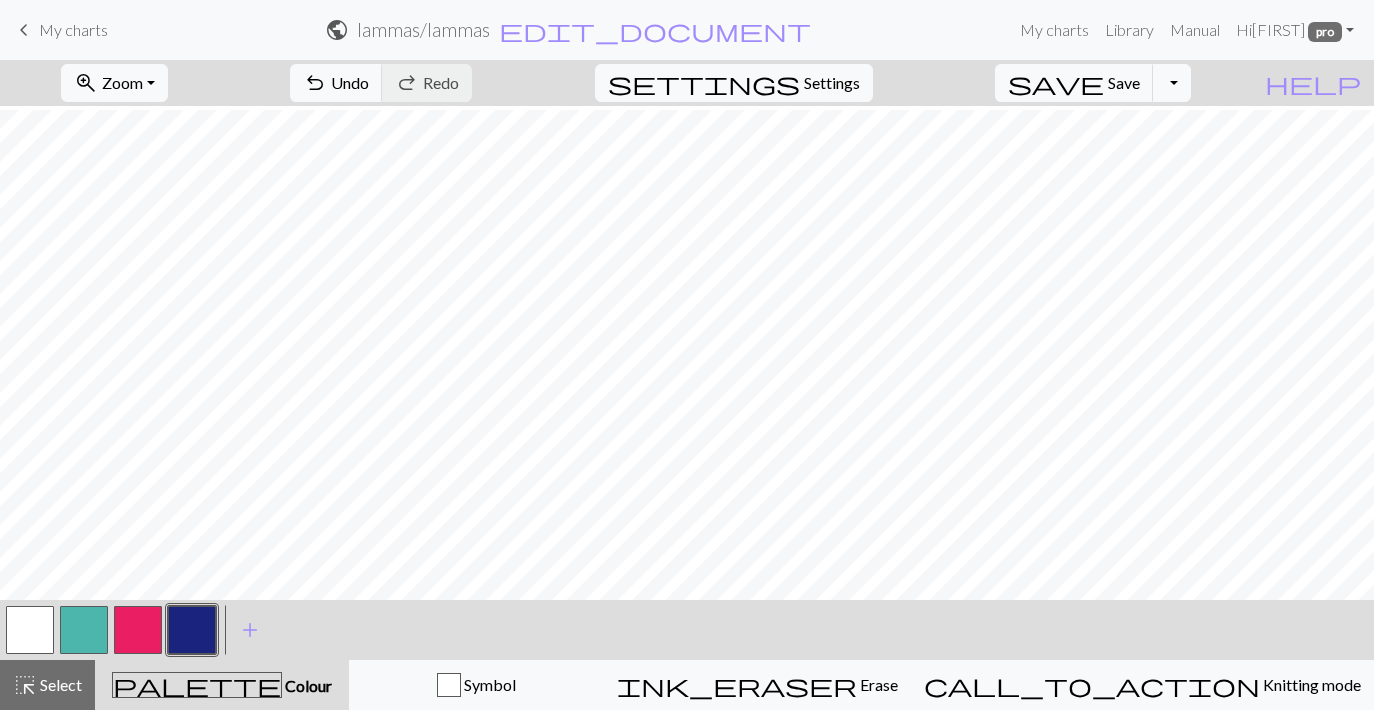 scroll, scrollTop: 157, scrollLeft: 189, axis: both 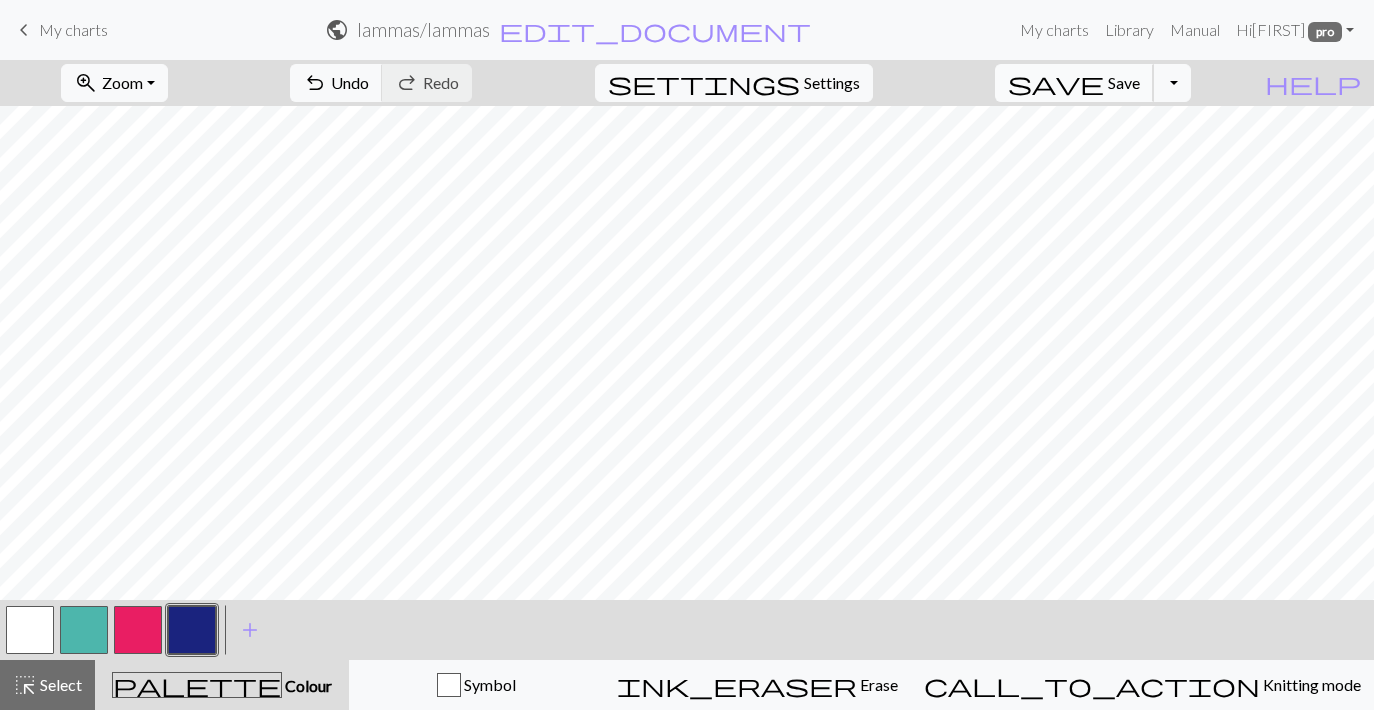 click on "save Save Save" at bounding box center (1074, 83) 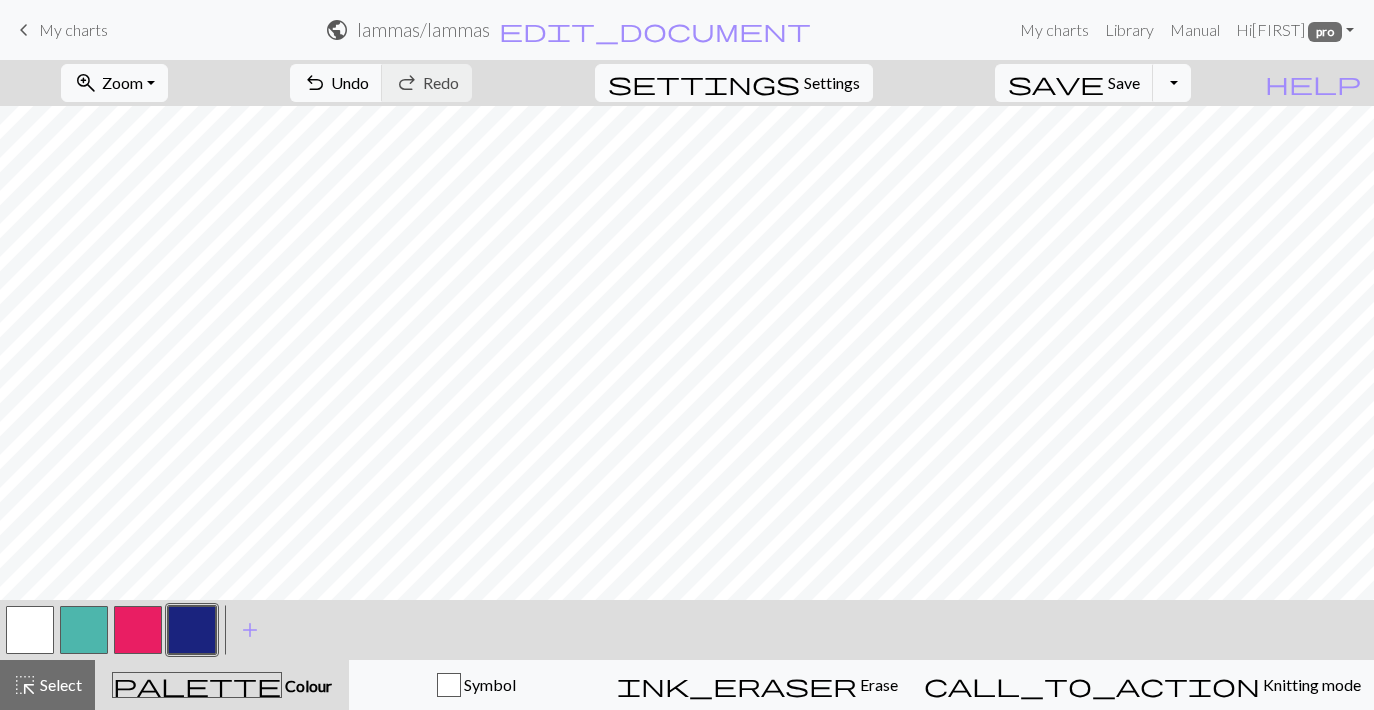click at bounding box center (30, 630) 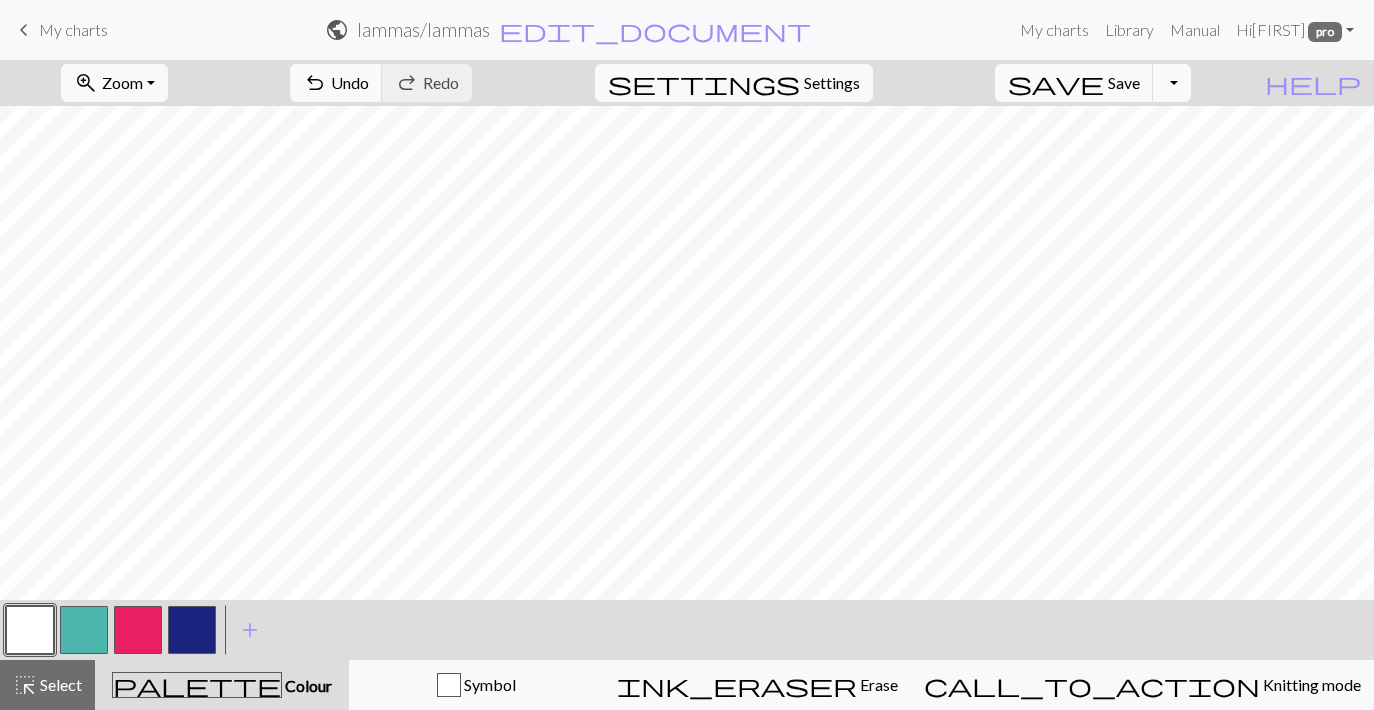 click at bounding box center [192, 630] 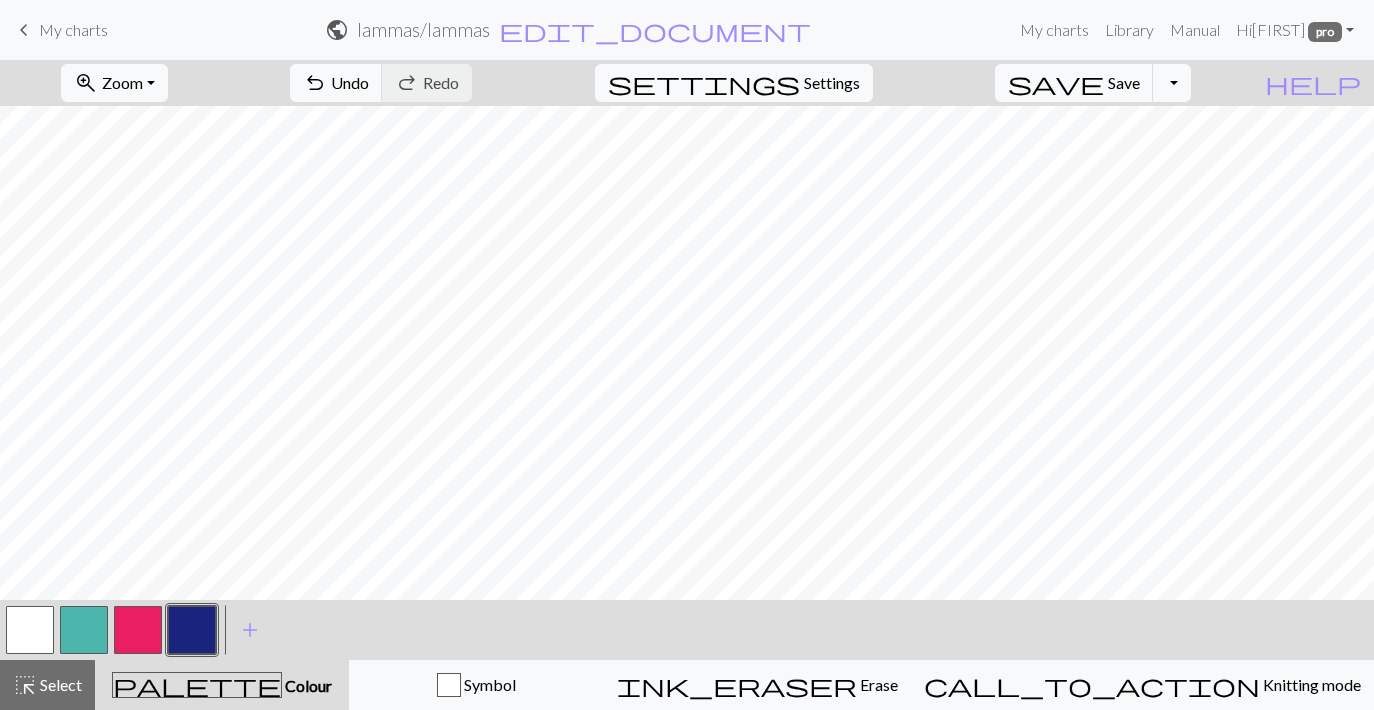 scroll, scrollTop: 0, scrollLeft: 0, axis: both 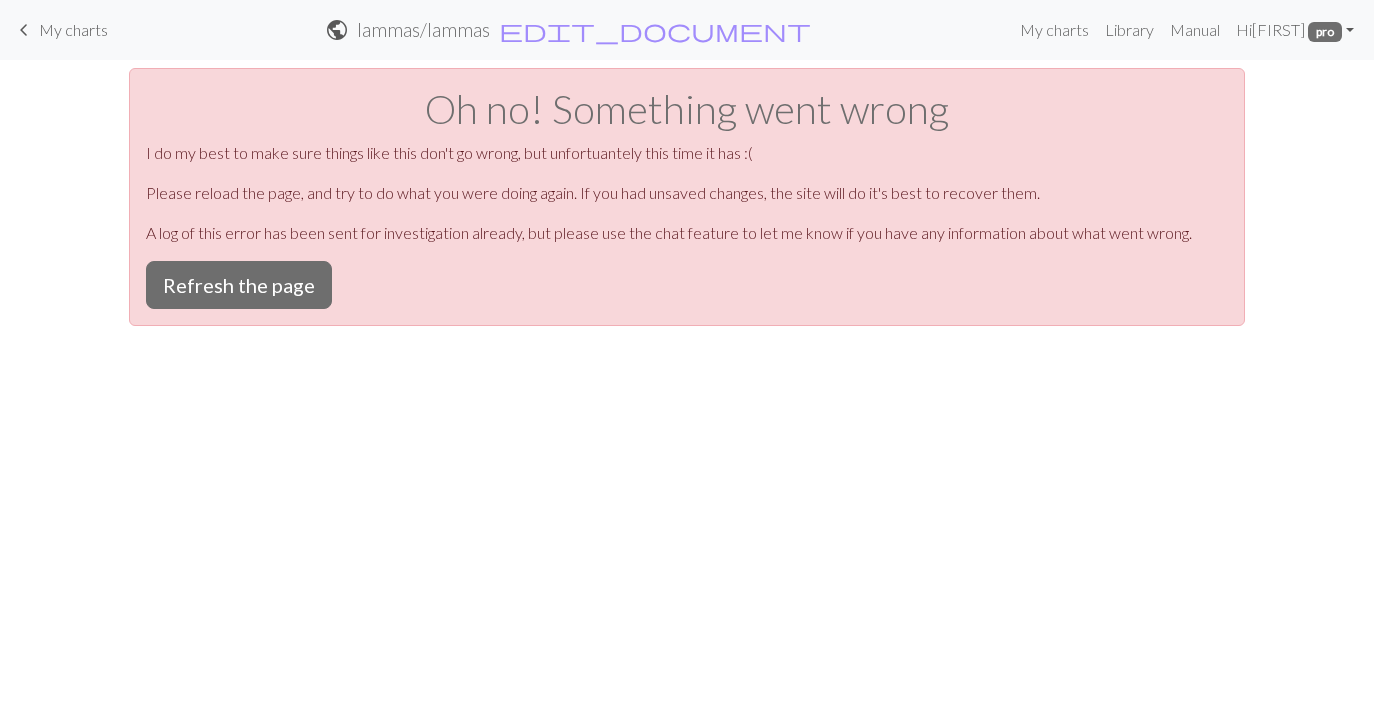 click on "My charts" at bounding box center [73, 29] 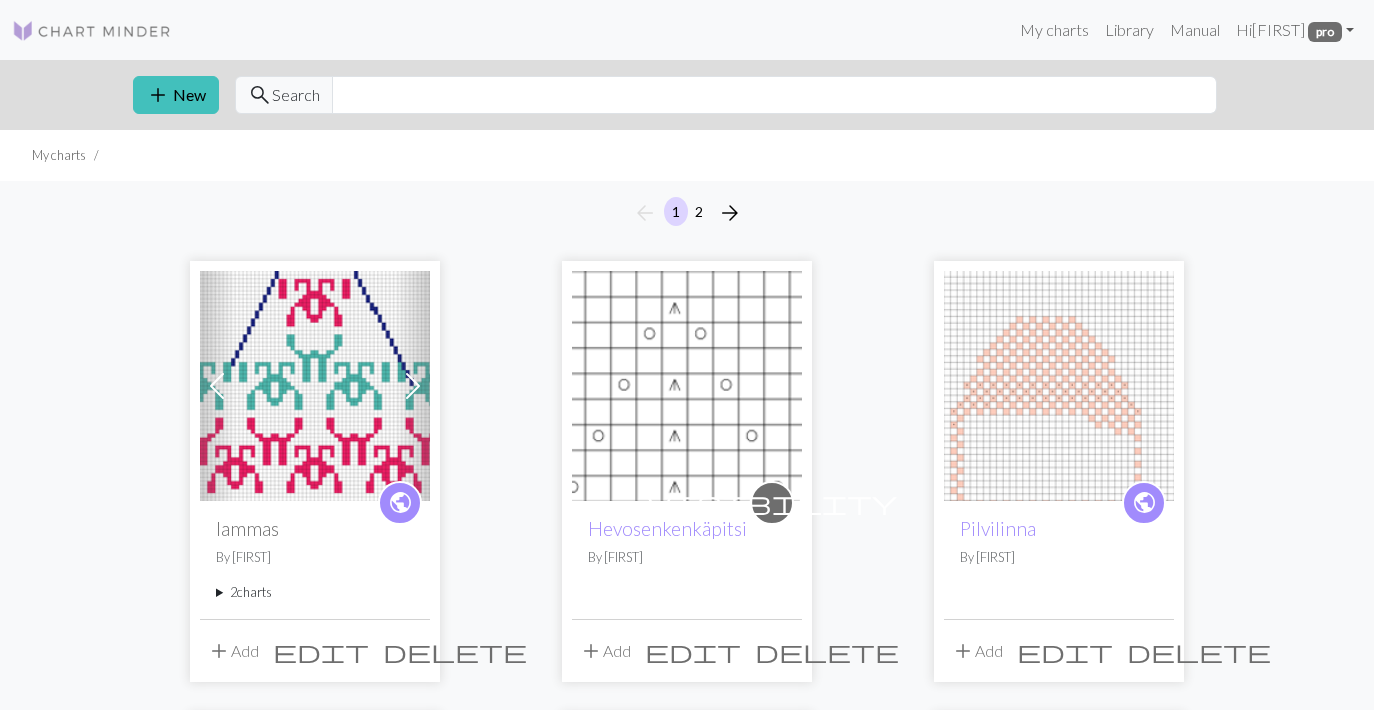 click at bounding box center [315, 386] 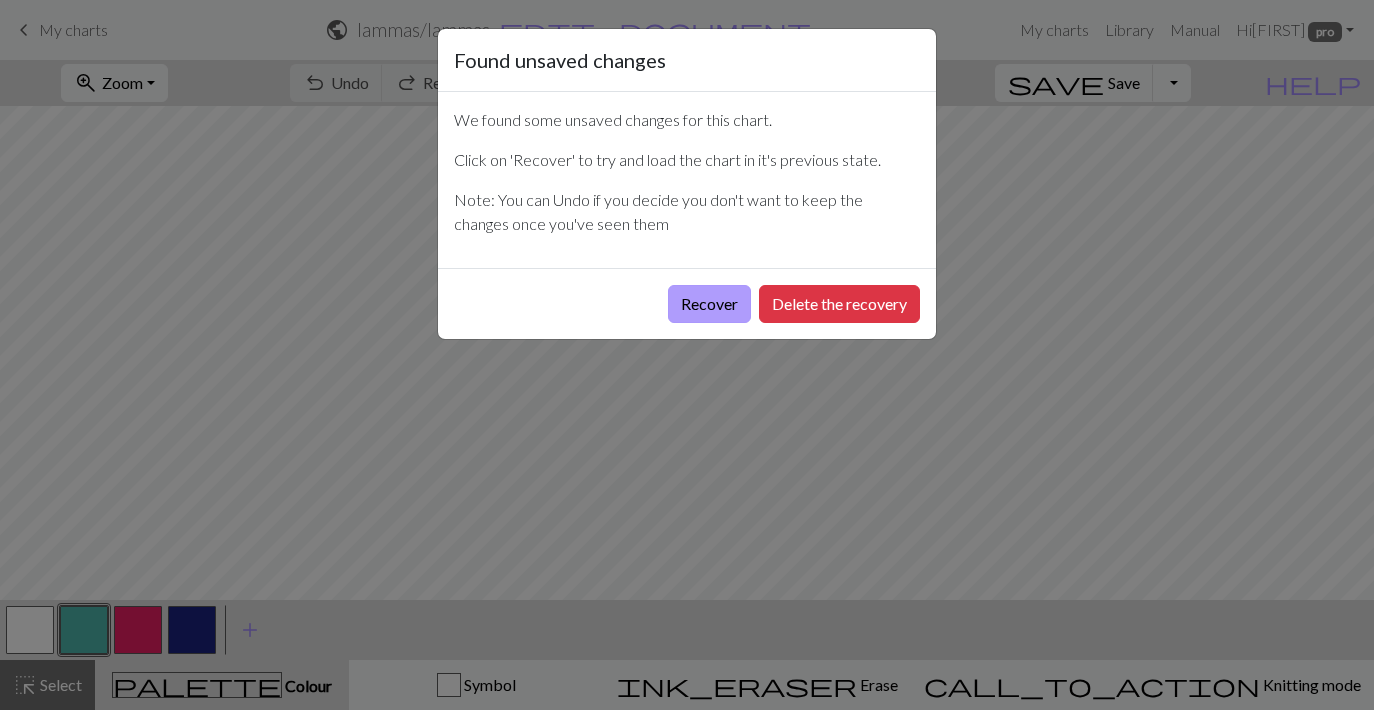 click on "Recover" at bounding box center [709, 304] 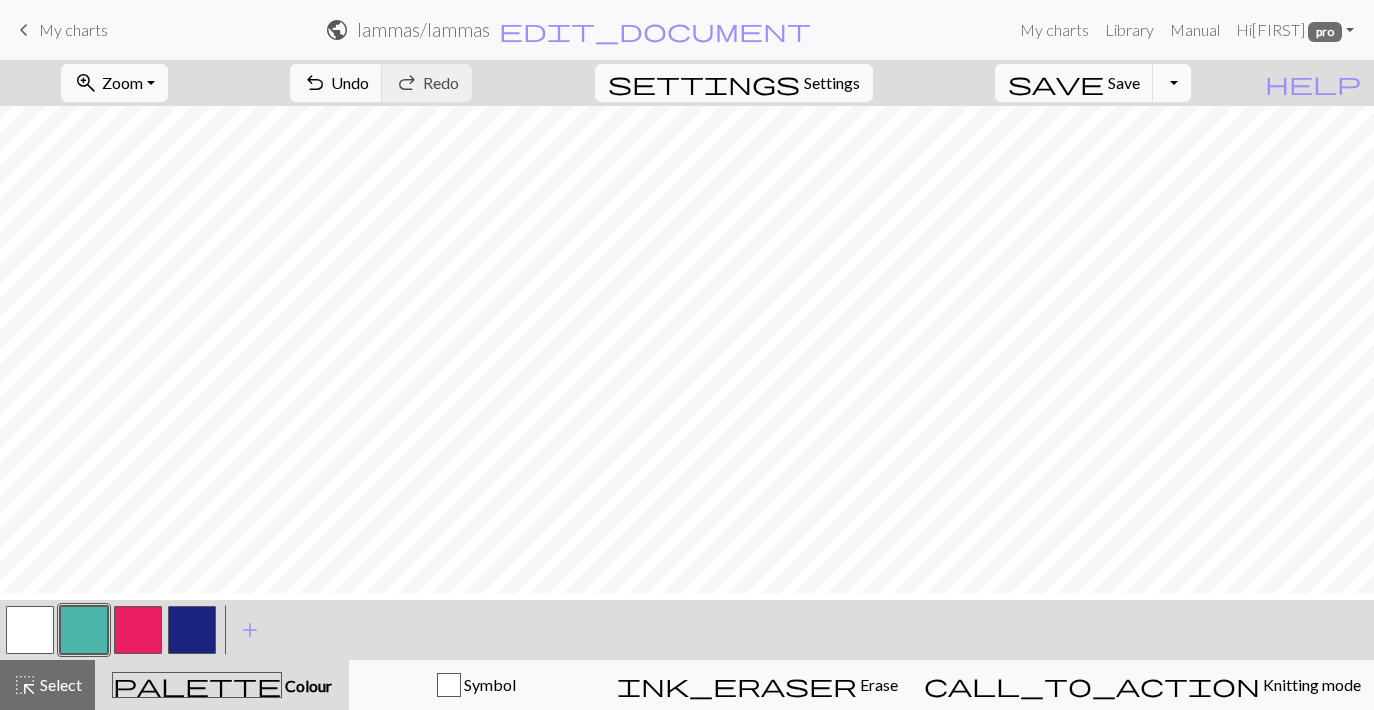 scroll, scrollTop: 0, scrollLeft: 0, axis: both 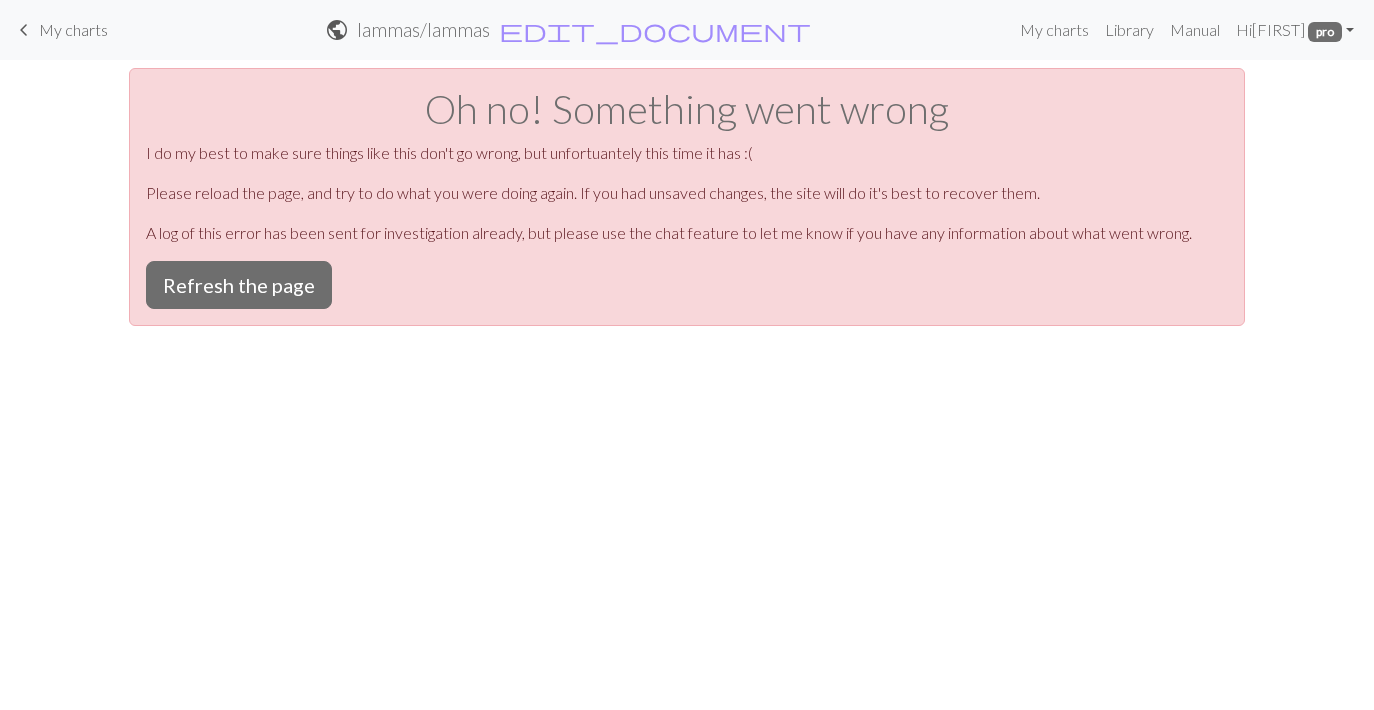 click on "My charts" at bounding box center [73, 29] 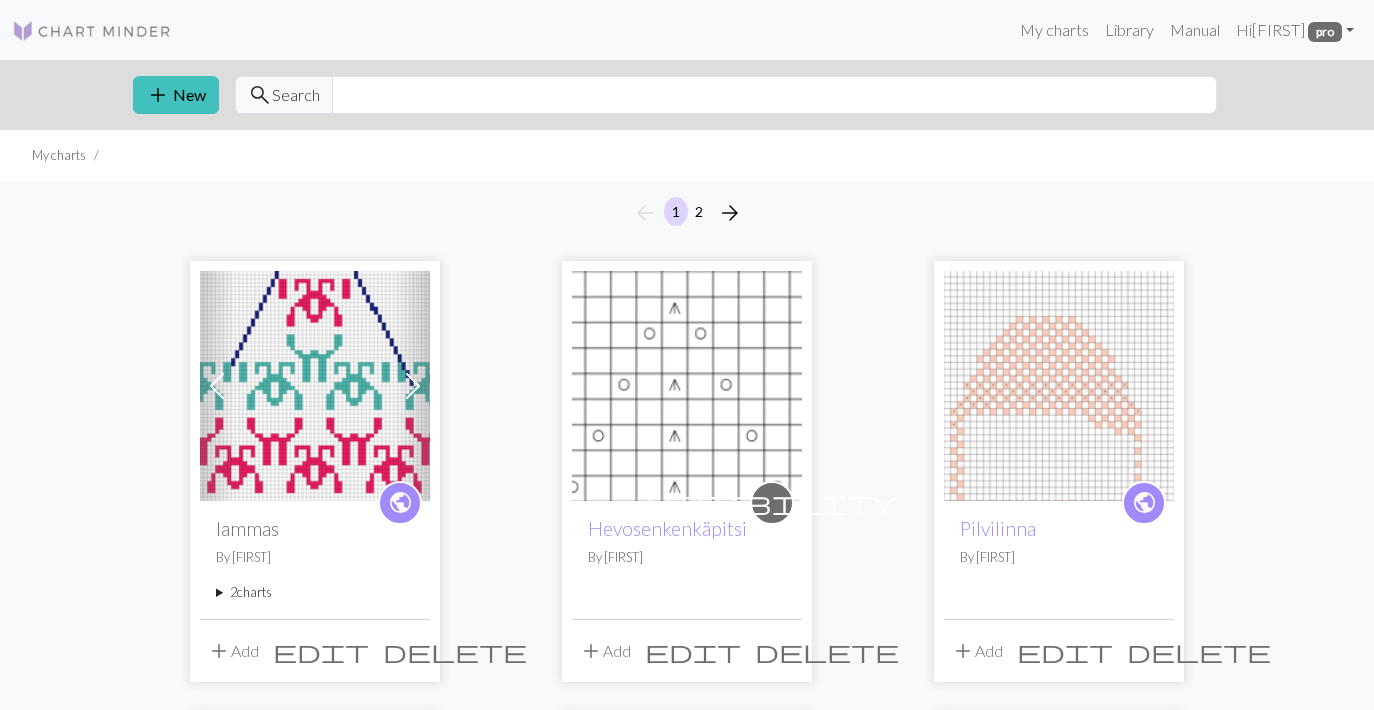 click at bounding box center [315, 386] 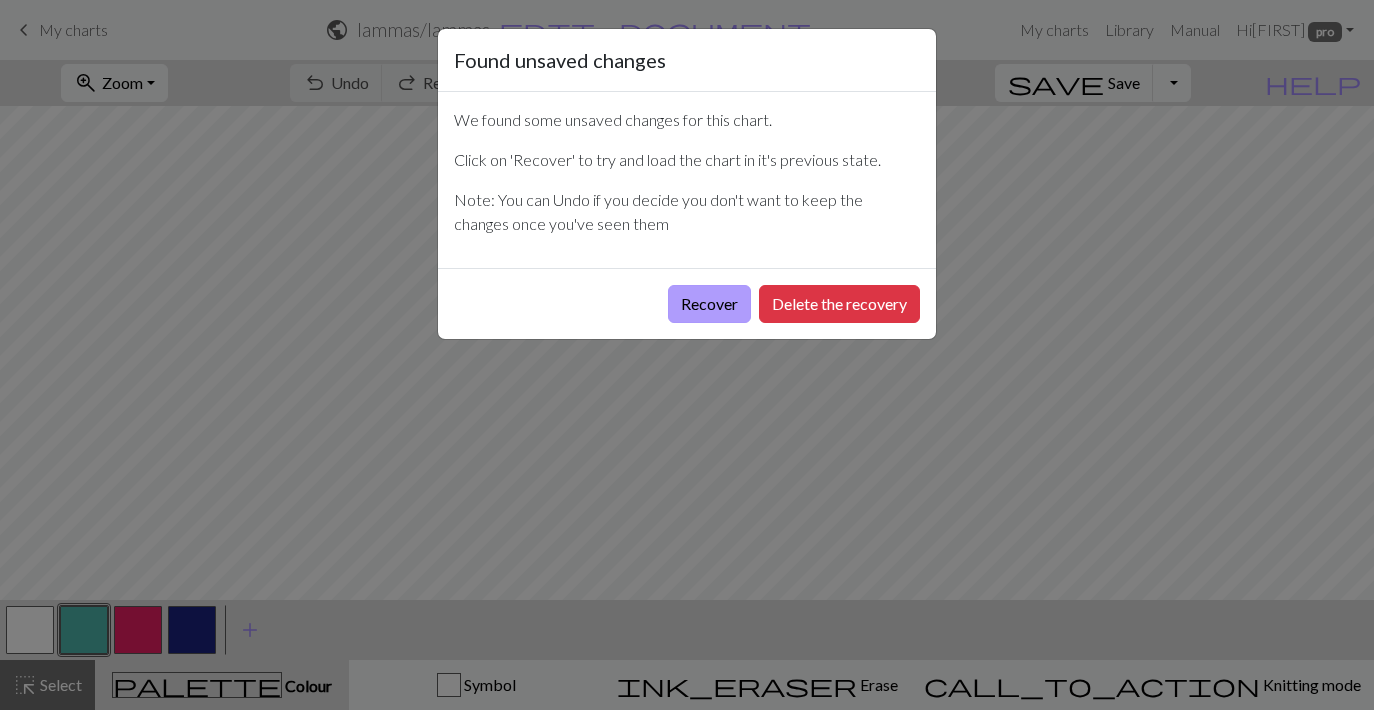 click on "Recover" at bounding box center [709, 304] 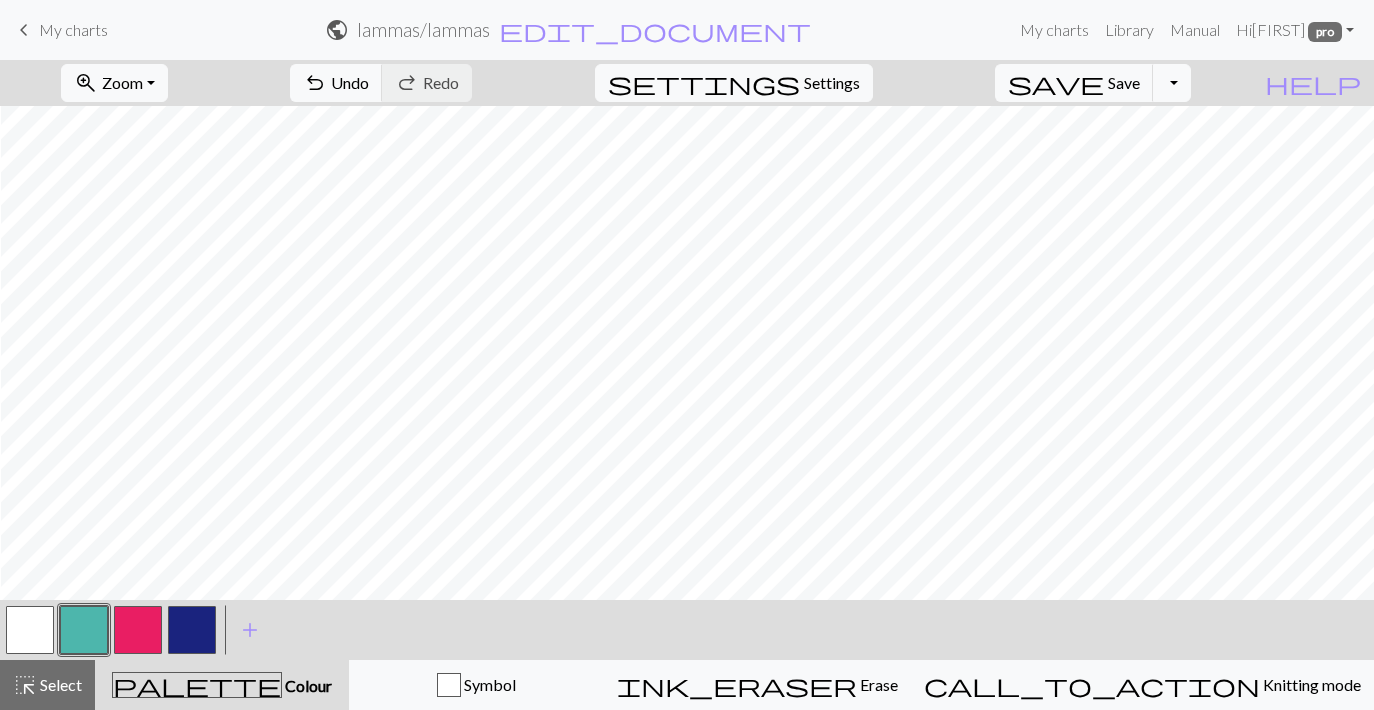 scroll, scrollTop: 207, scrollLeft: 329, axis: both 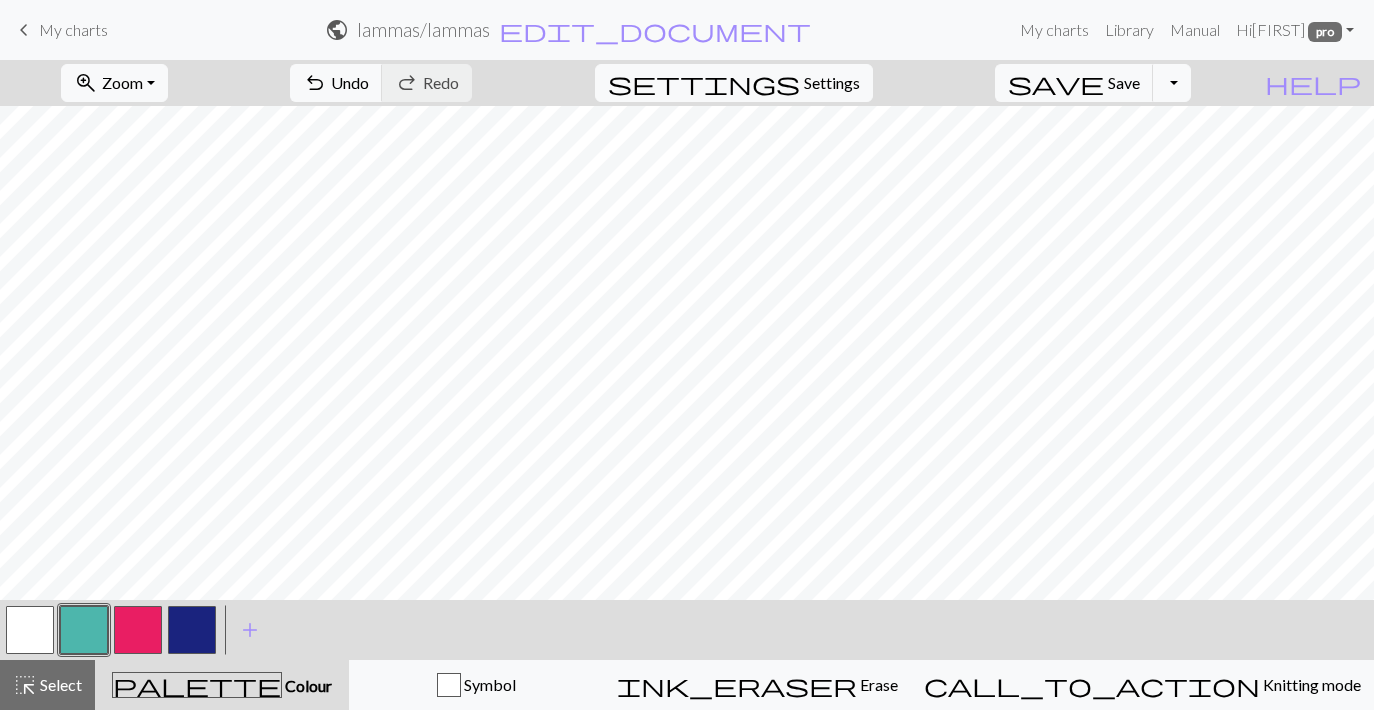 click at bounding box center (192, 630) 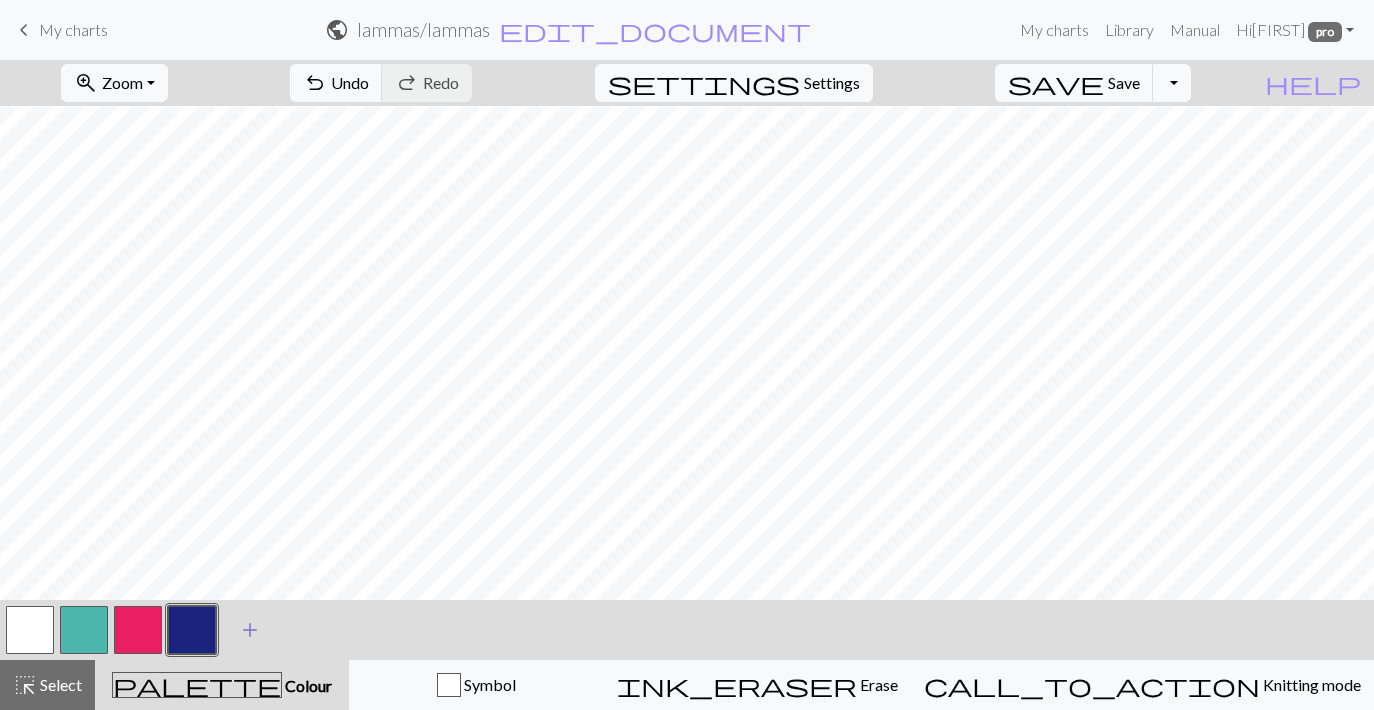 scroll, scrollTop: 284, scrollLeft: 329, axis: both 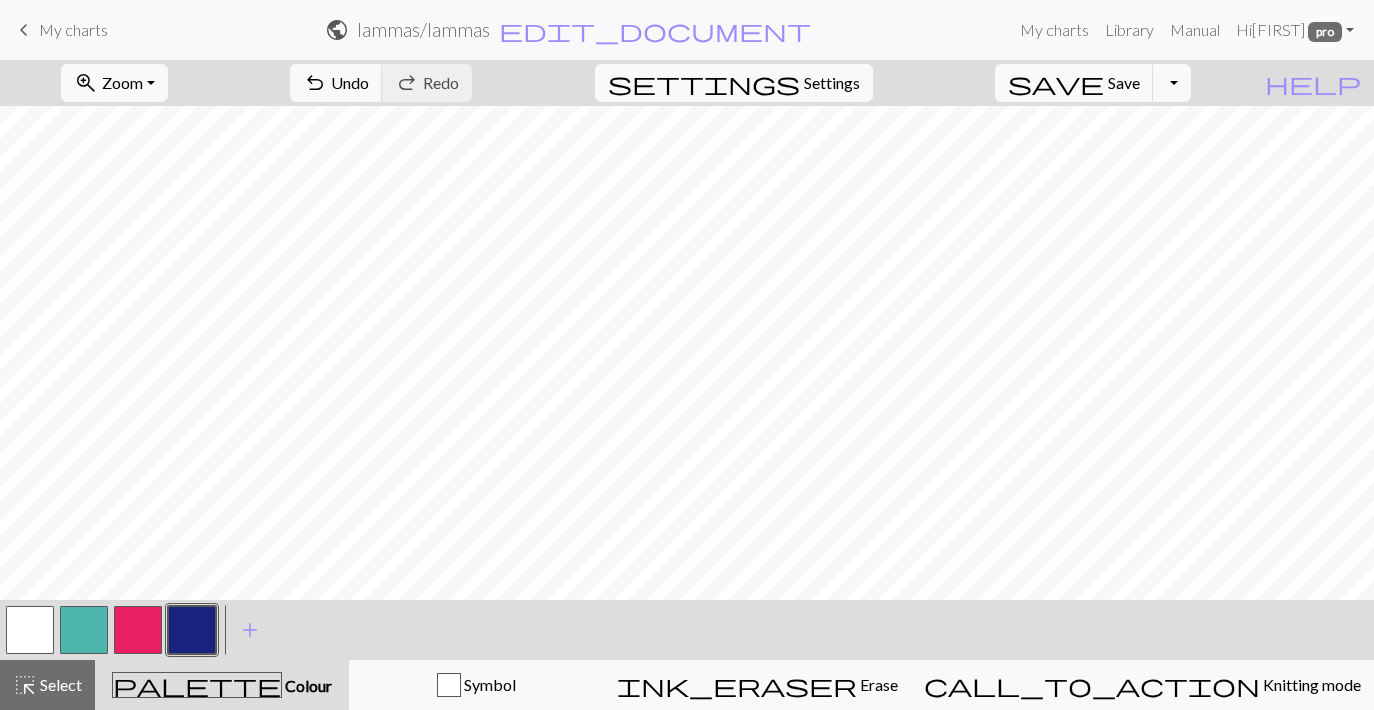 click at bounding box center [30, 630] 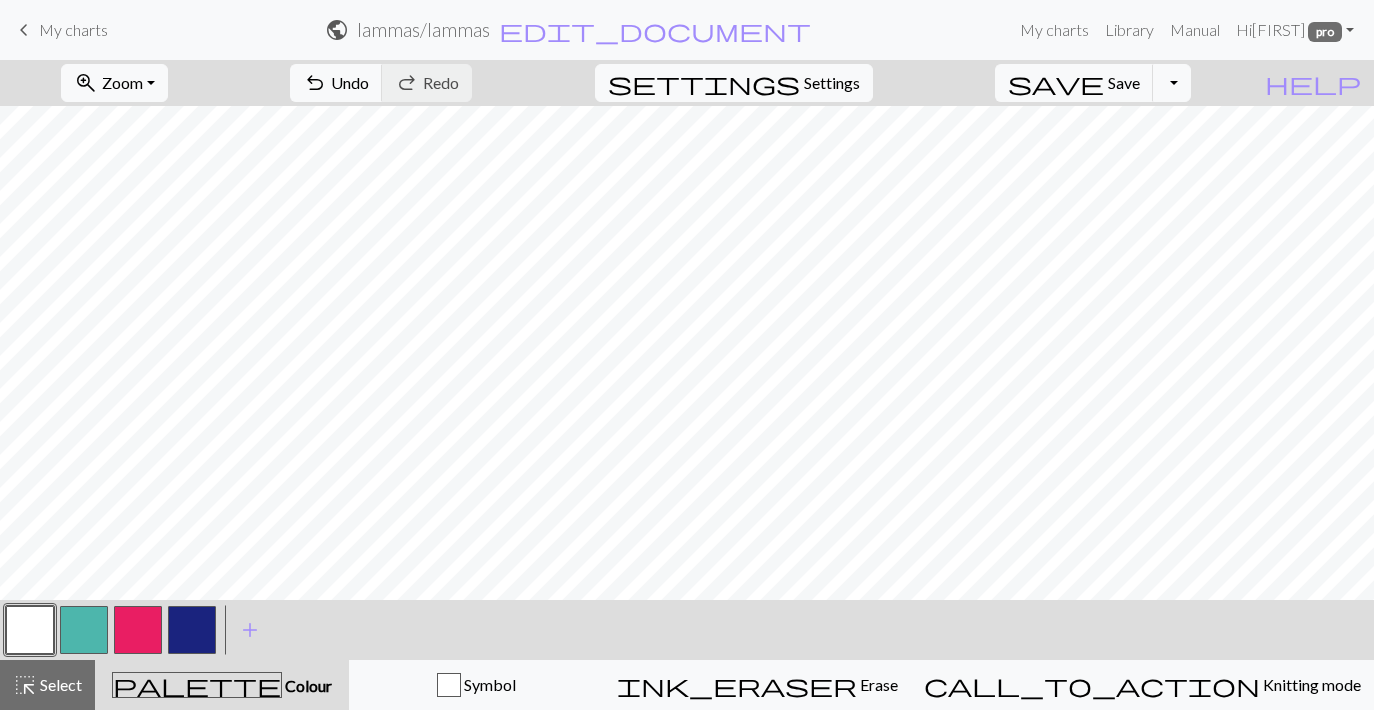 click at bounding box center (192, 630) 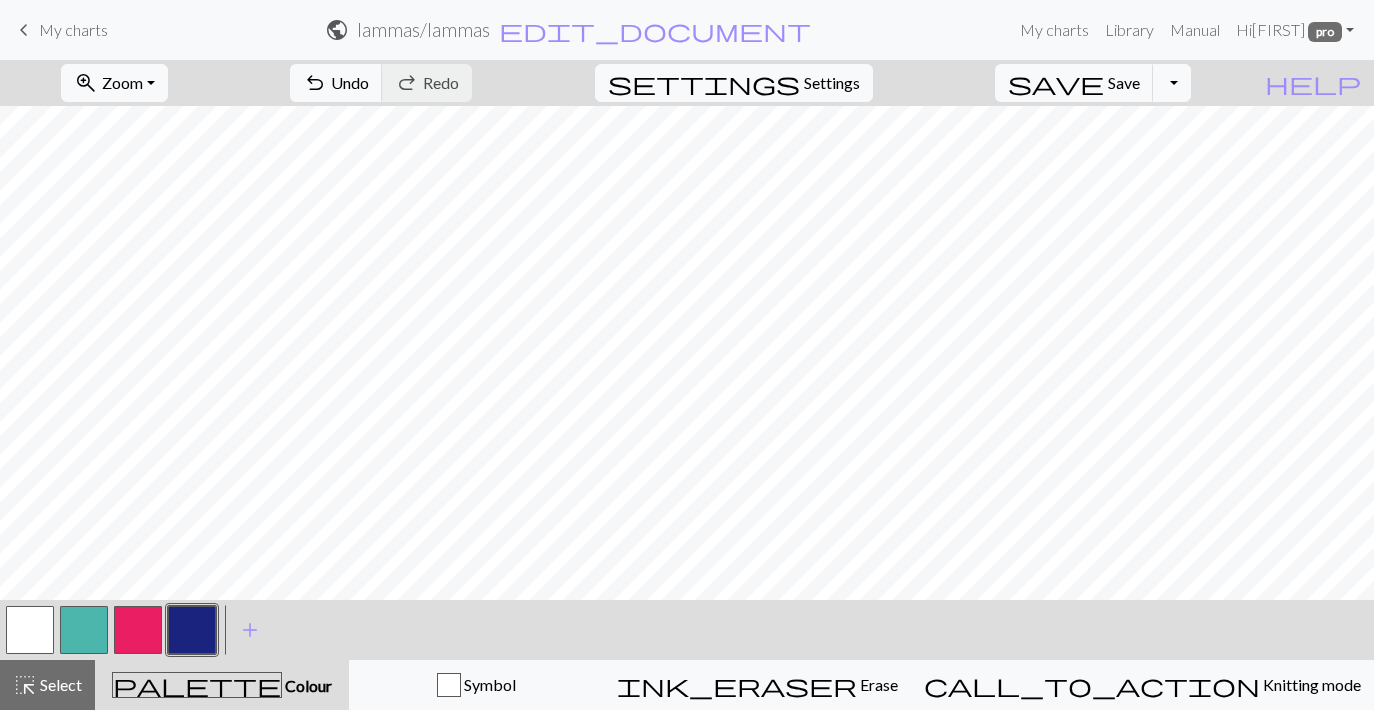 click at bounding box center (30, 630) 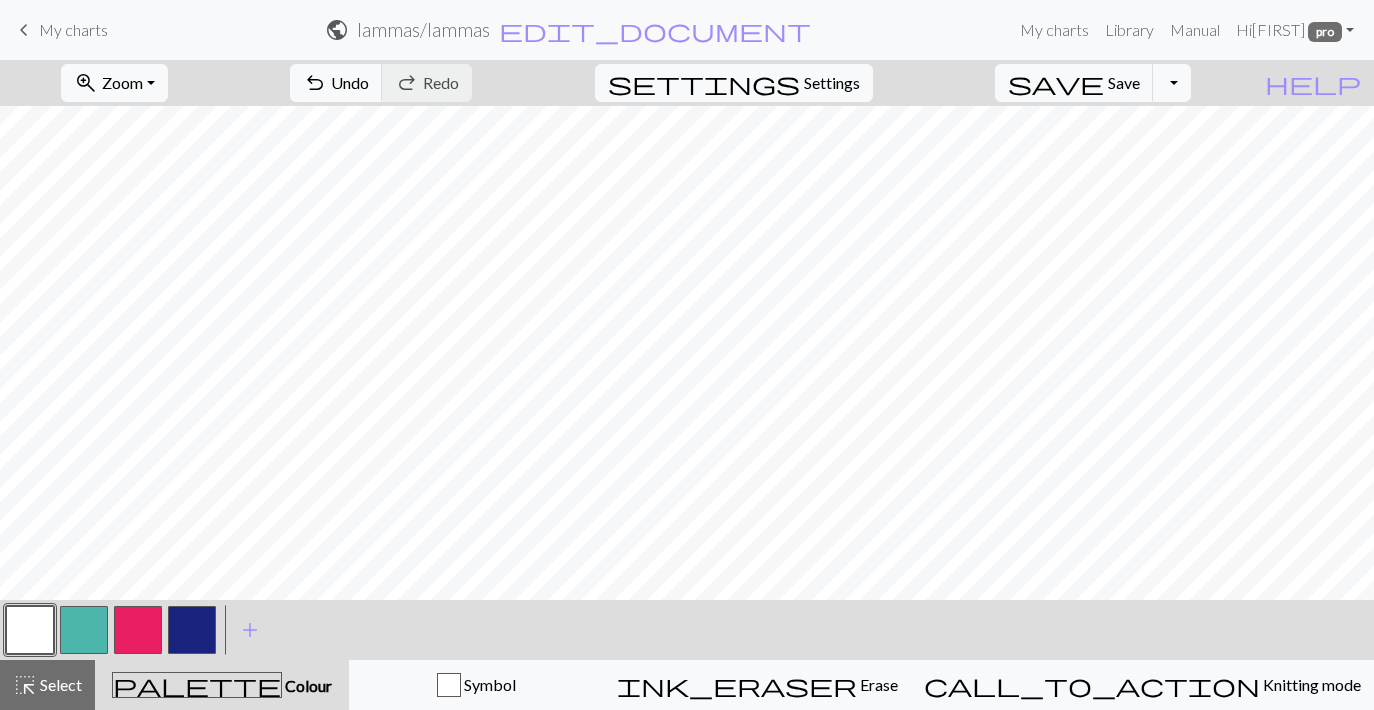 click at bounding box center [192, 630] 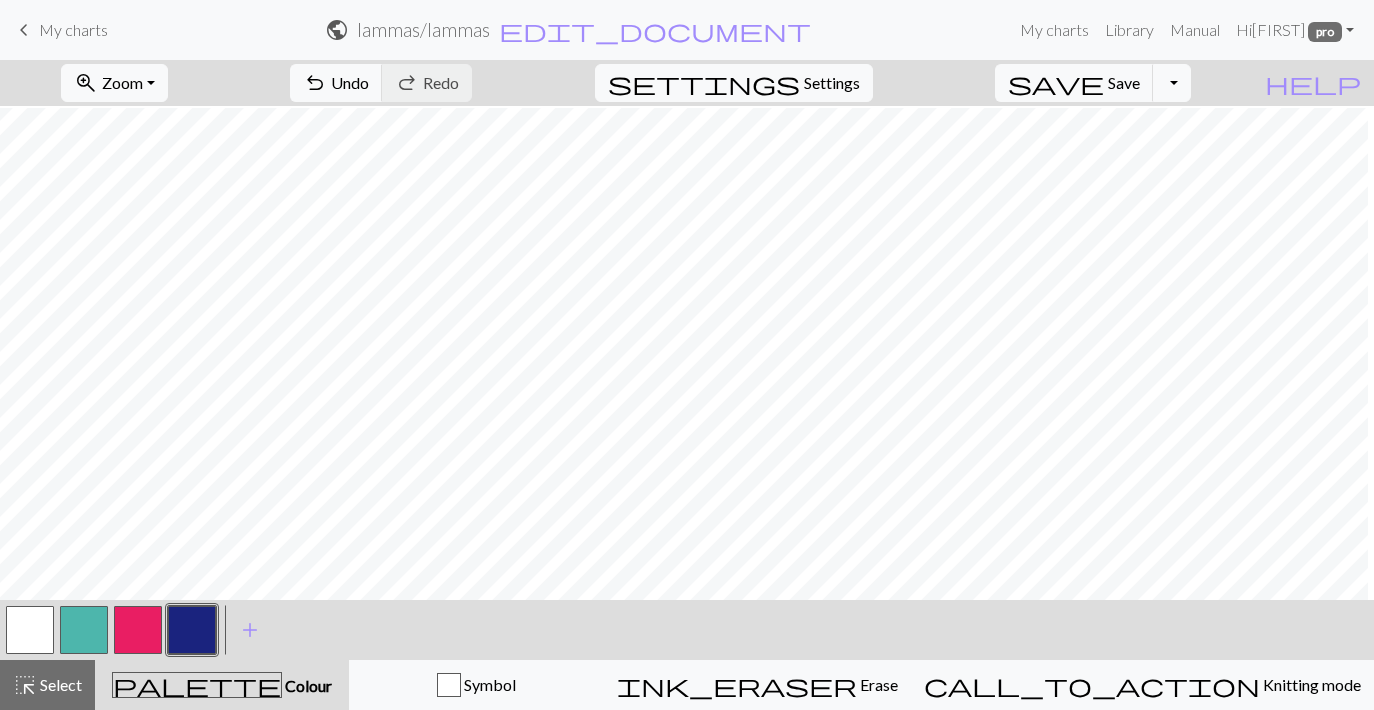 scroll, scrollTop: 27, scrollLeft: 195, axis: both 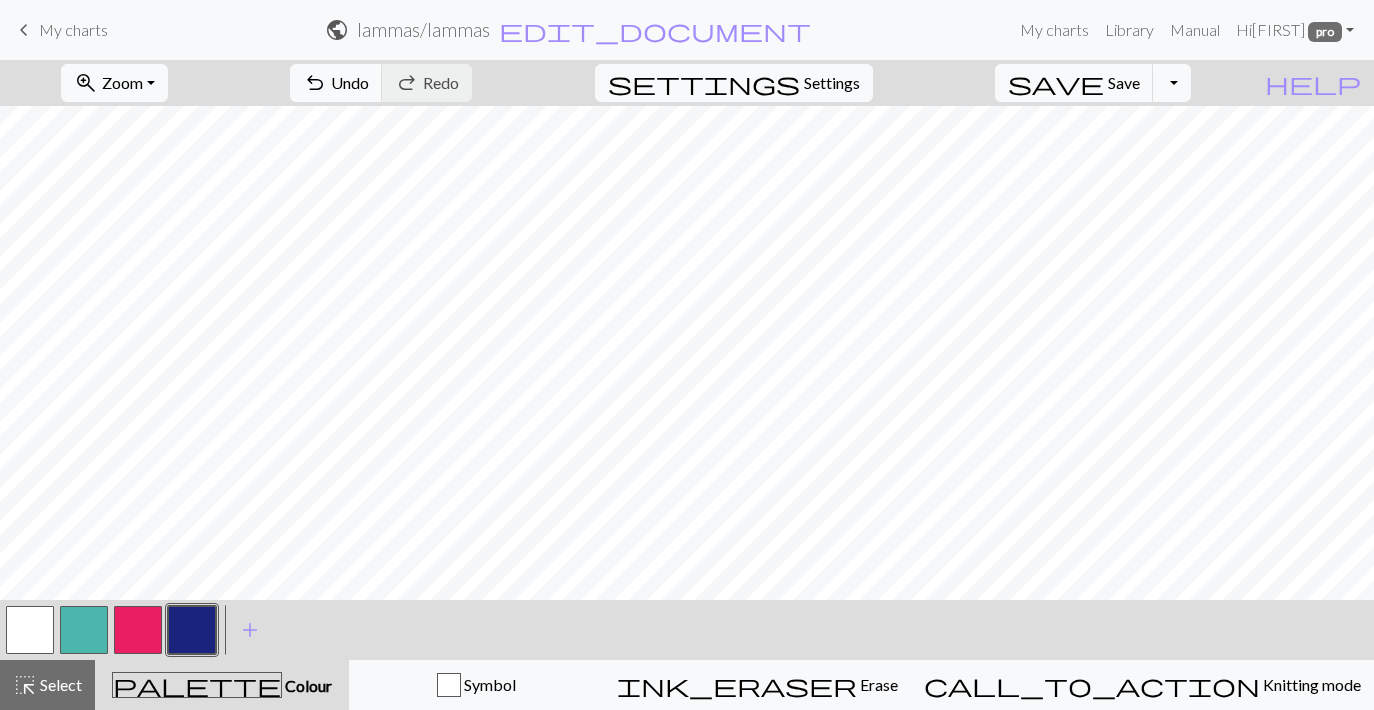 click at bounding box center (30, 630) 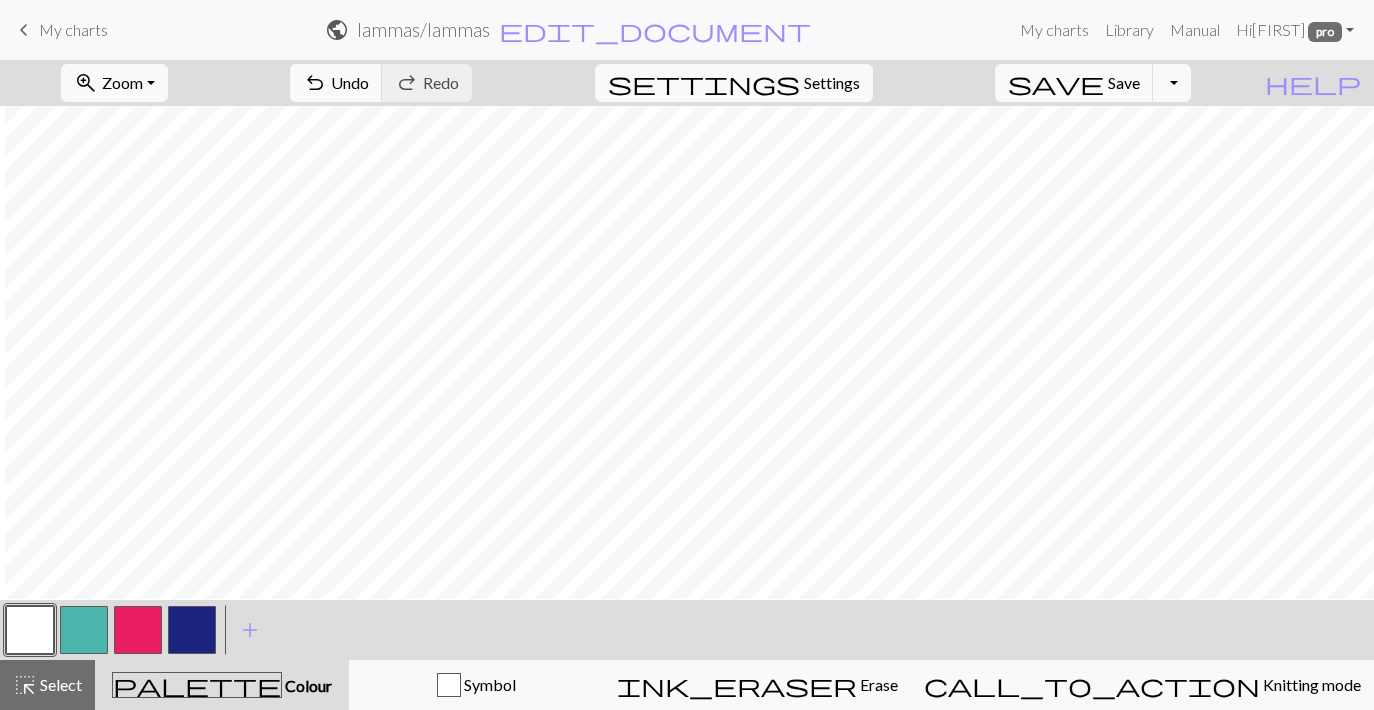 scroll, scrollTop: 247, scrollLeft: 117, axis: both 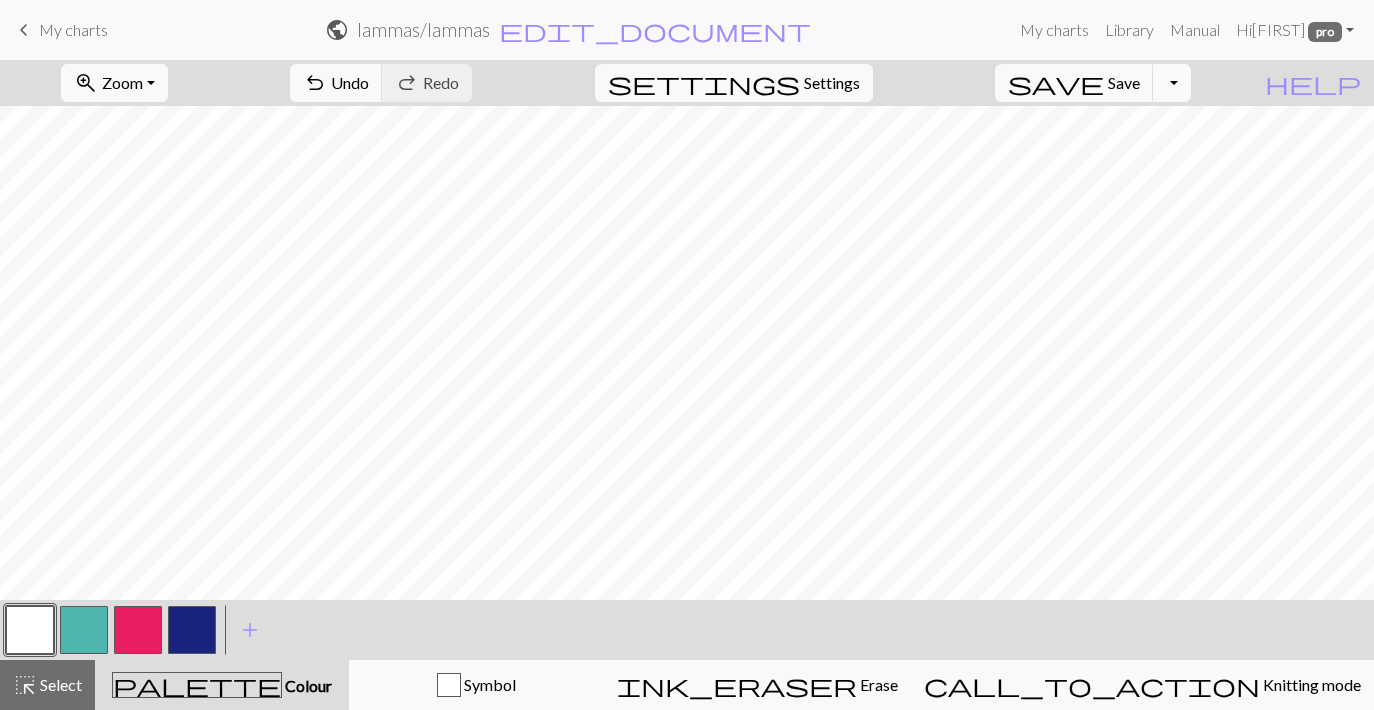 click at bounding box center (192, 630) 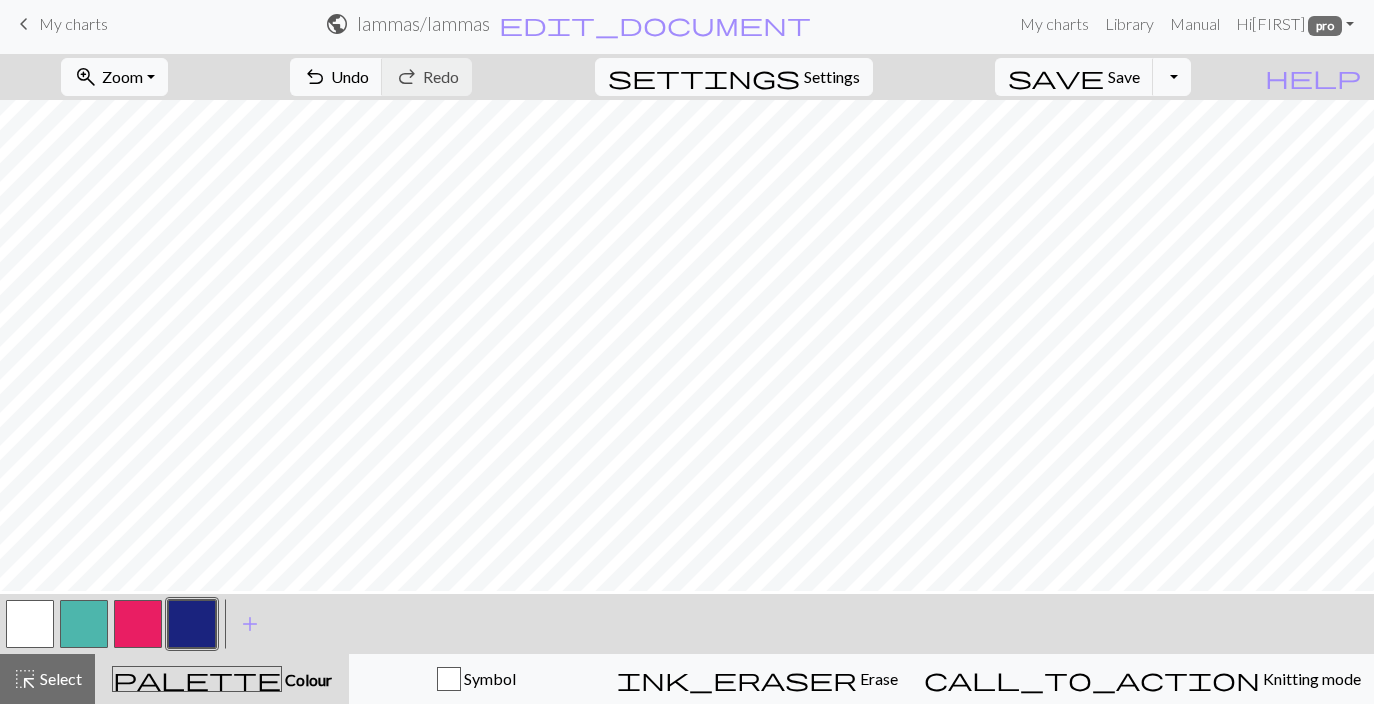 scroll, scrollTop: 420, scrollLeft: 329, axis: both 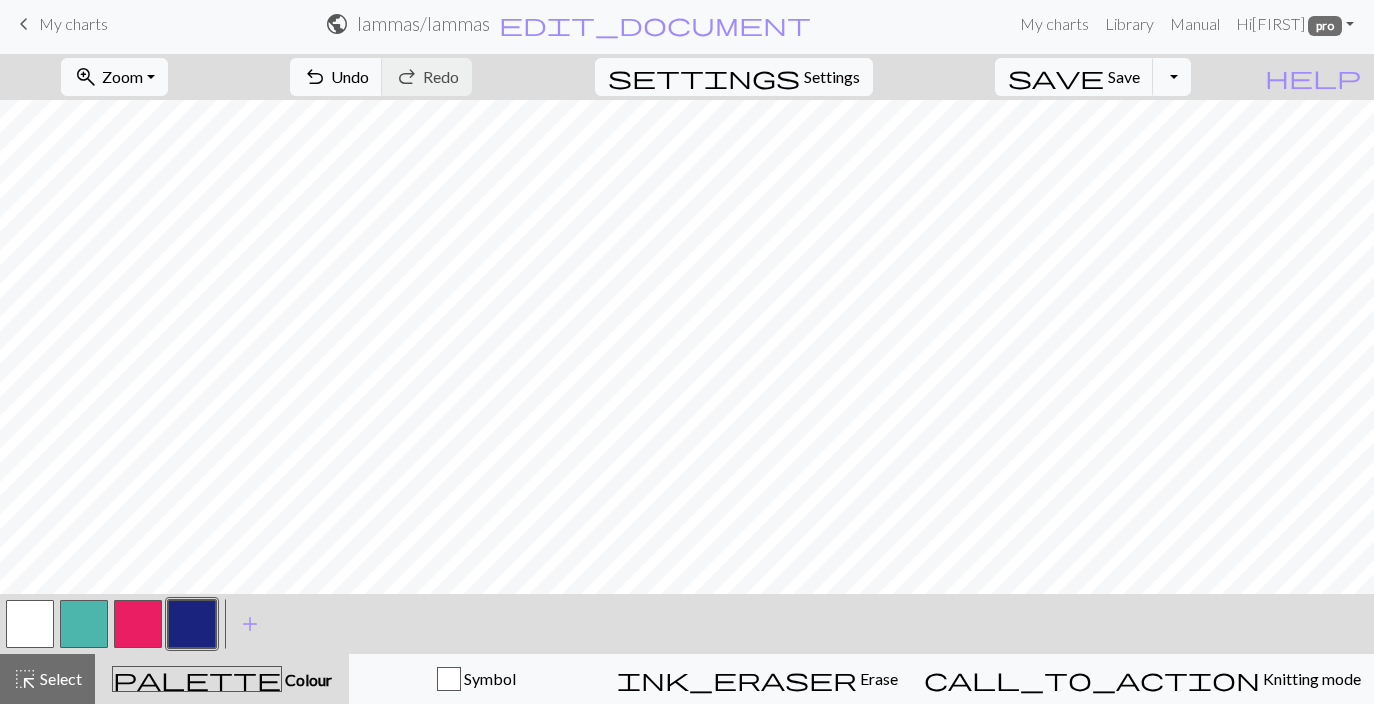 click at bounding box center [84, 630] 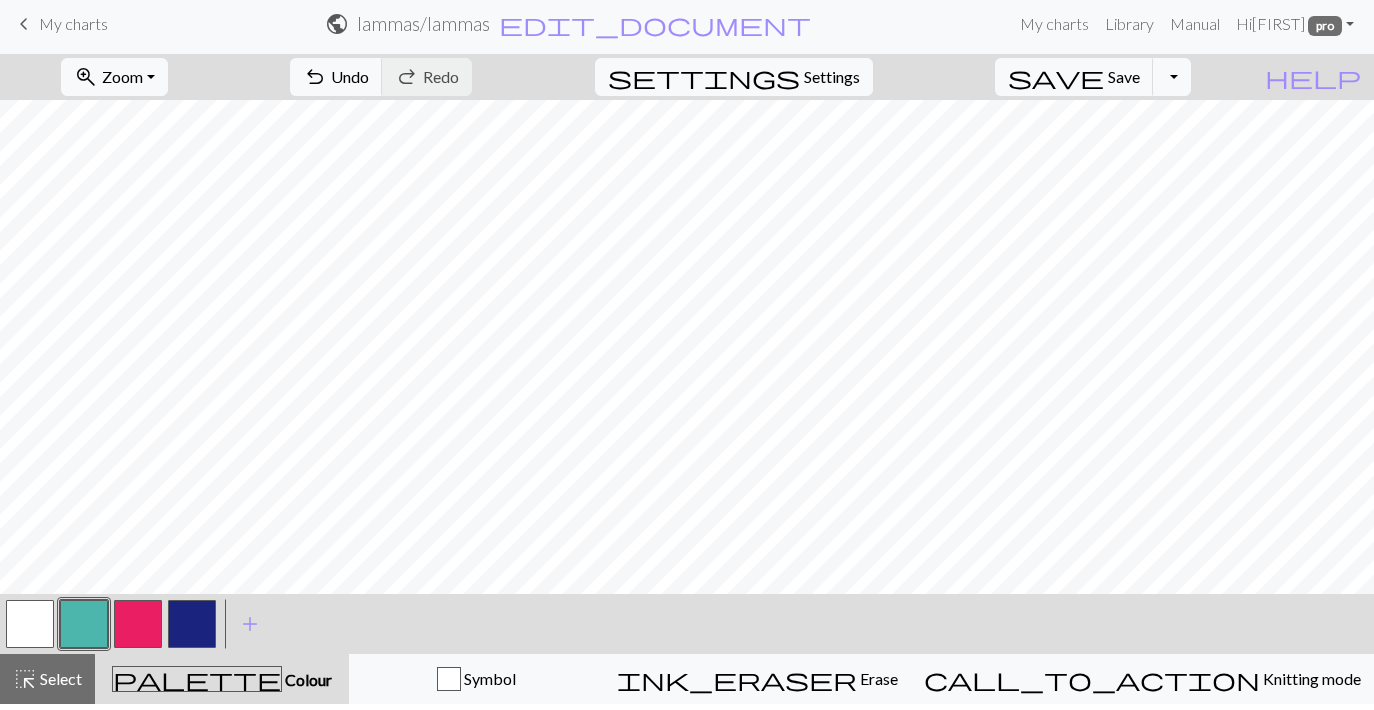 scroll, scrollTop: 0, scrollLeft: 0, axis: both 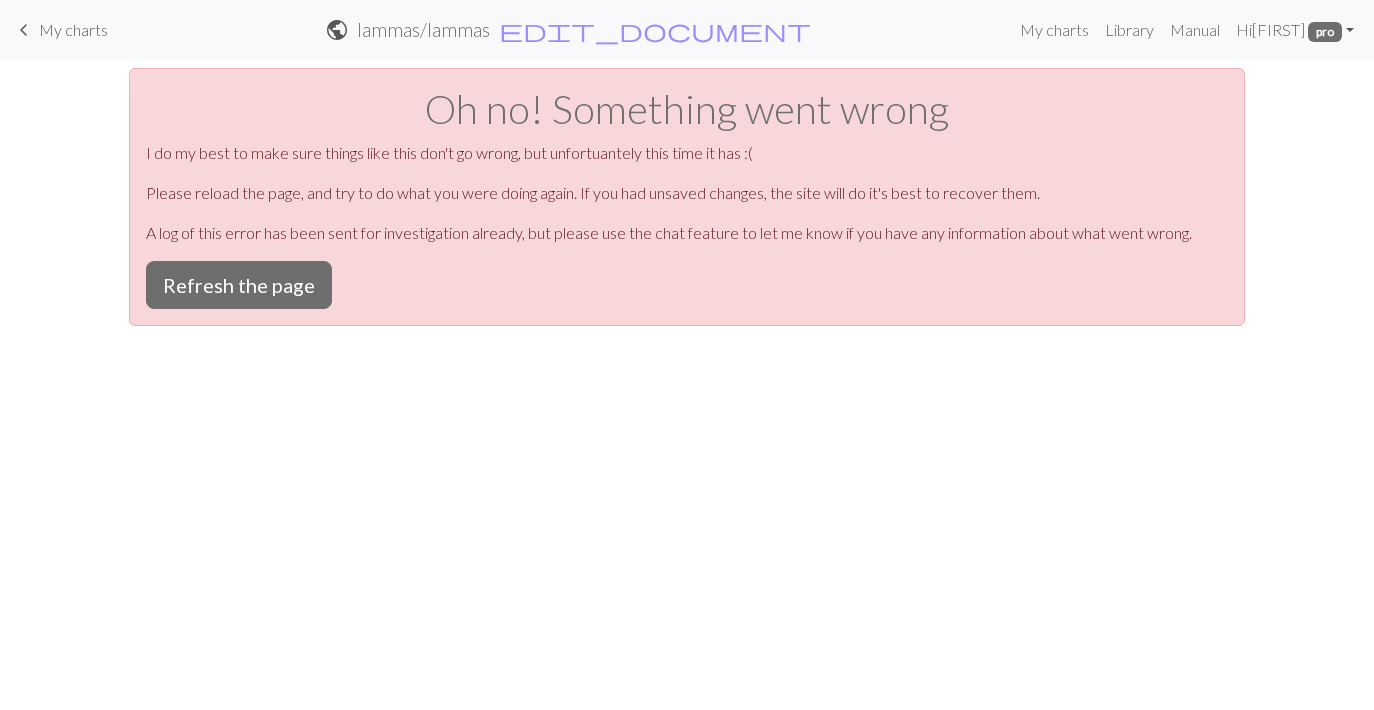 click on "My charts" at bounding box center [73, 29] 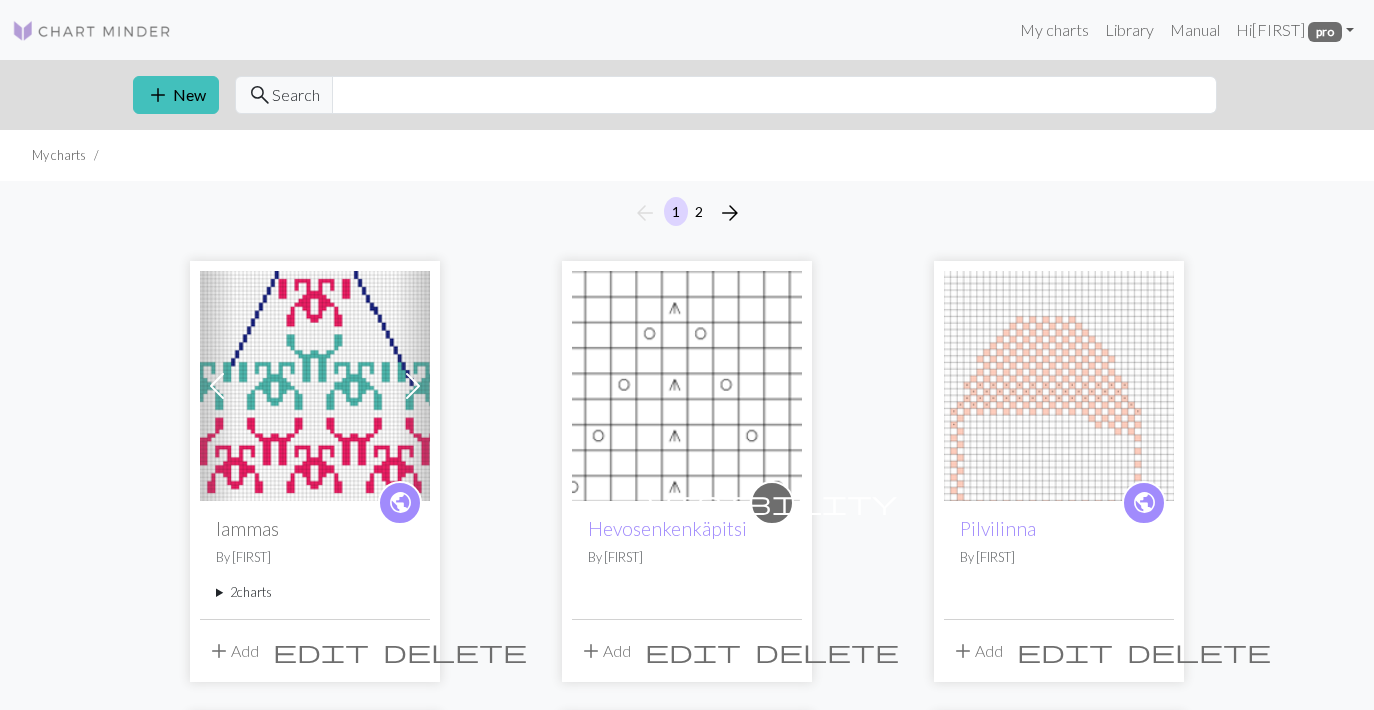 click at bounding box center (315, 386) 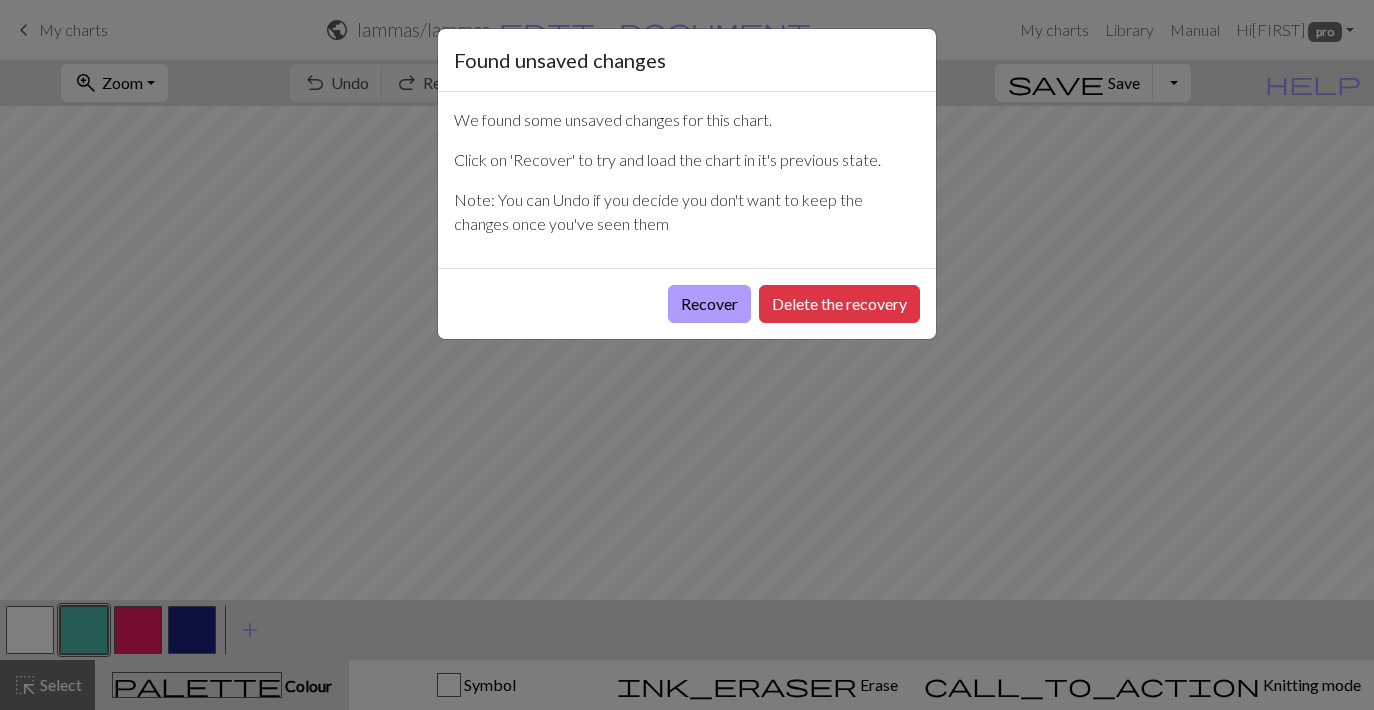 click on "Recover" at bounding box center (709, 304) 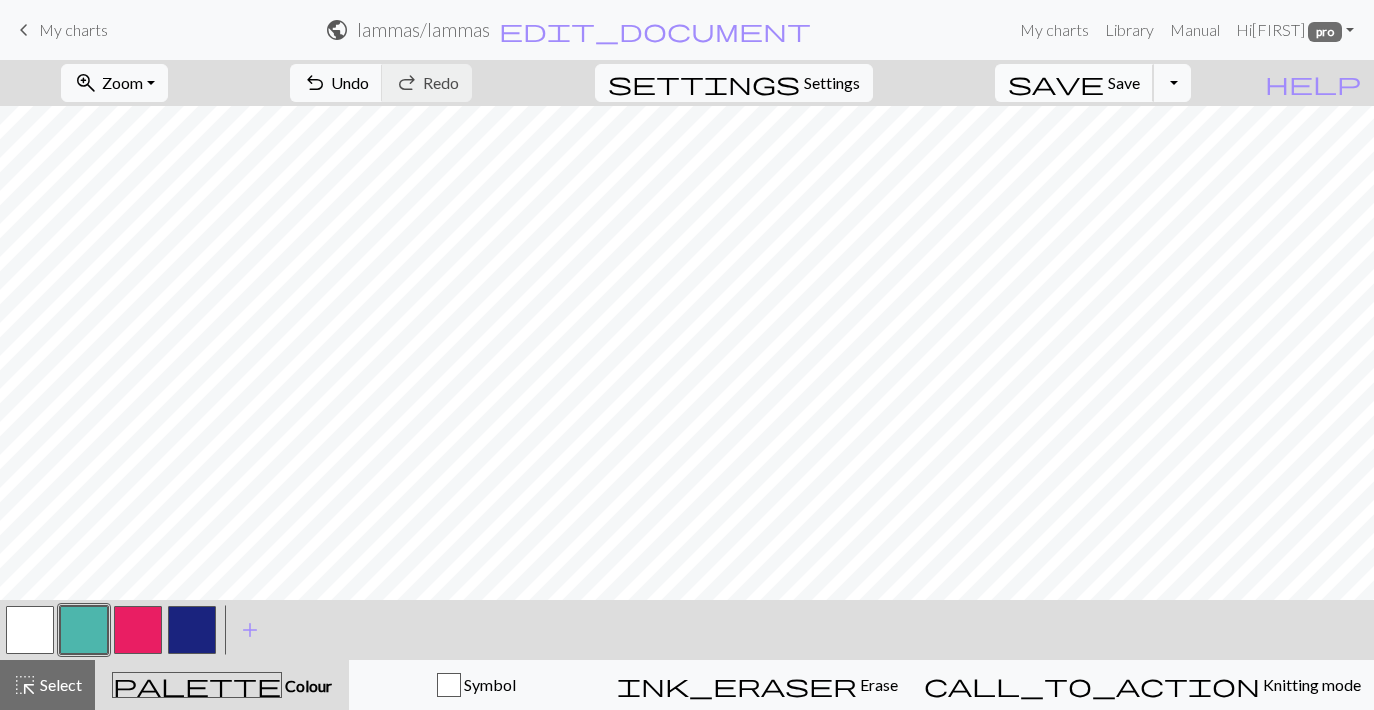 click on "save Save Save" at bounding box center [1074, 83] 